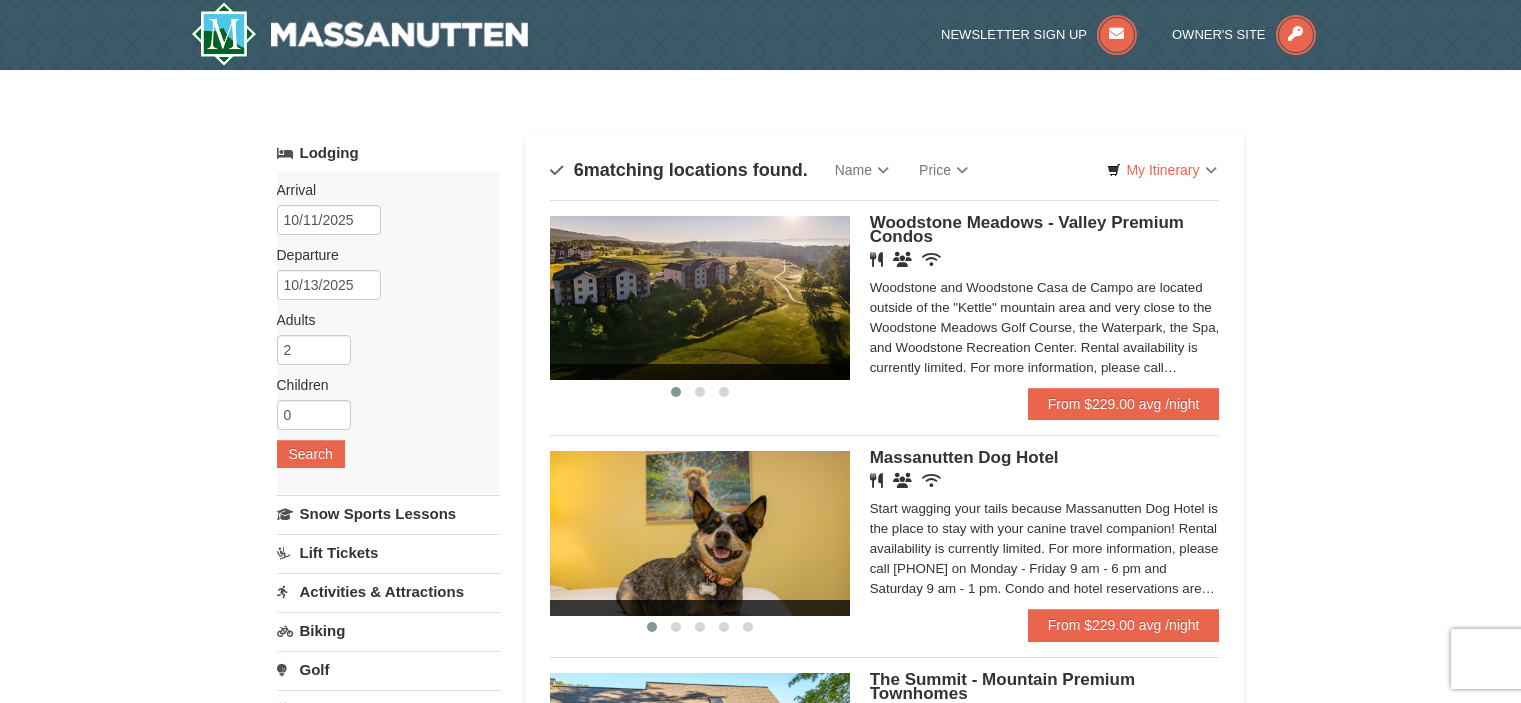 scroll, scrollTop: 0, scrollLeft: 0, axis: both 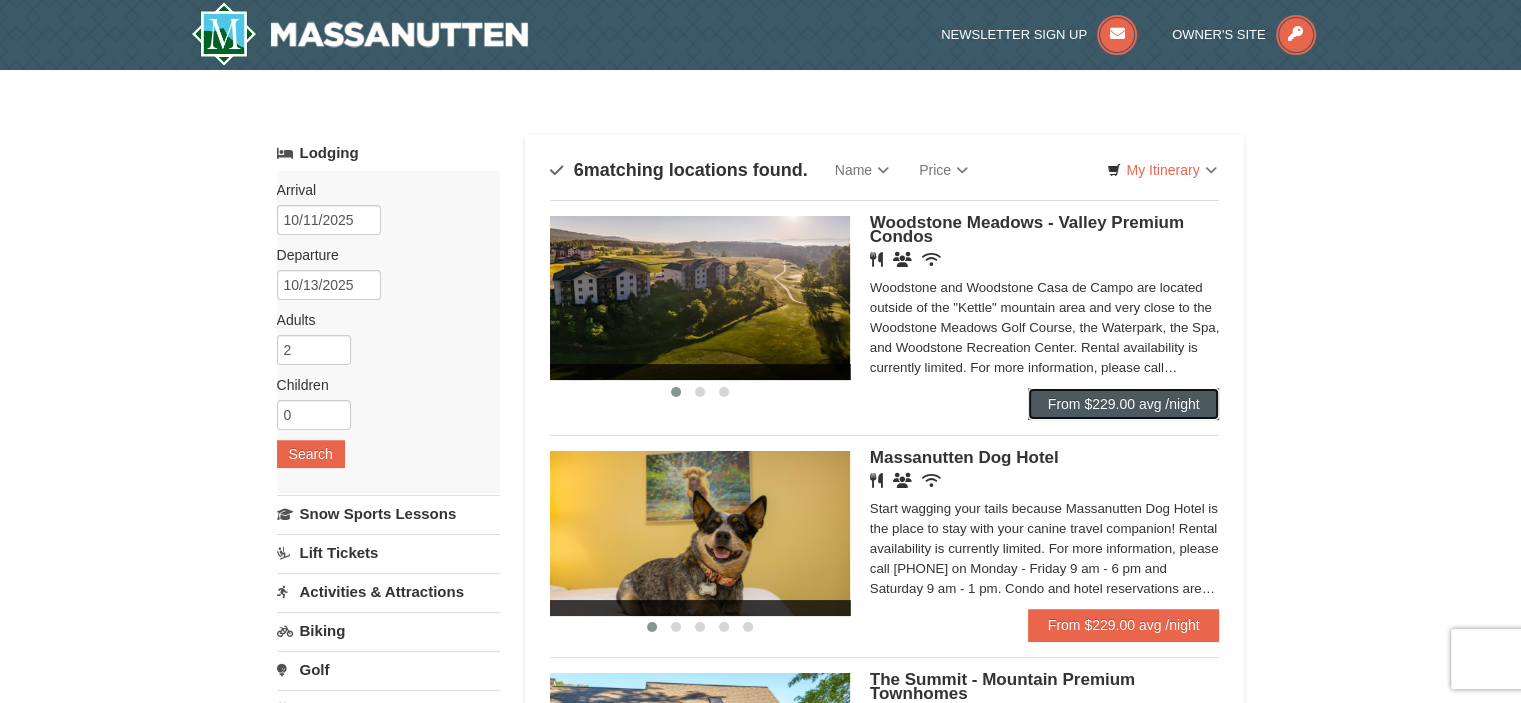 click on "From $229.00 avg /night" at bounding box center (1124, 404) 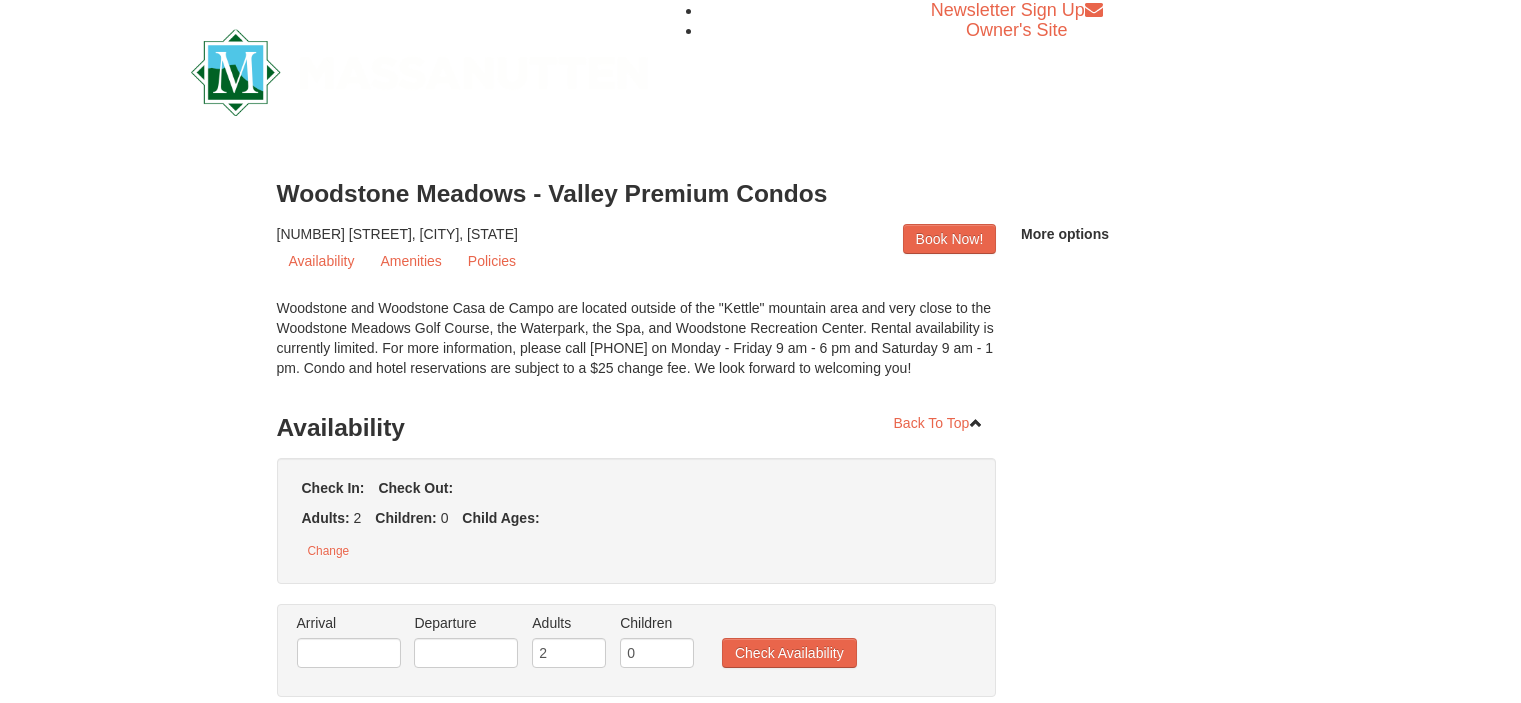 scroll, scrollTop: 0, scrollLeft: 0, axis: both 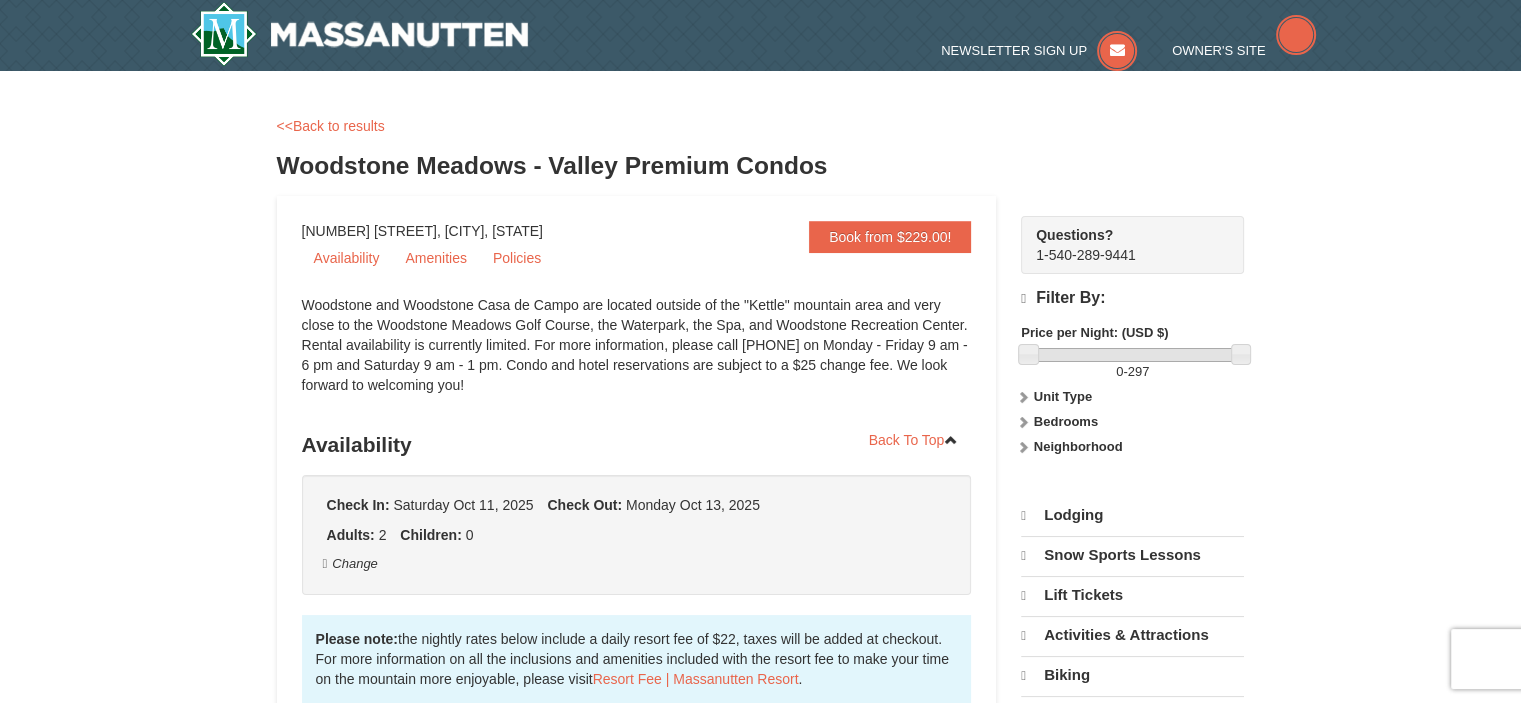 select on "8" 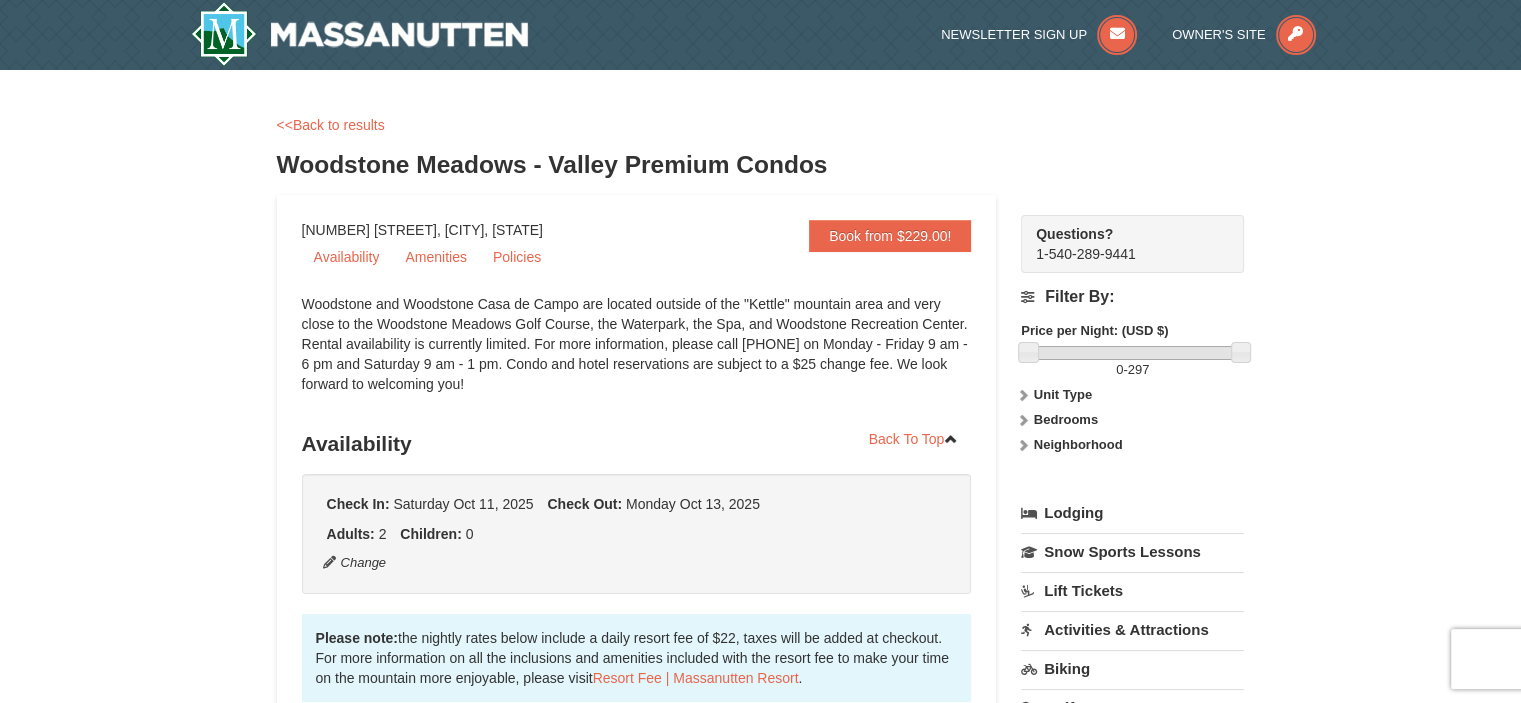 scroll, scrollTop: 0, scrollLeft: 0, axis: both 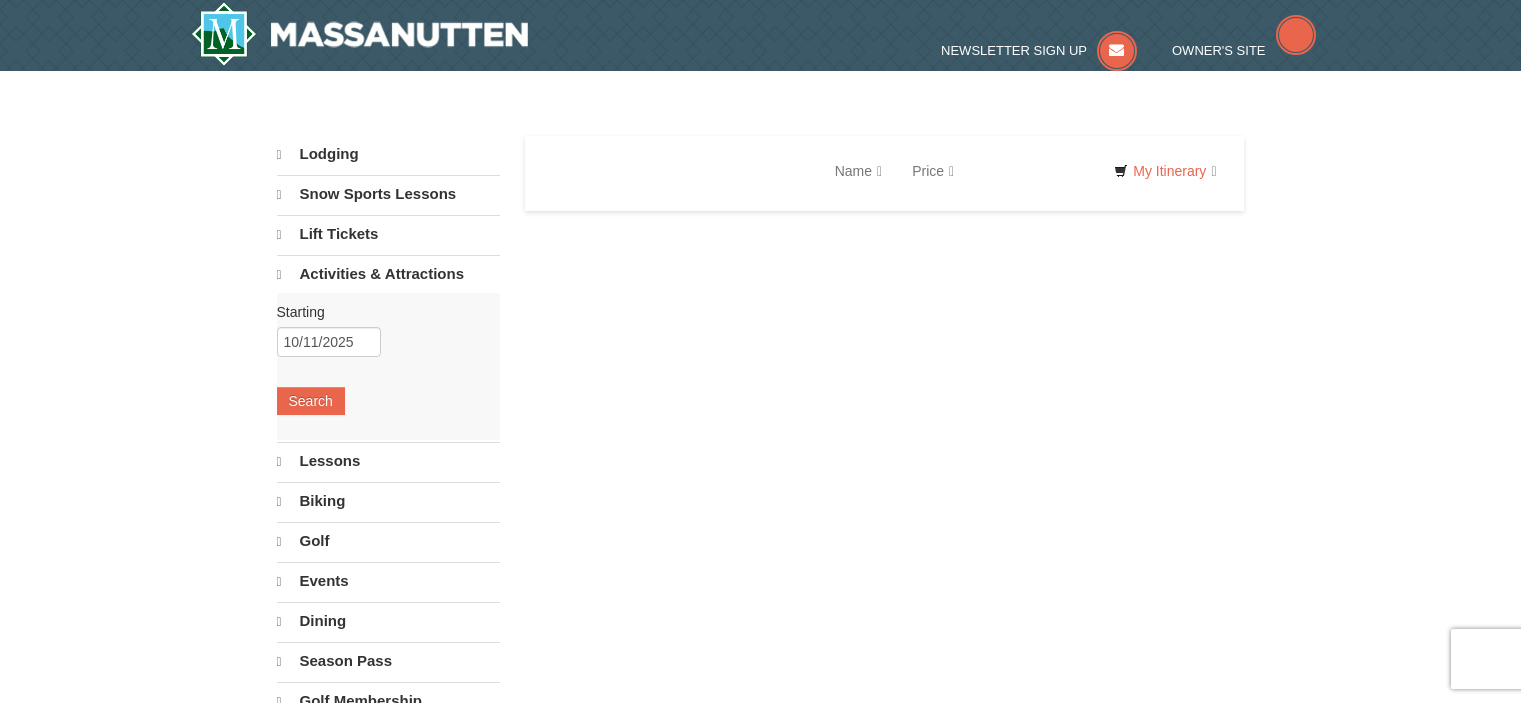 select on "8" 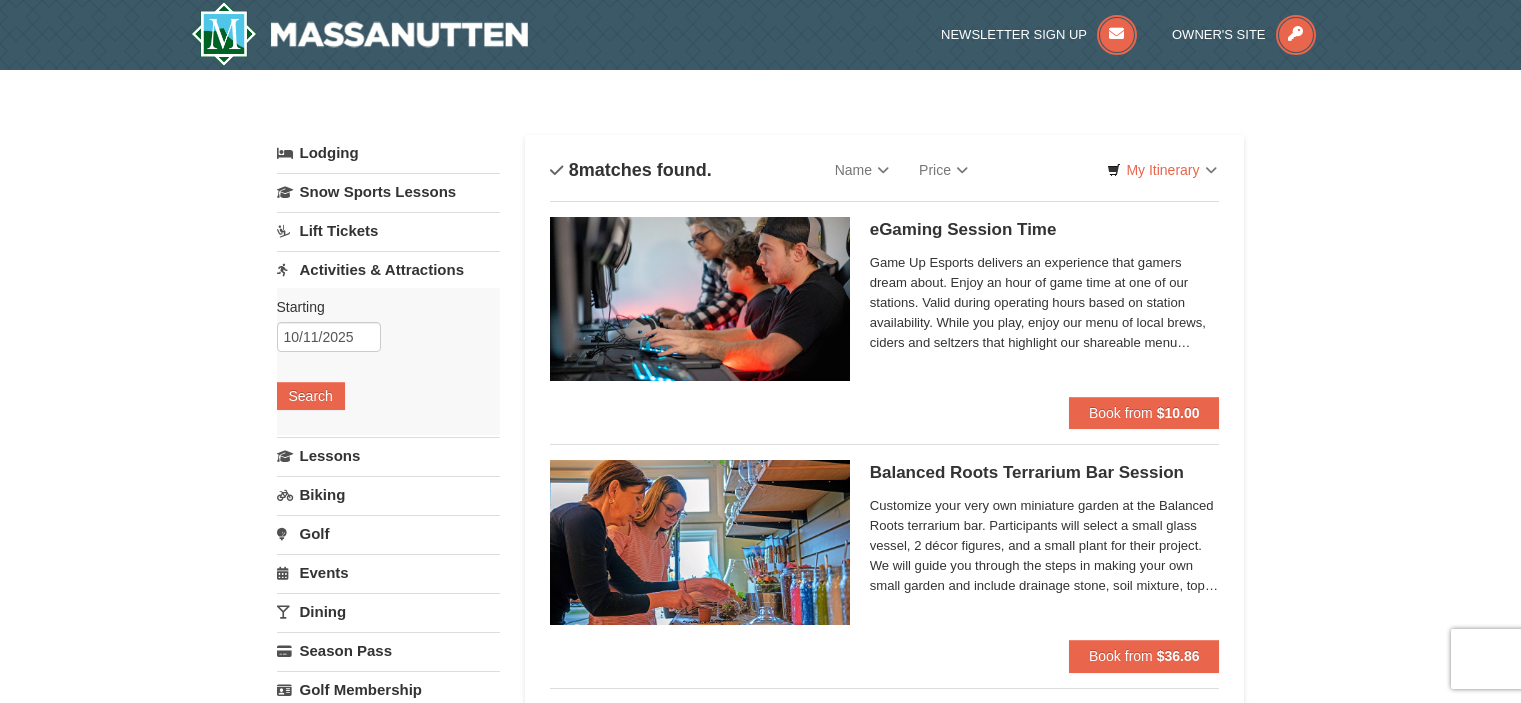 scroll, scrollTop: 0, scrollLeft: 0, axis: both 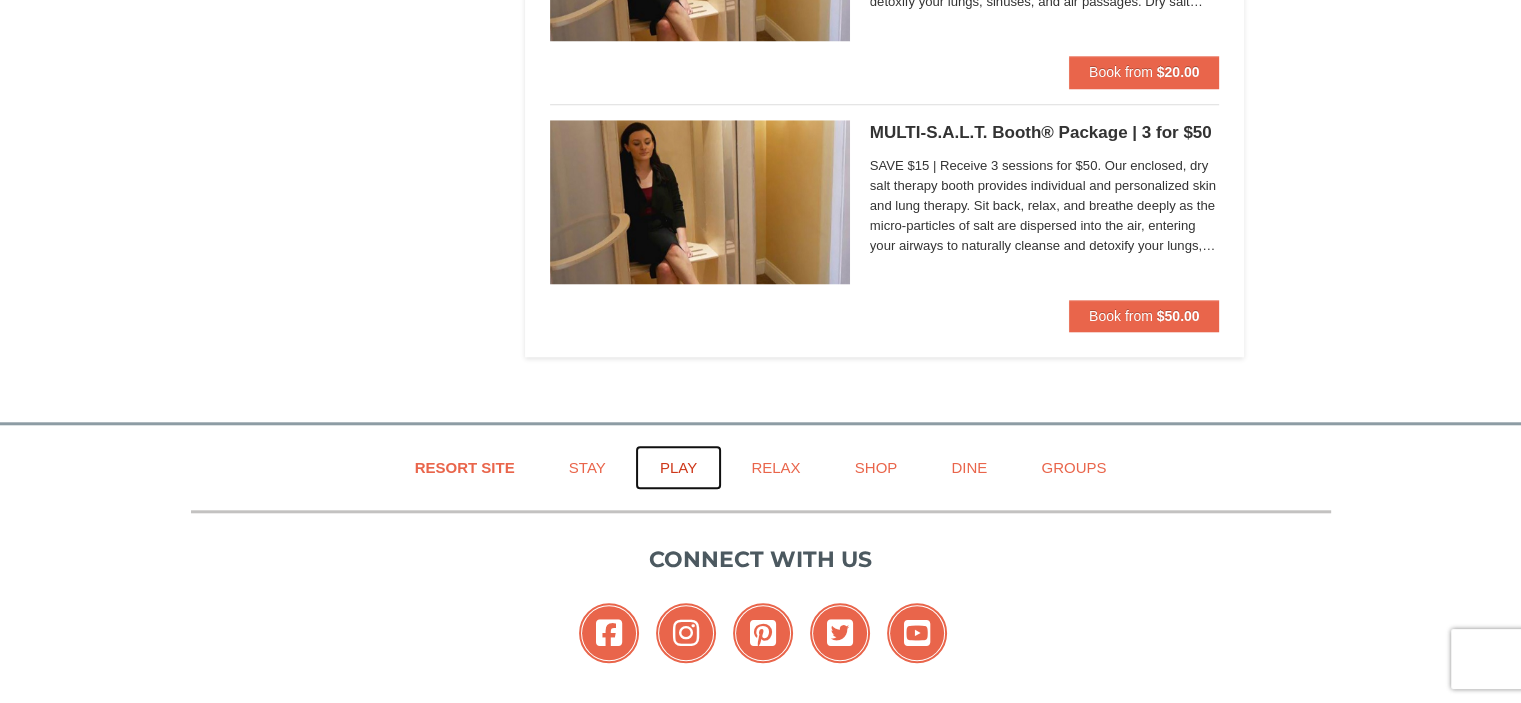 click on "Play" at bounding box center [678, 467] 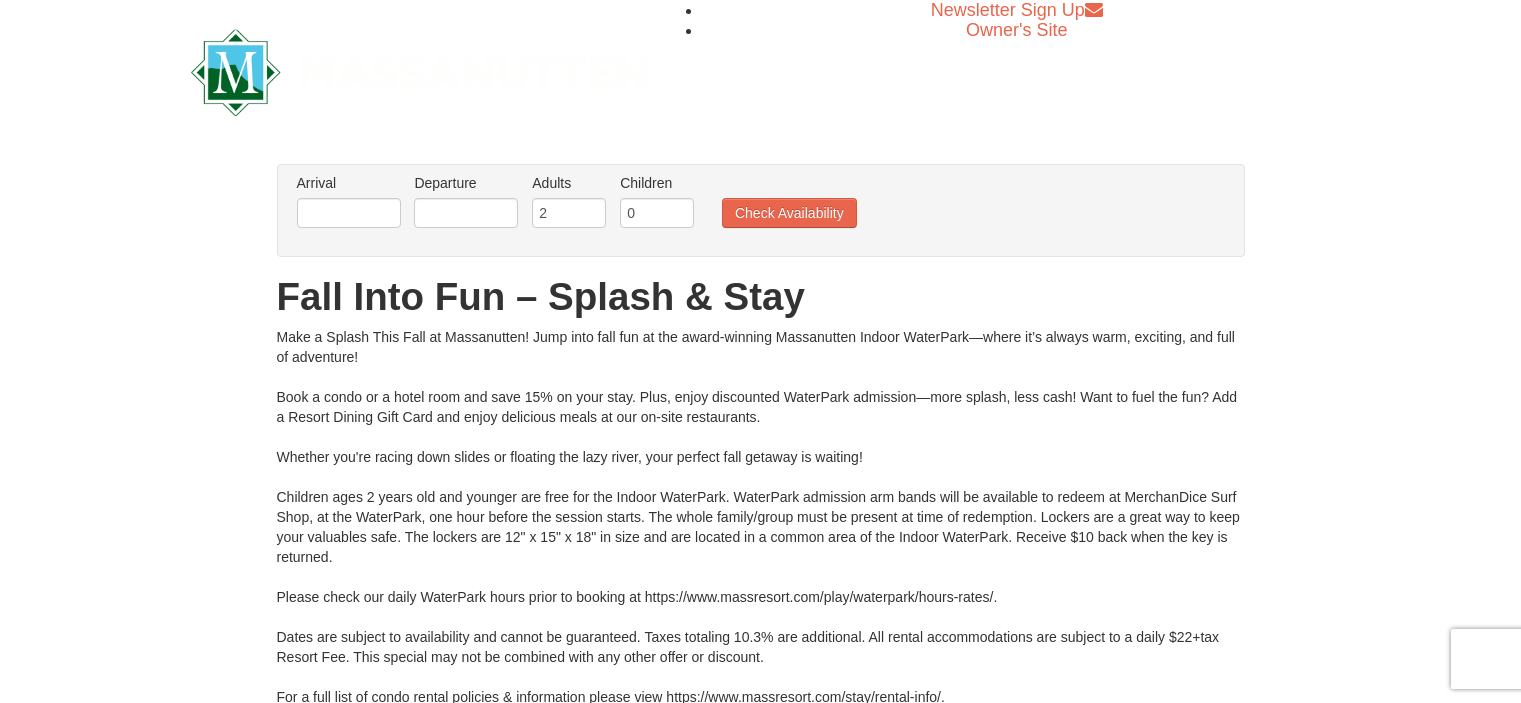 scroll, scrollTop: 0, scrollLeft: 0, axis: both 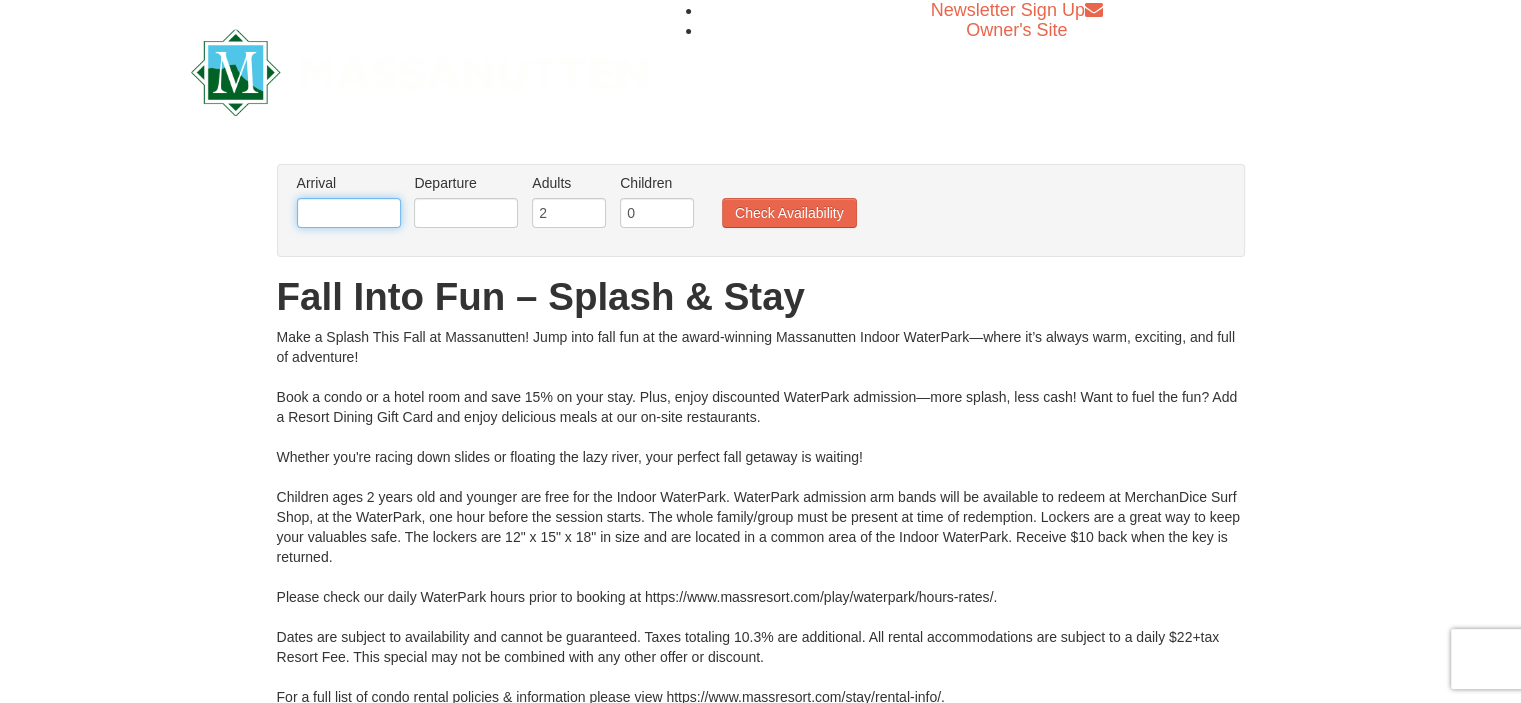 click at bounding box center [349, 213] 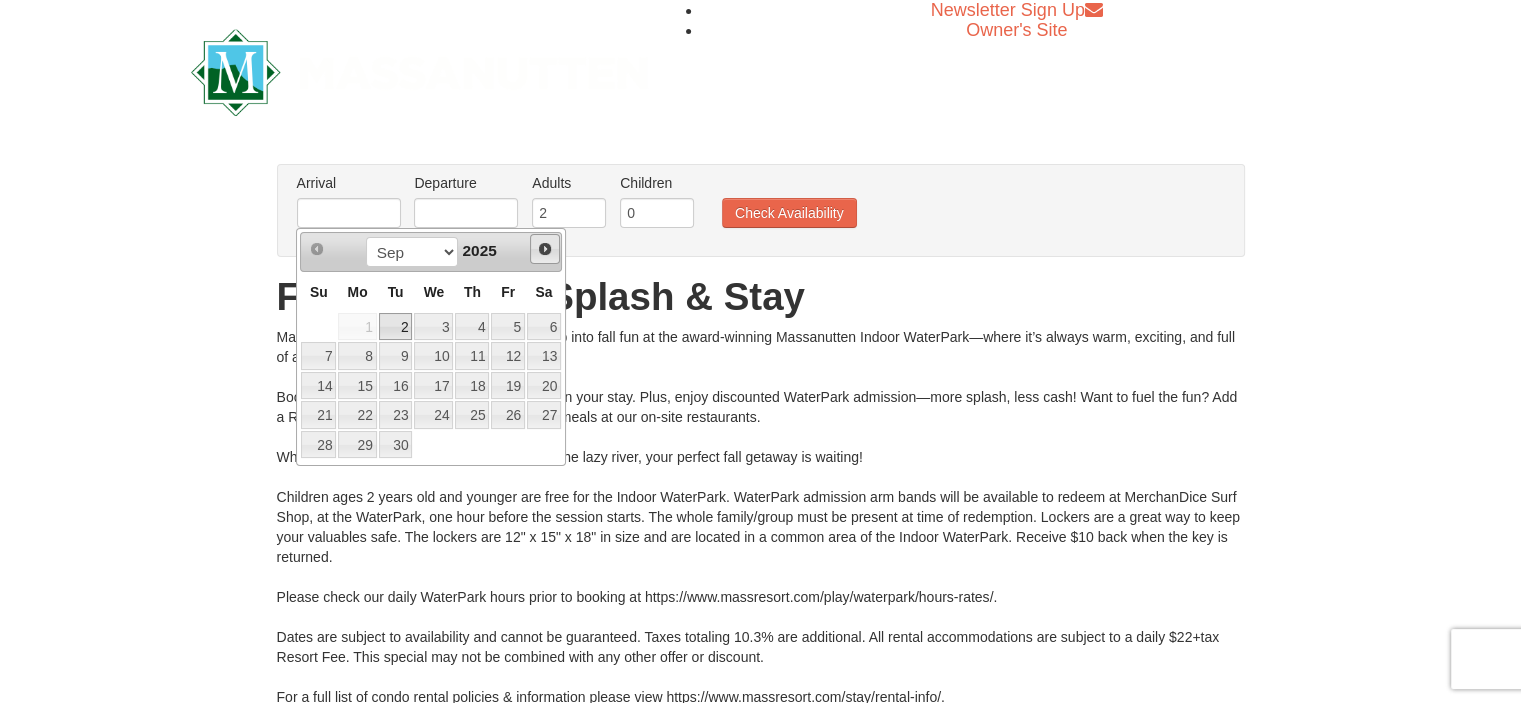 click on "Next" at bounding box center (545, 249) 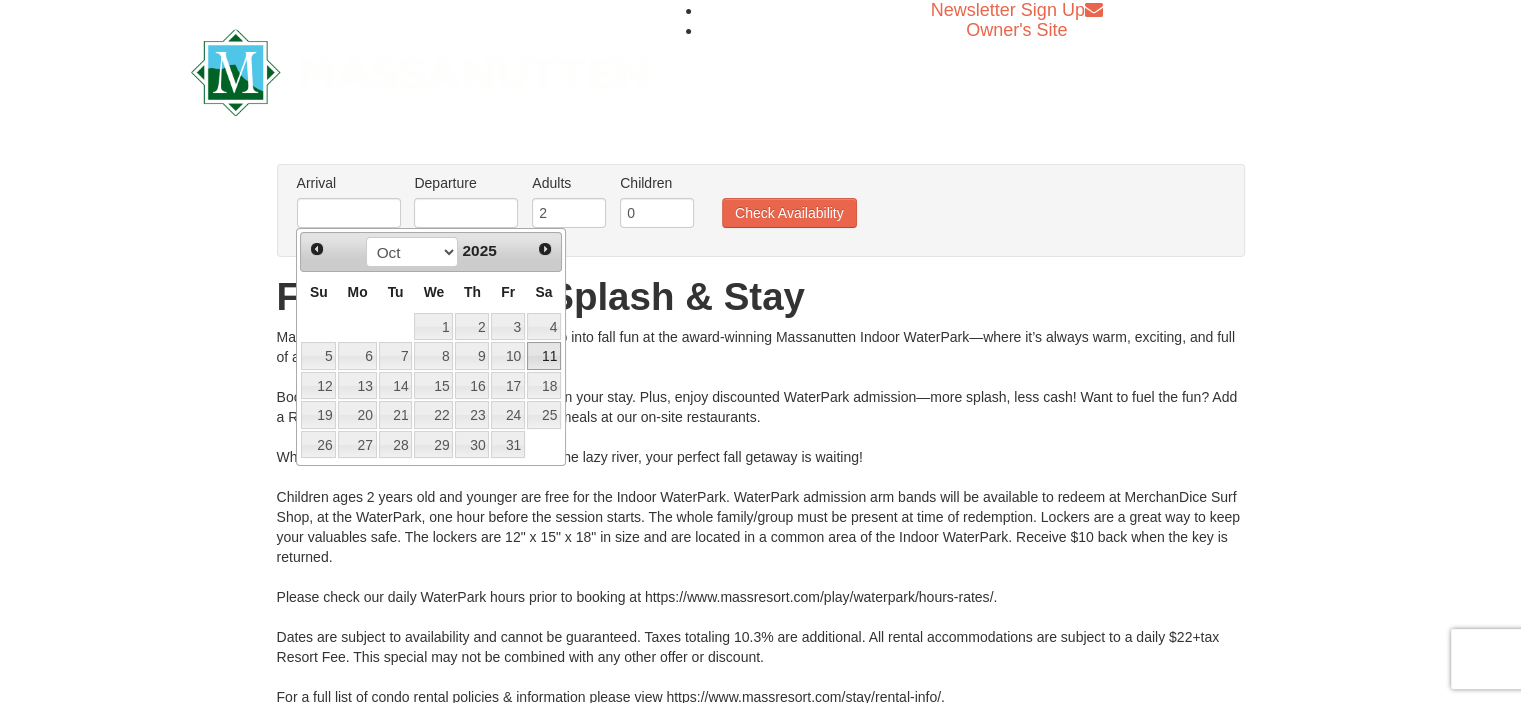 click on "11" at bounding box center (544, 356) 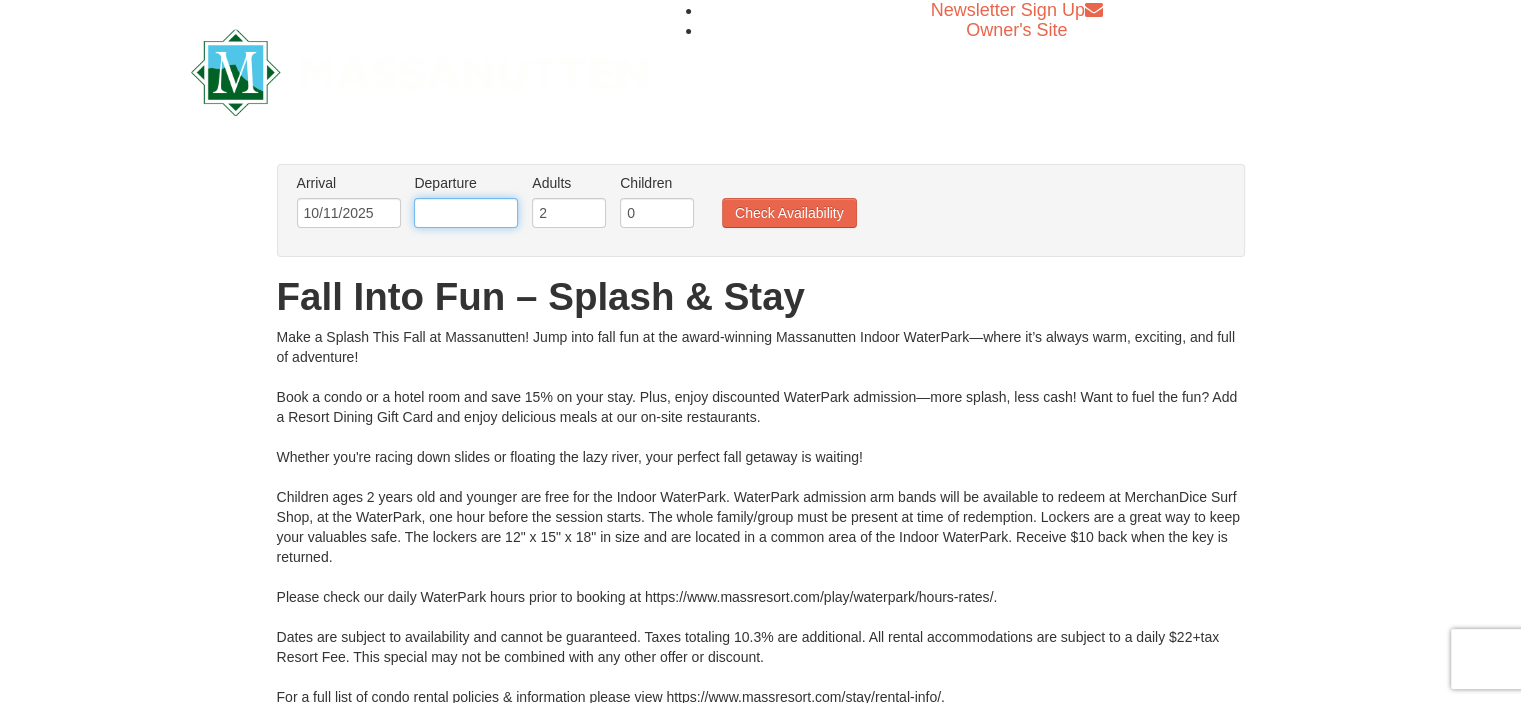 click at bounding box center [466, 213] 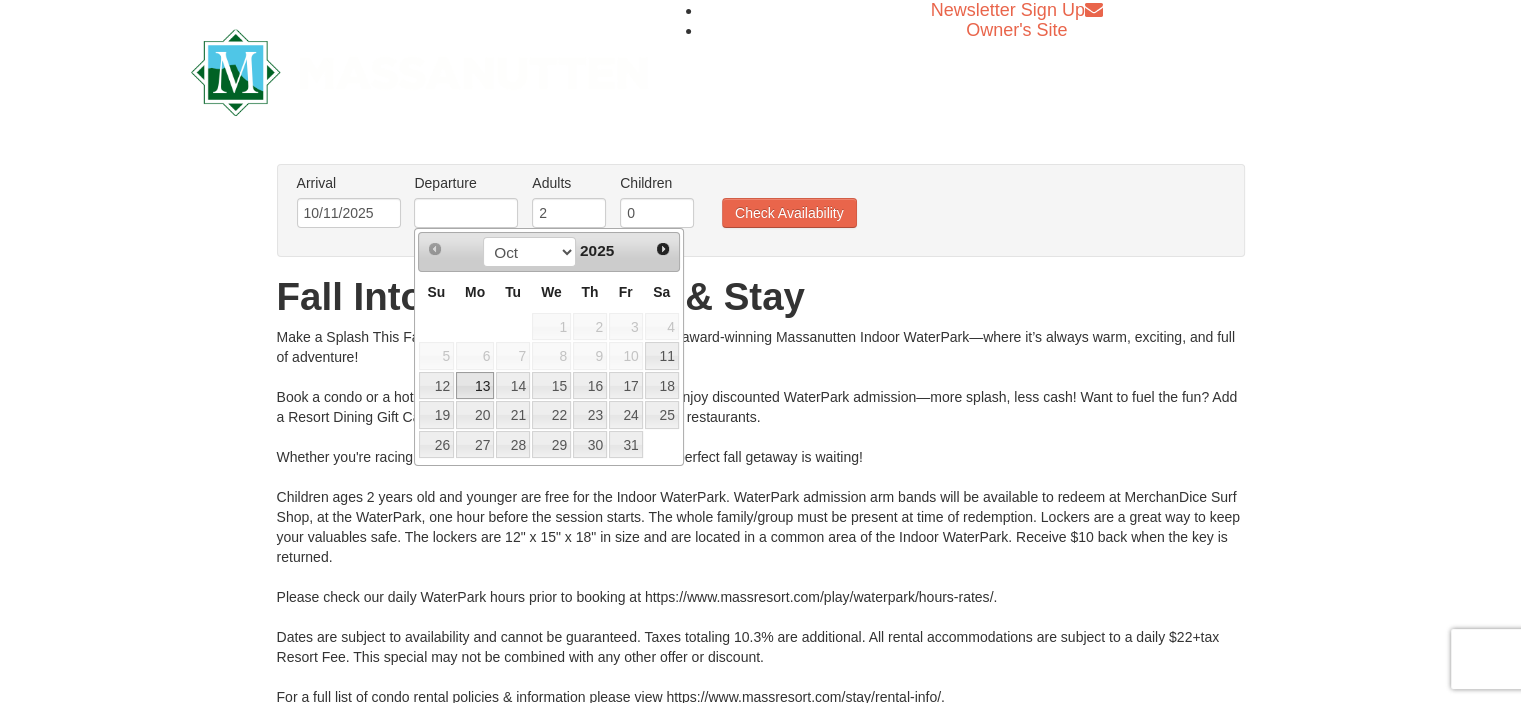 click on "13" at bounding box center (475, 386) 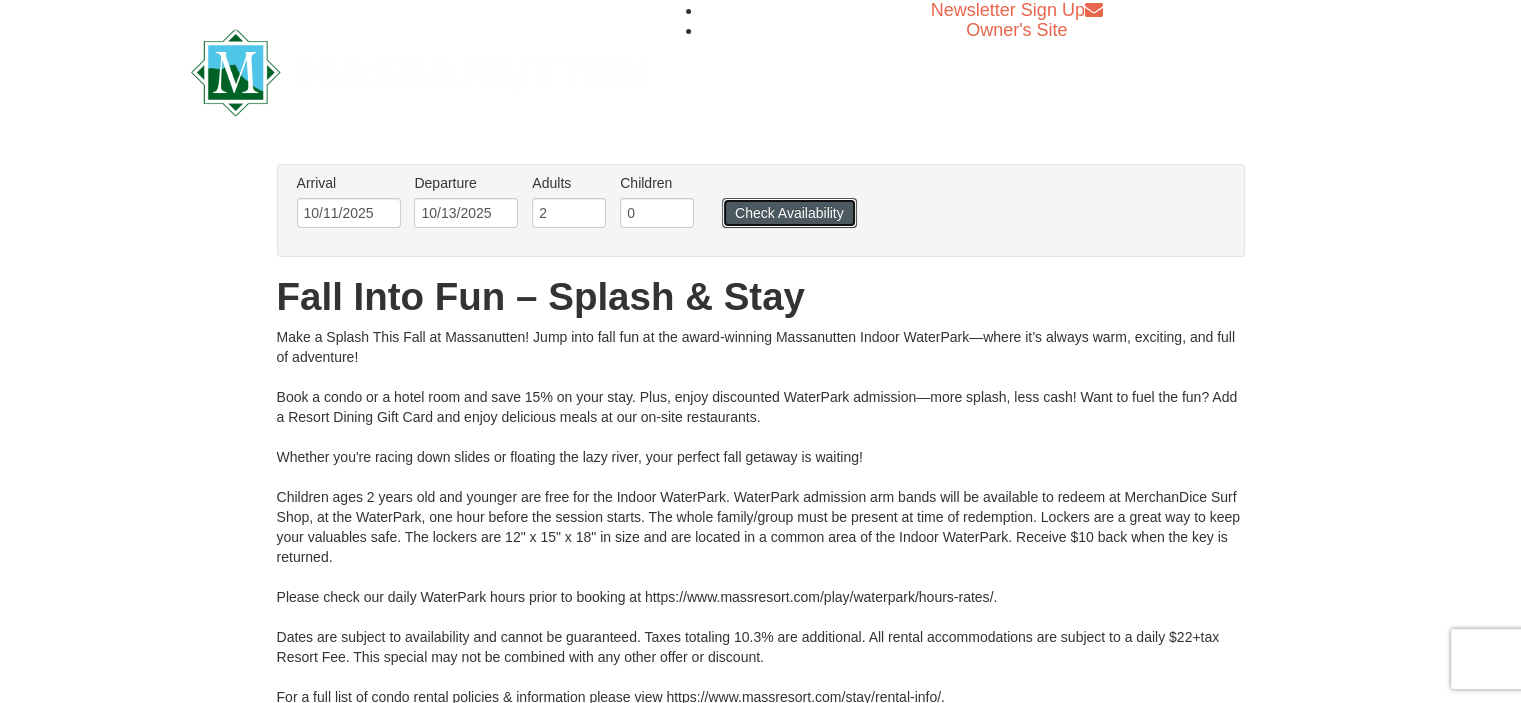 click on "Check Availability" at bounding box center (789, 213) 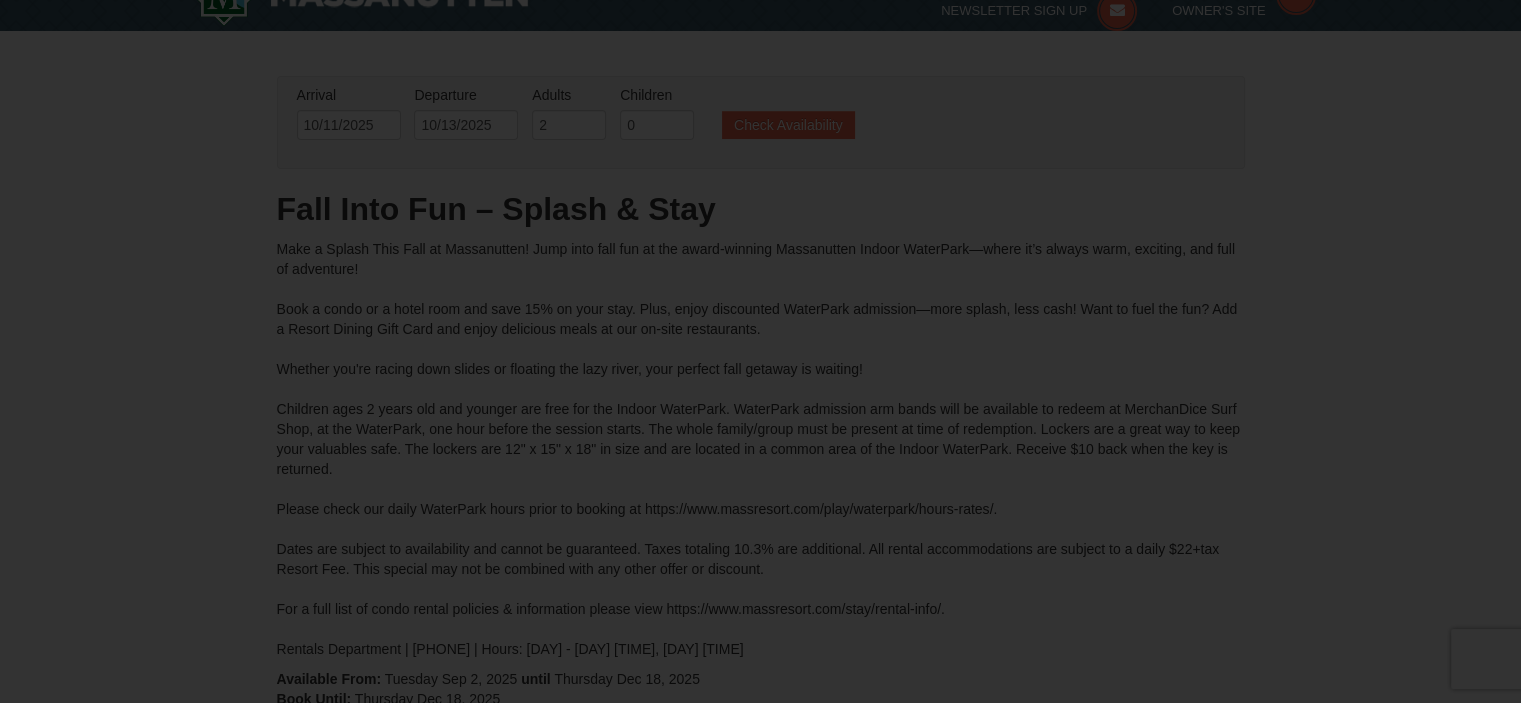 type on "10/11/2025" 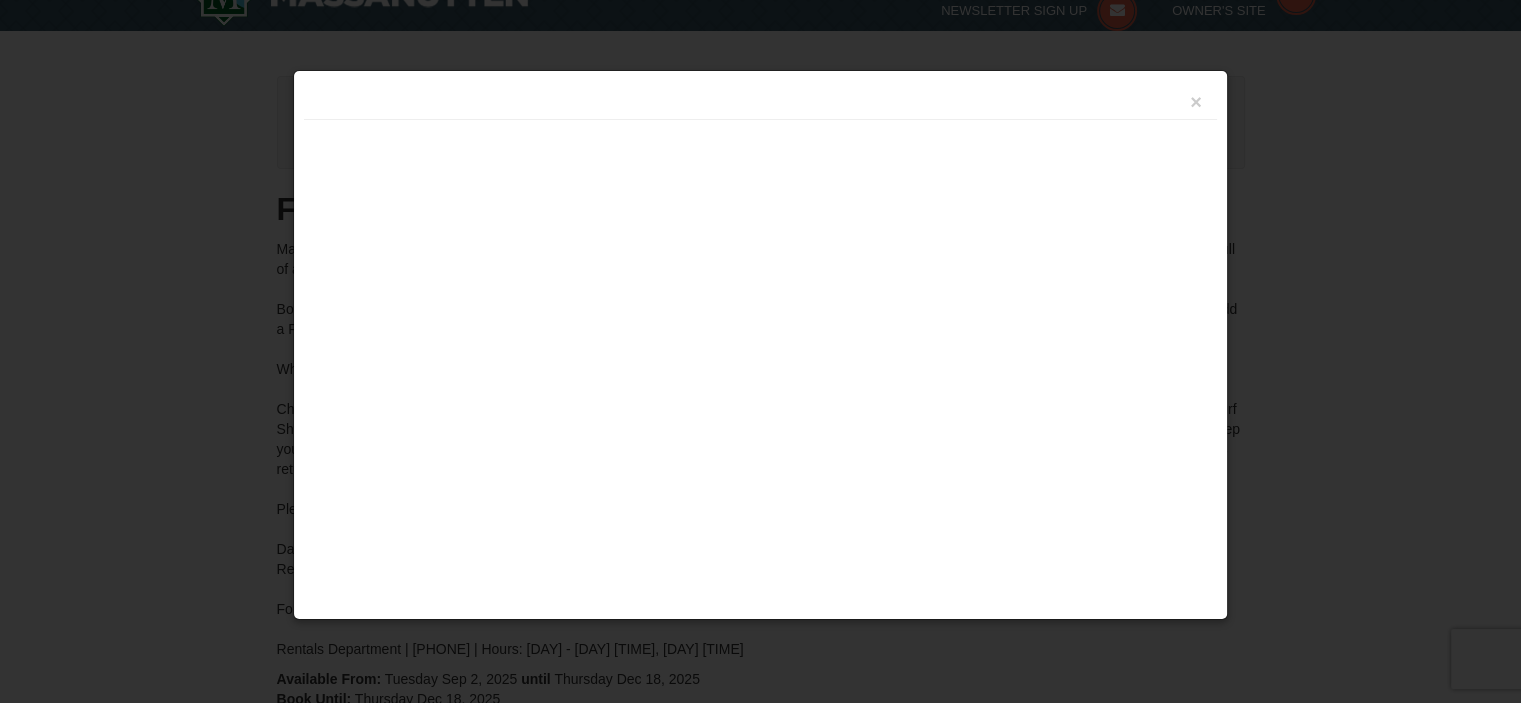 scroll, scrollTop: 849, scrollLeft: 0, axis: vertical 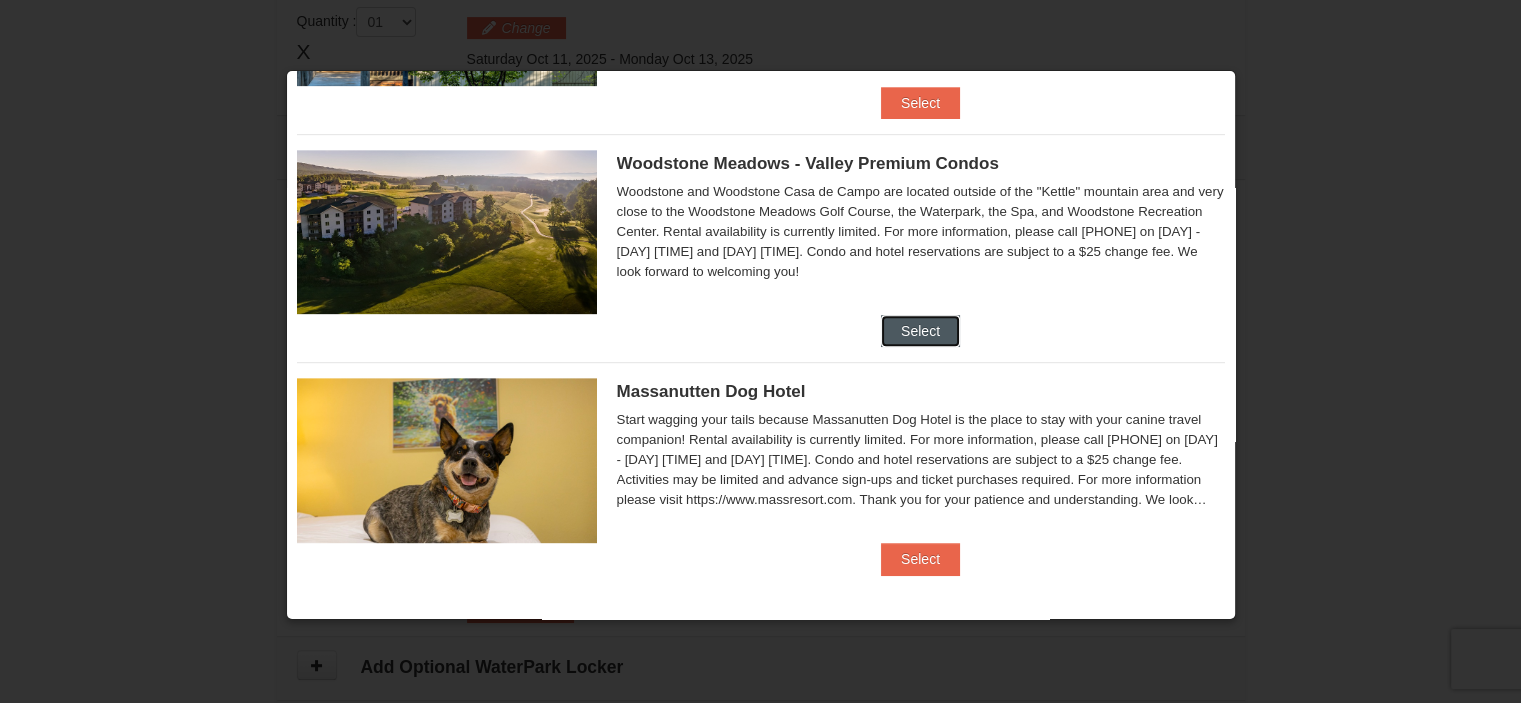 click on "Select" at bounding box center [920, 331] 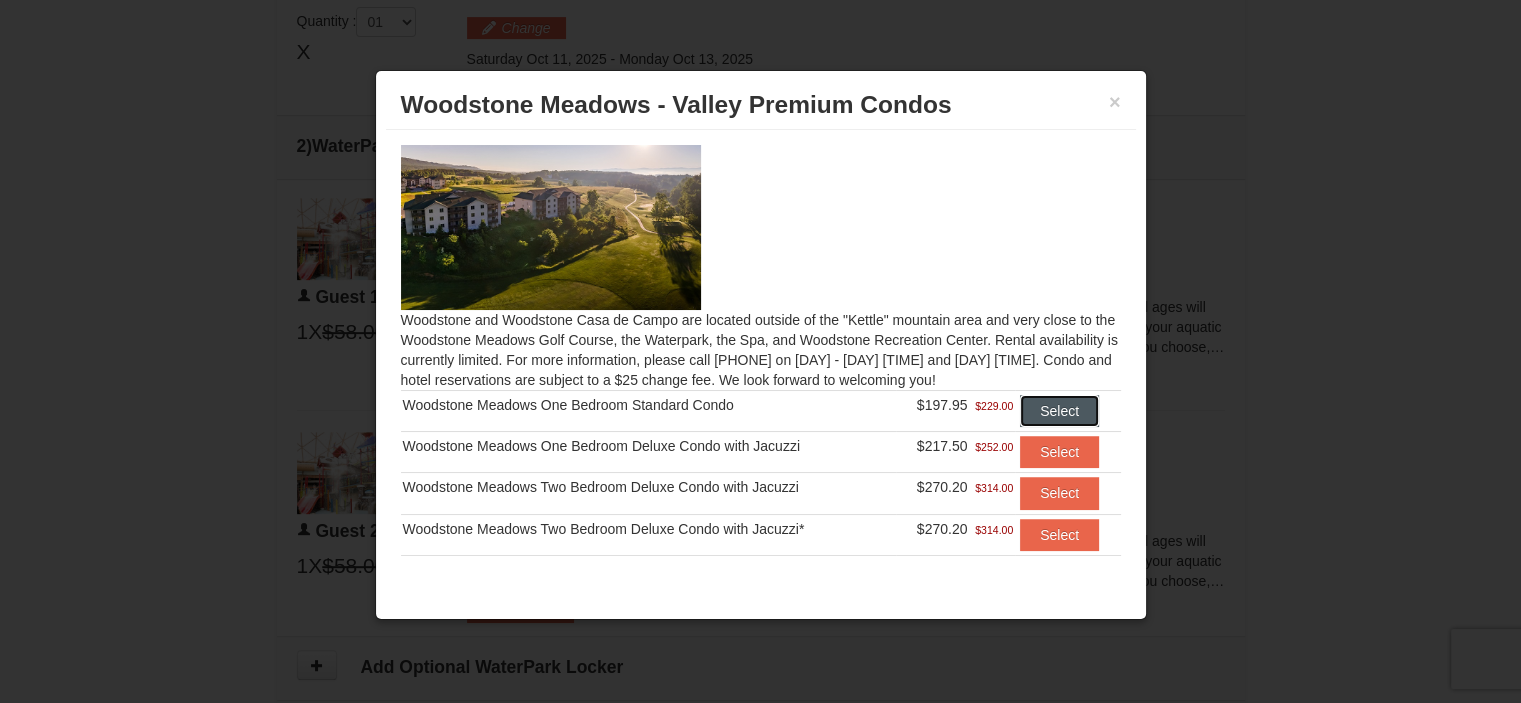 click on "Select" at bounding box center (1059, 411) 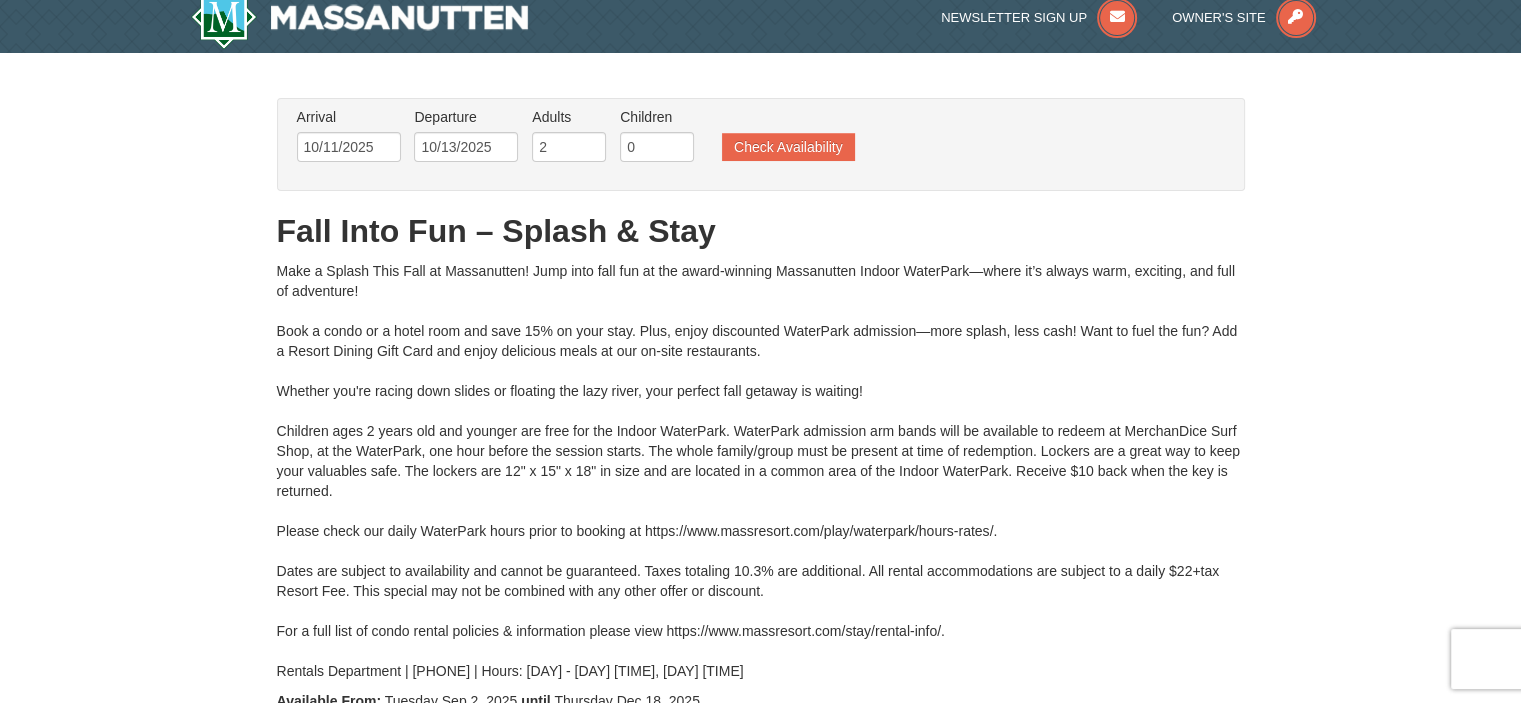 scroll, scrollTop: 0, scrollLeft: 0, axis: both 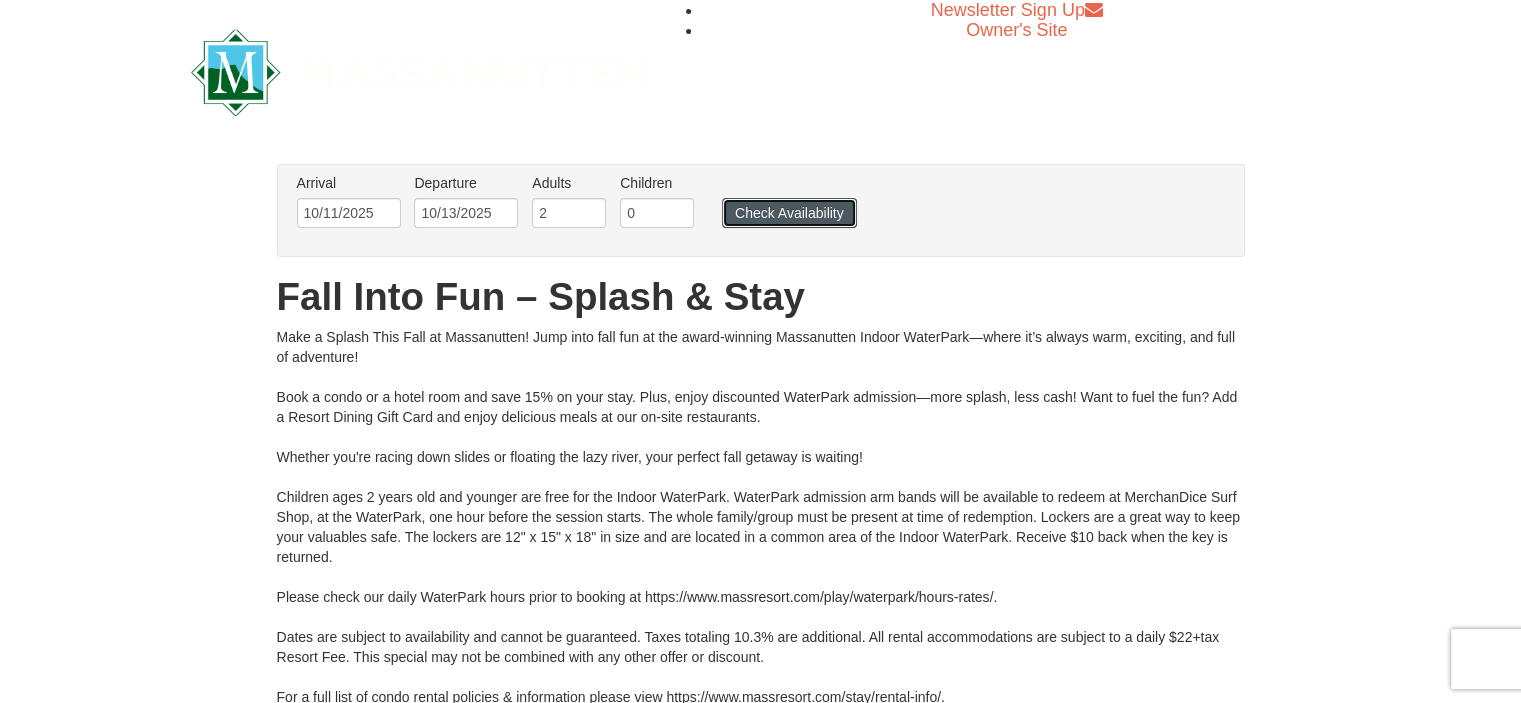 click on "Check Availability" at bounding box center (789, 213) 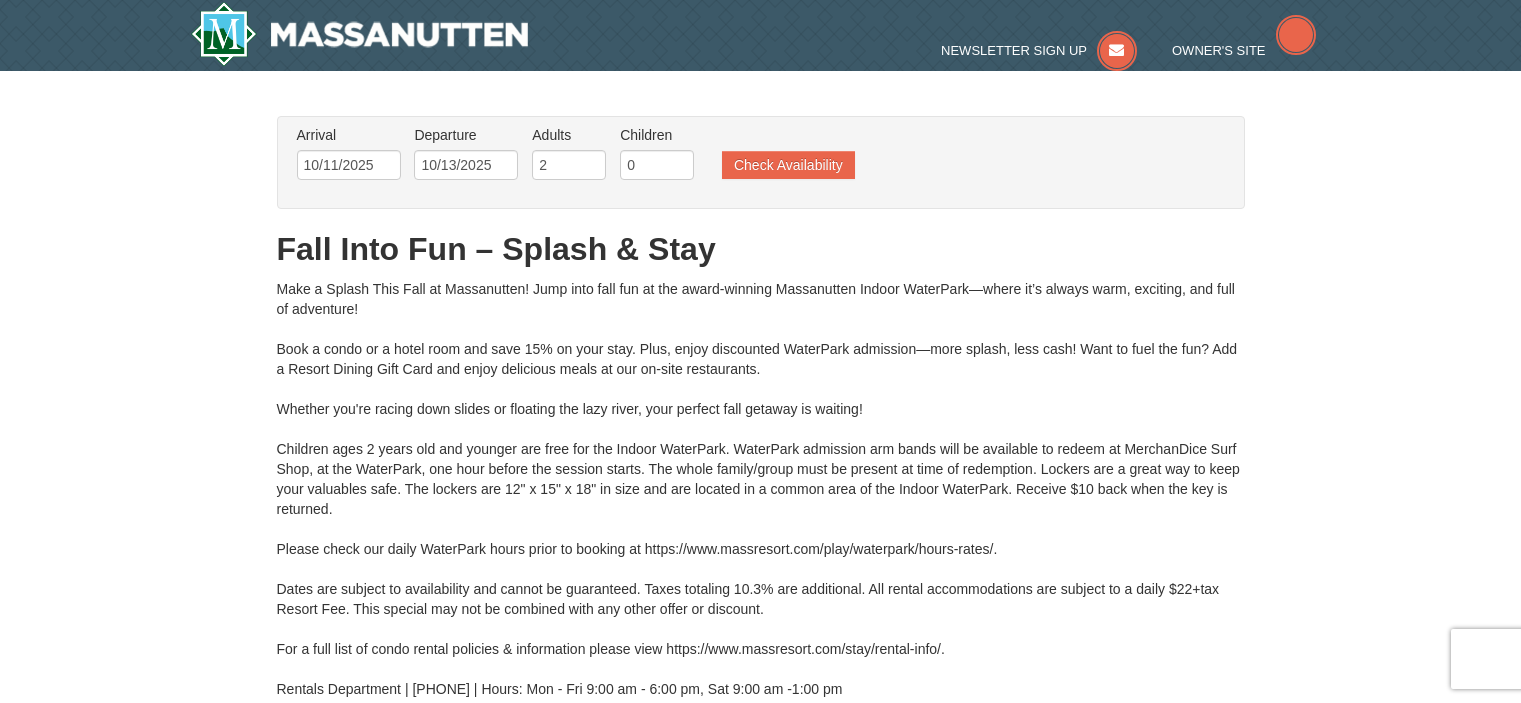 scroll, scrollTop: 406, scrollLeft: 0, axis: vertical 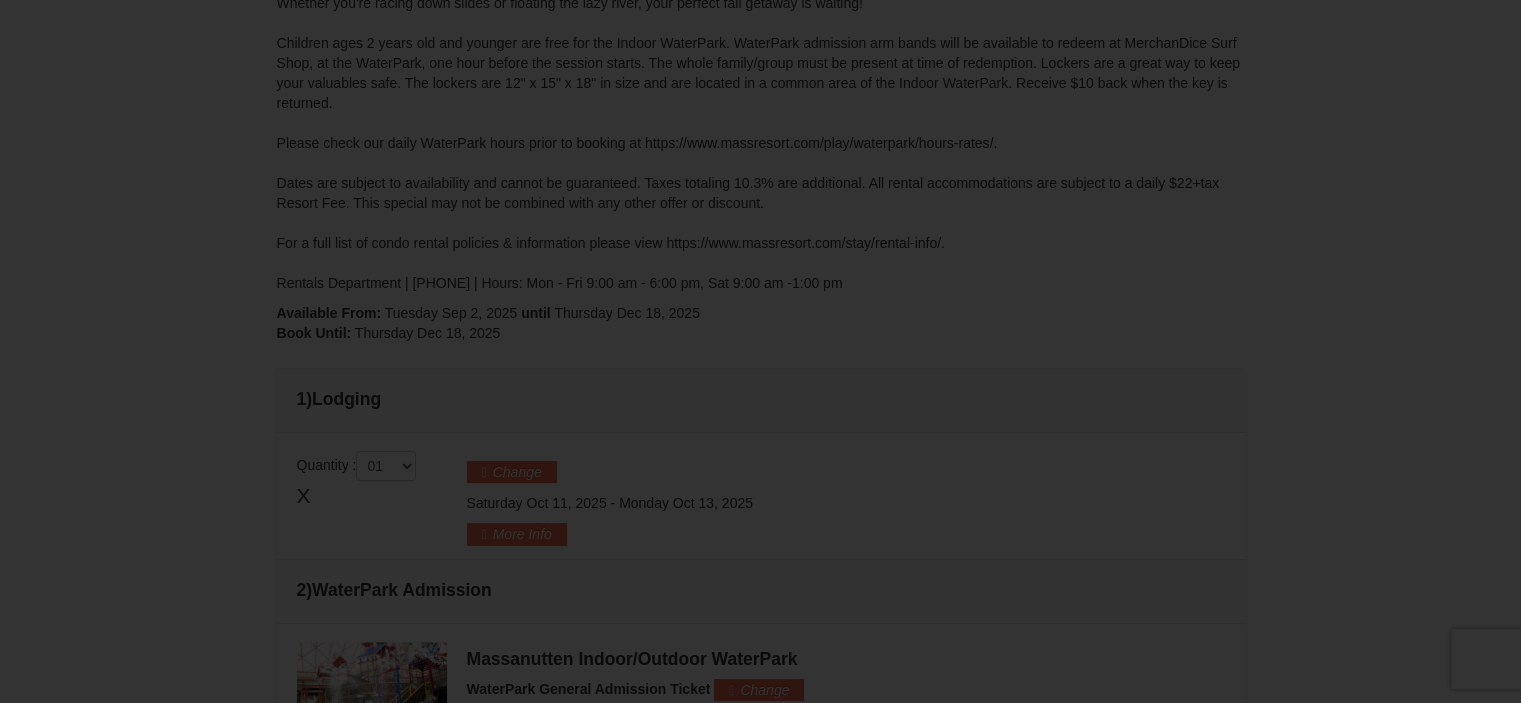 type on "10/11/2025" 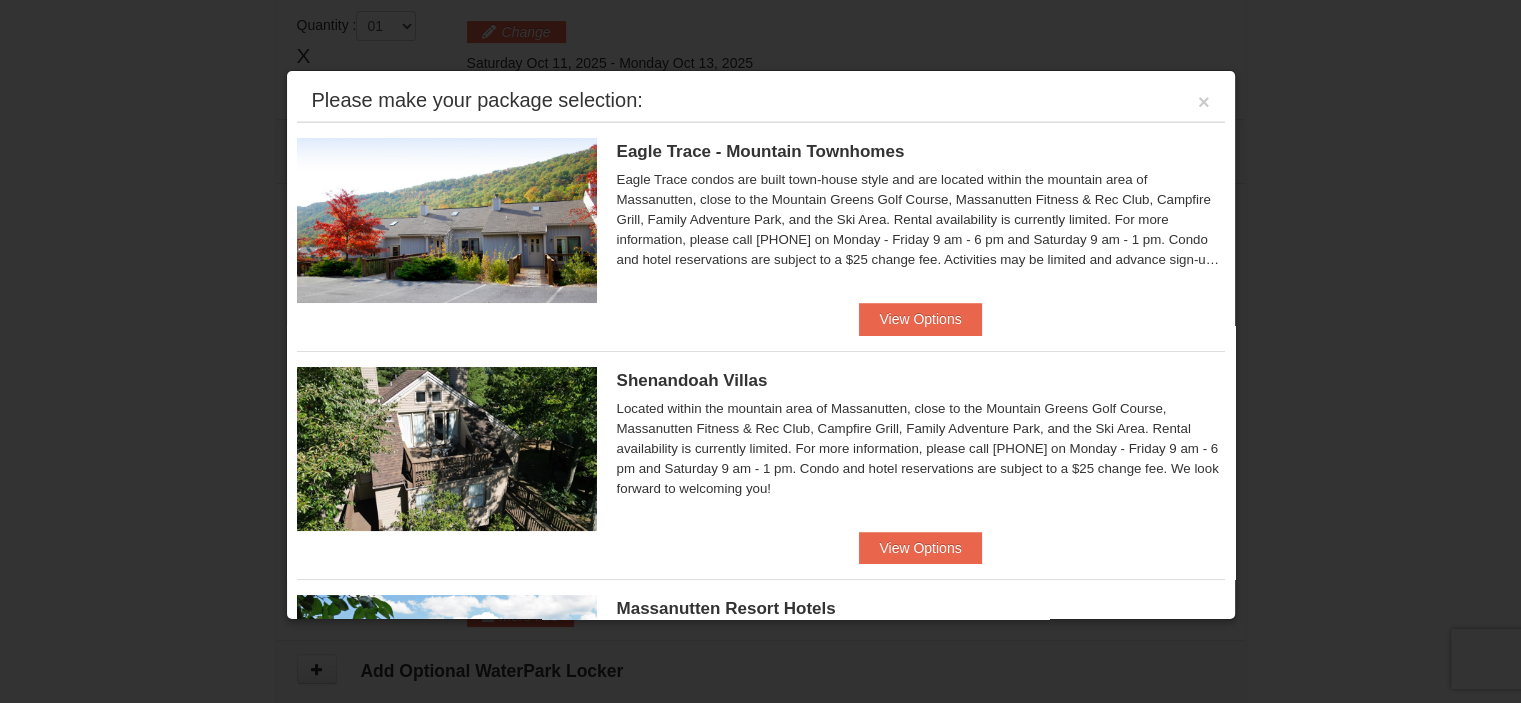 scroll, scrollTop: 851, scrollLeft: 0, axis: vertical 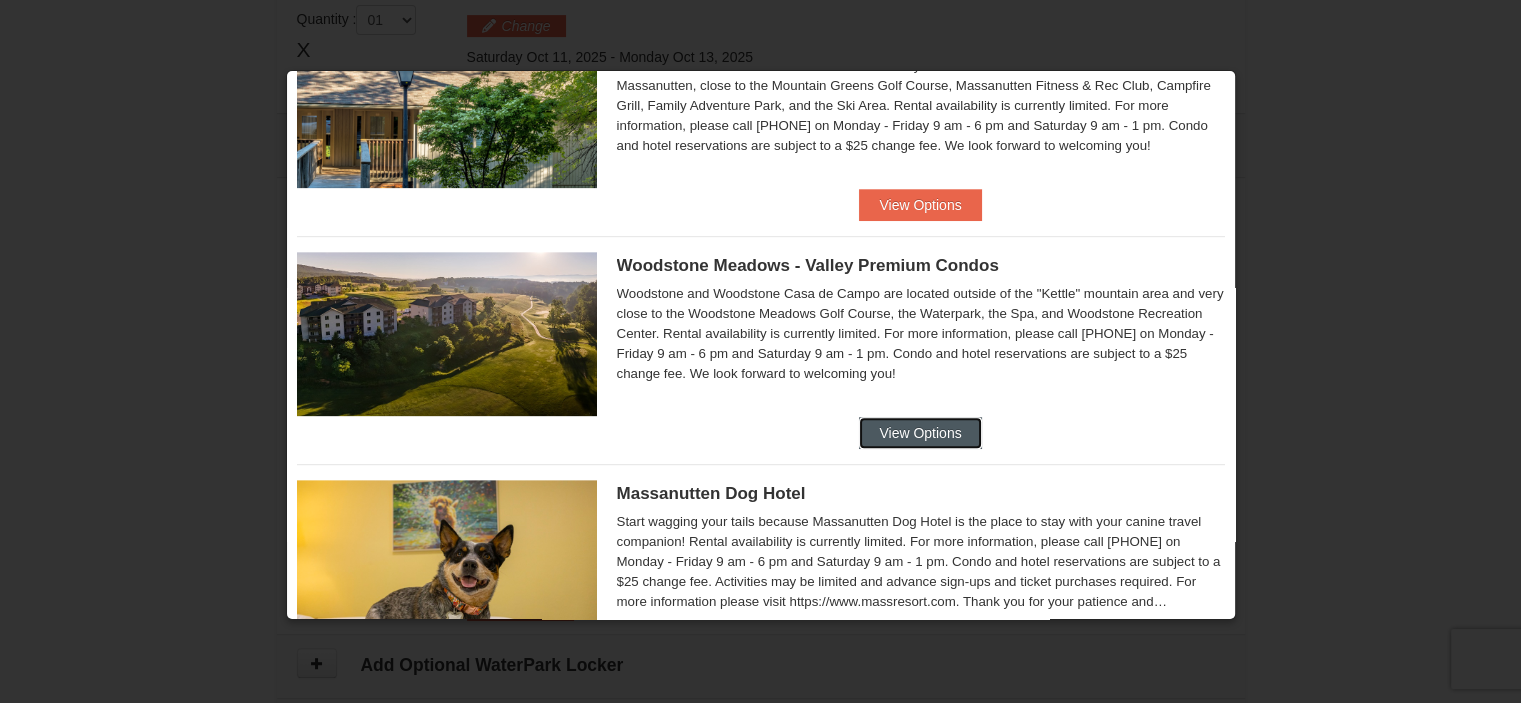 click on "View Options" at bounding box center (920, 433) 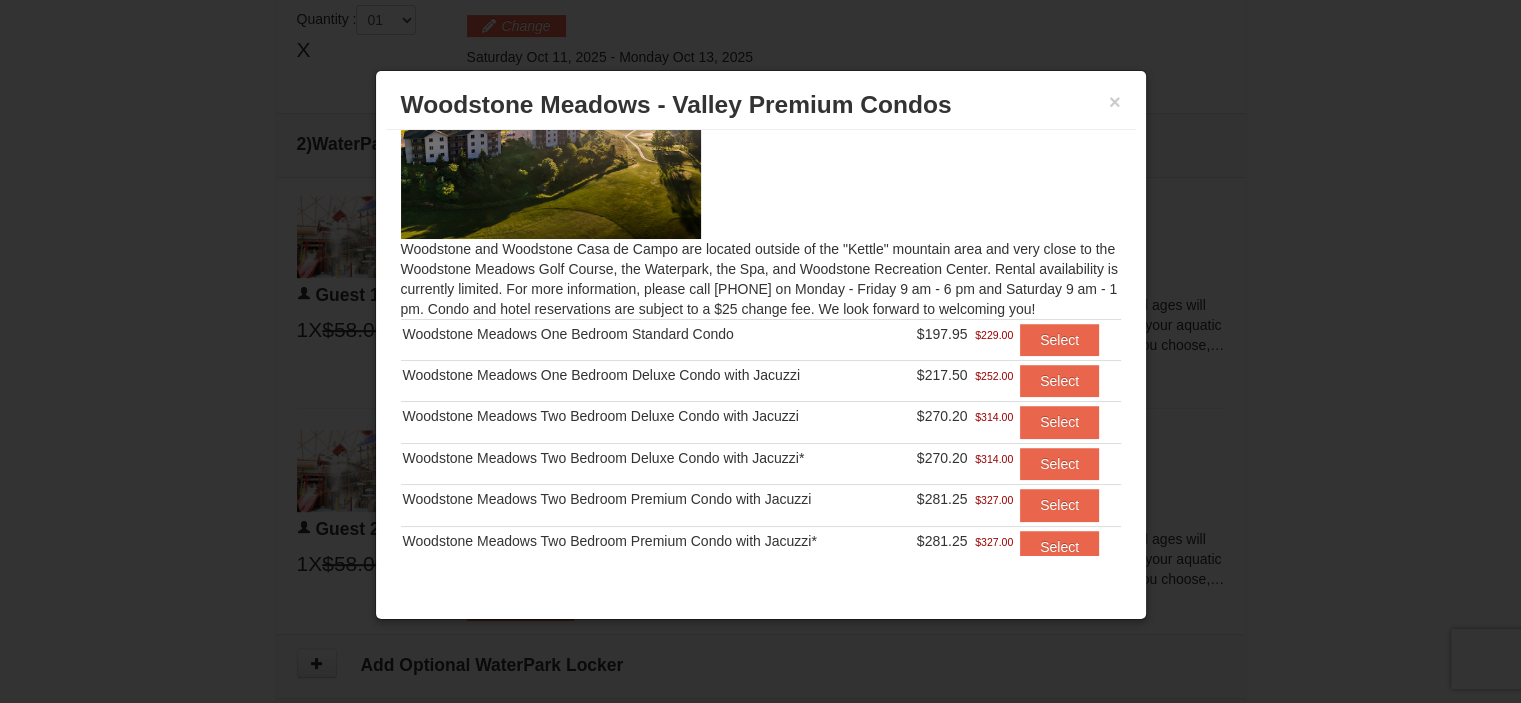 scroll, scrollTop: 136, scrollLeft: 0, axis: vertical 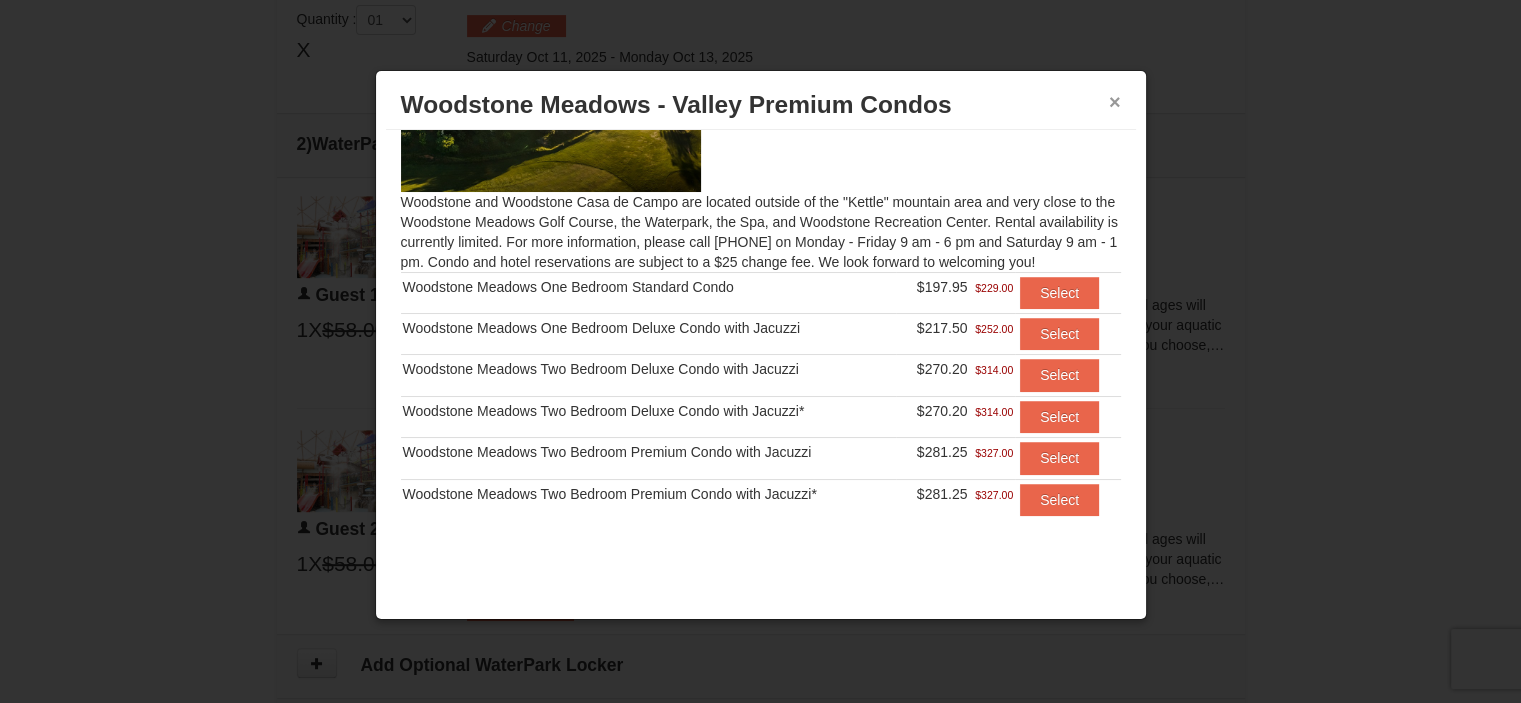 click on "×" at bounding box center [1115, 102] 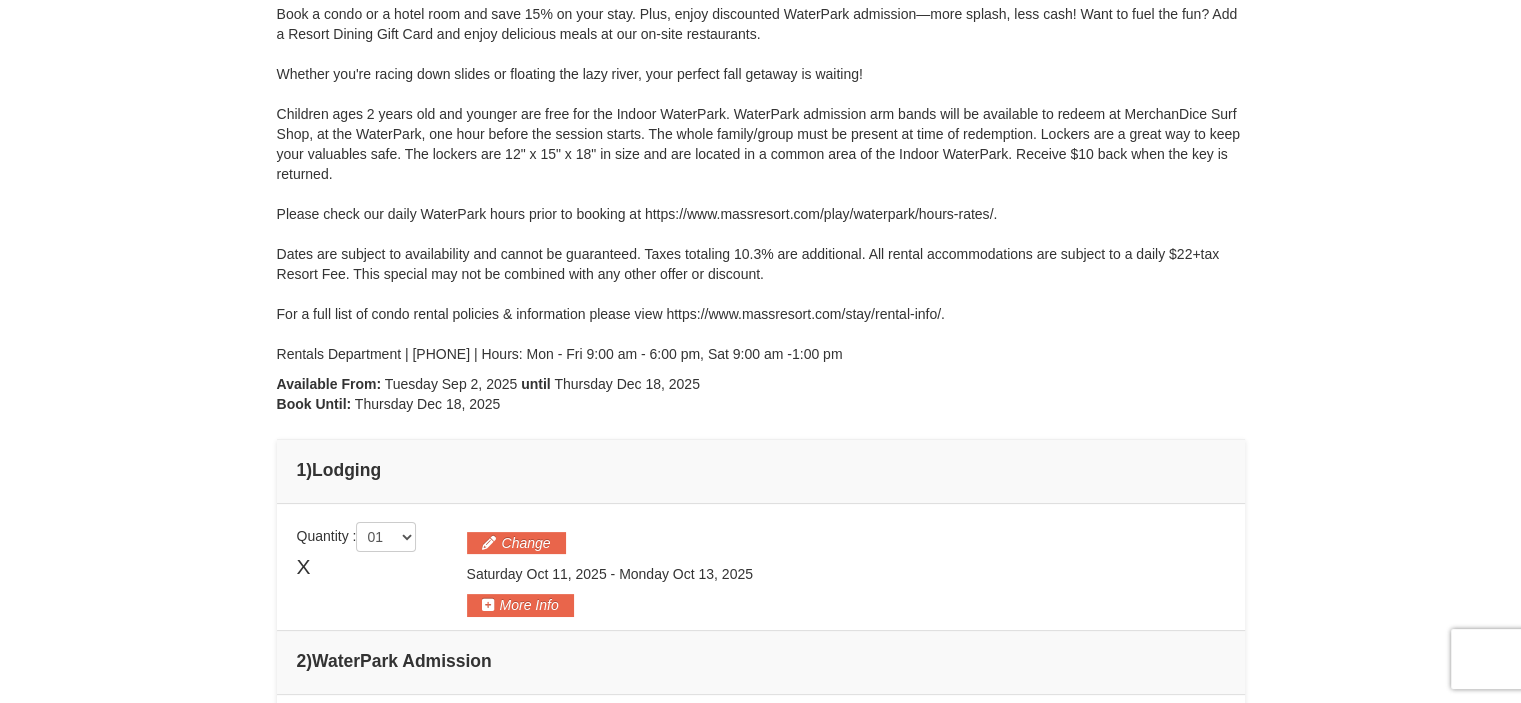 scroll, scrollTop: 0, scrollLeft: 0, axis: both 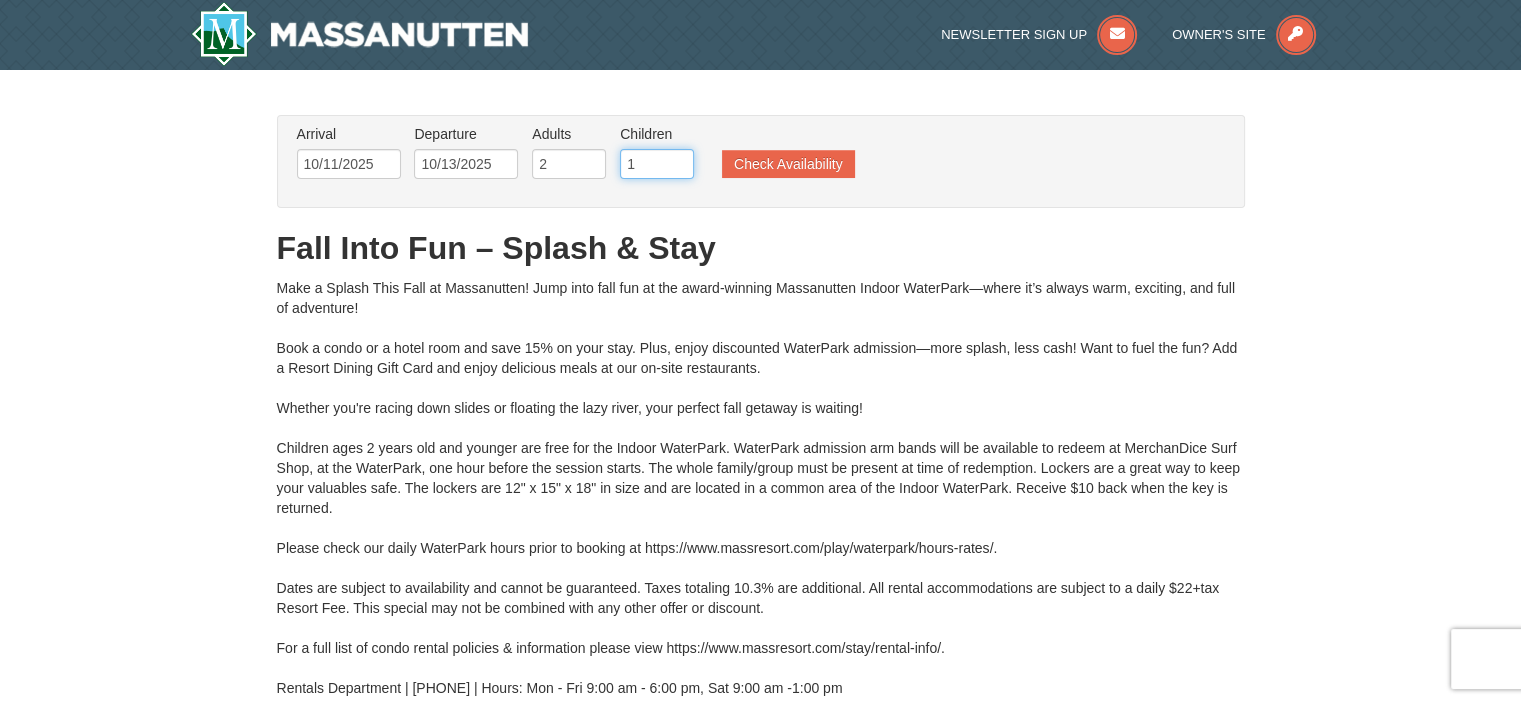 type on "1" 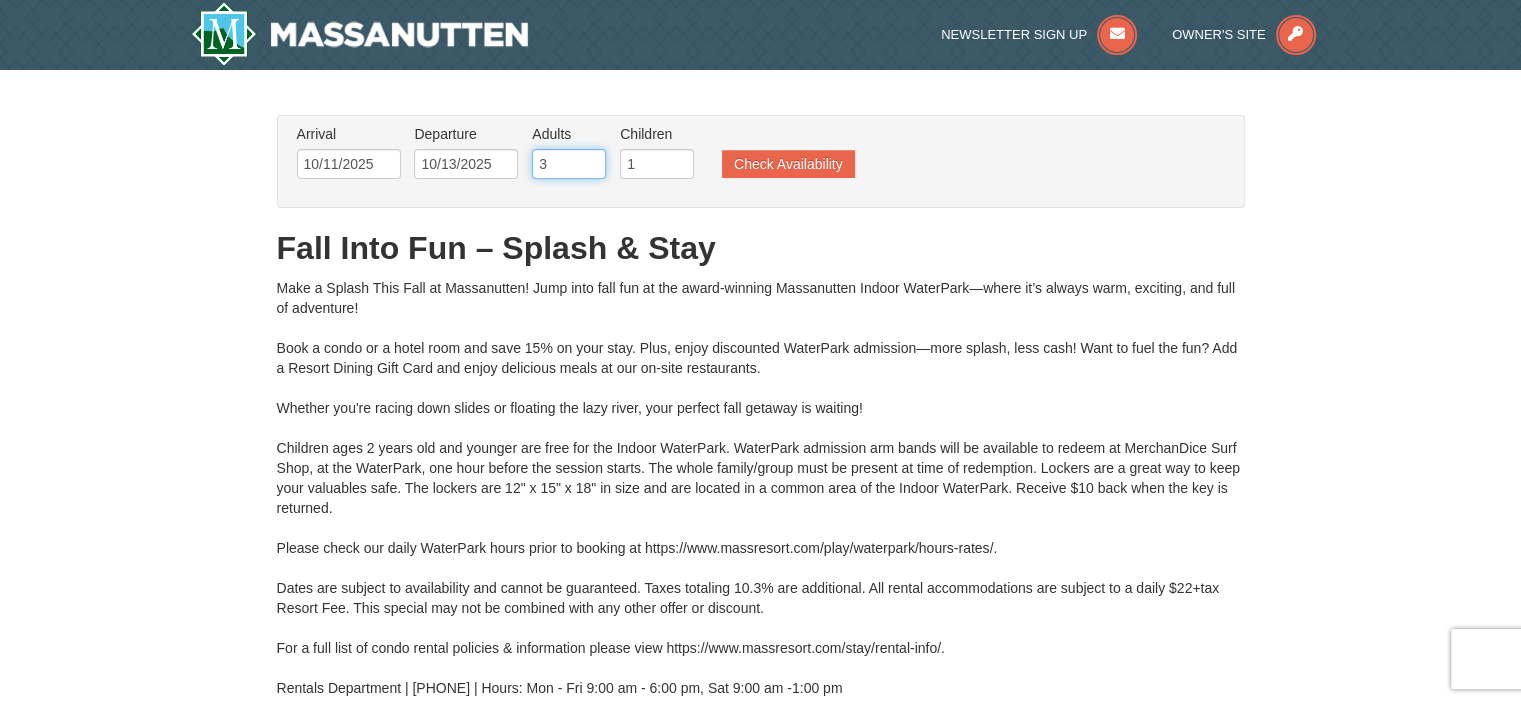 type on "3" 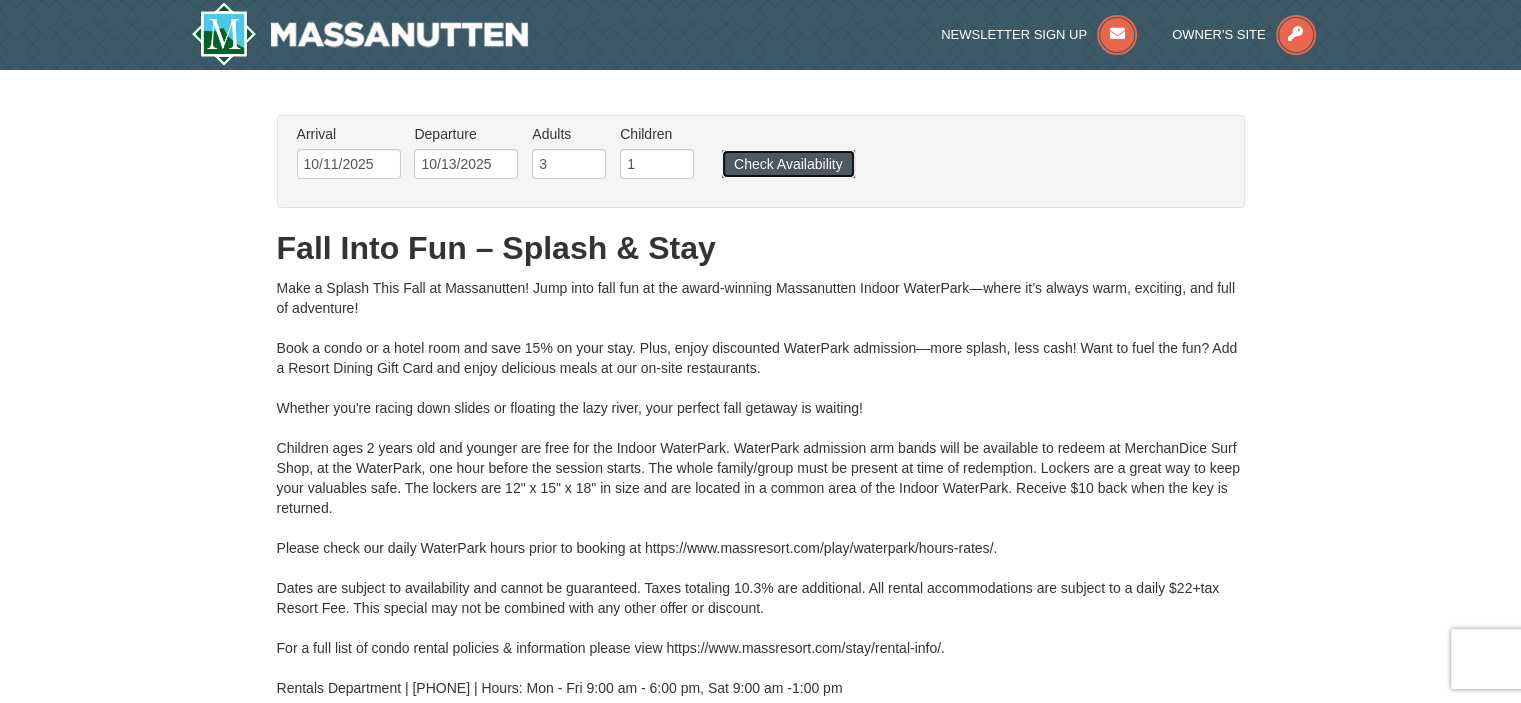 click on "Check Availability" at bounding box center [788, 164] 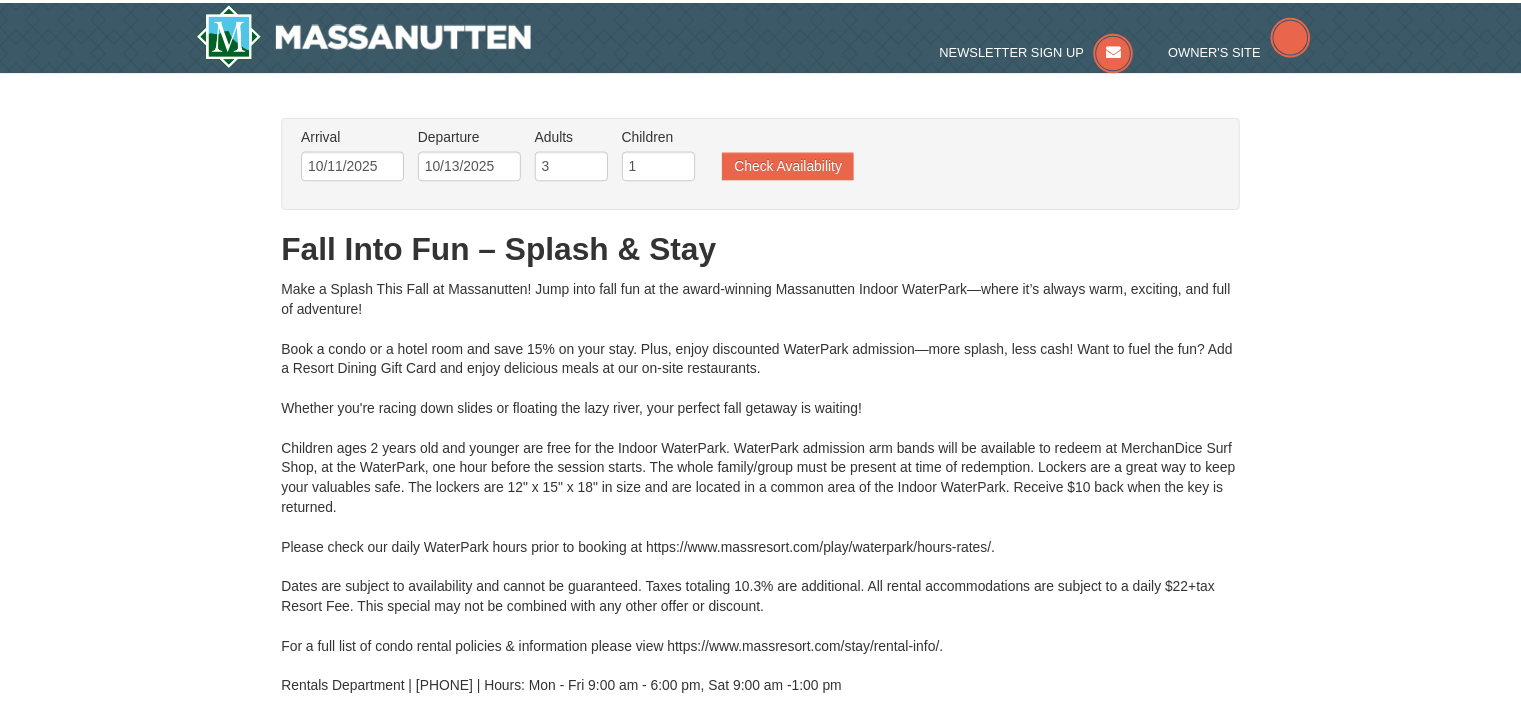 scroll, scrollTop: 485, scrollLeft: 0, axis: vertical 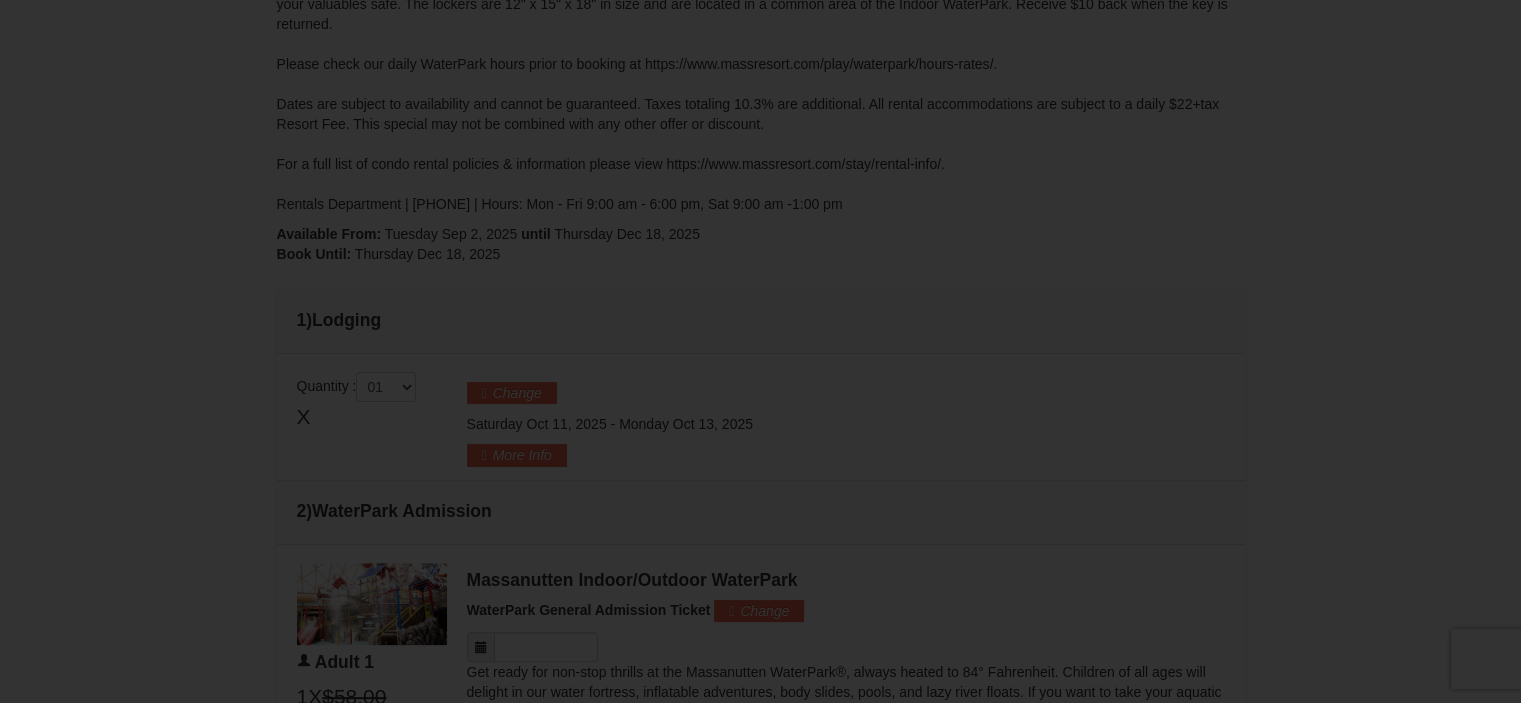 type on "10/11/2025" 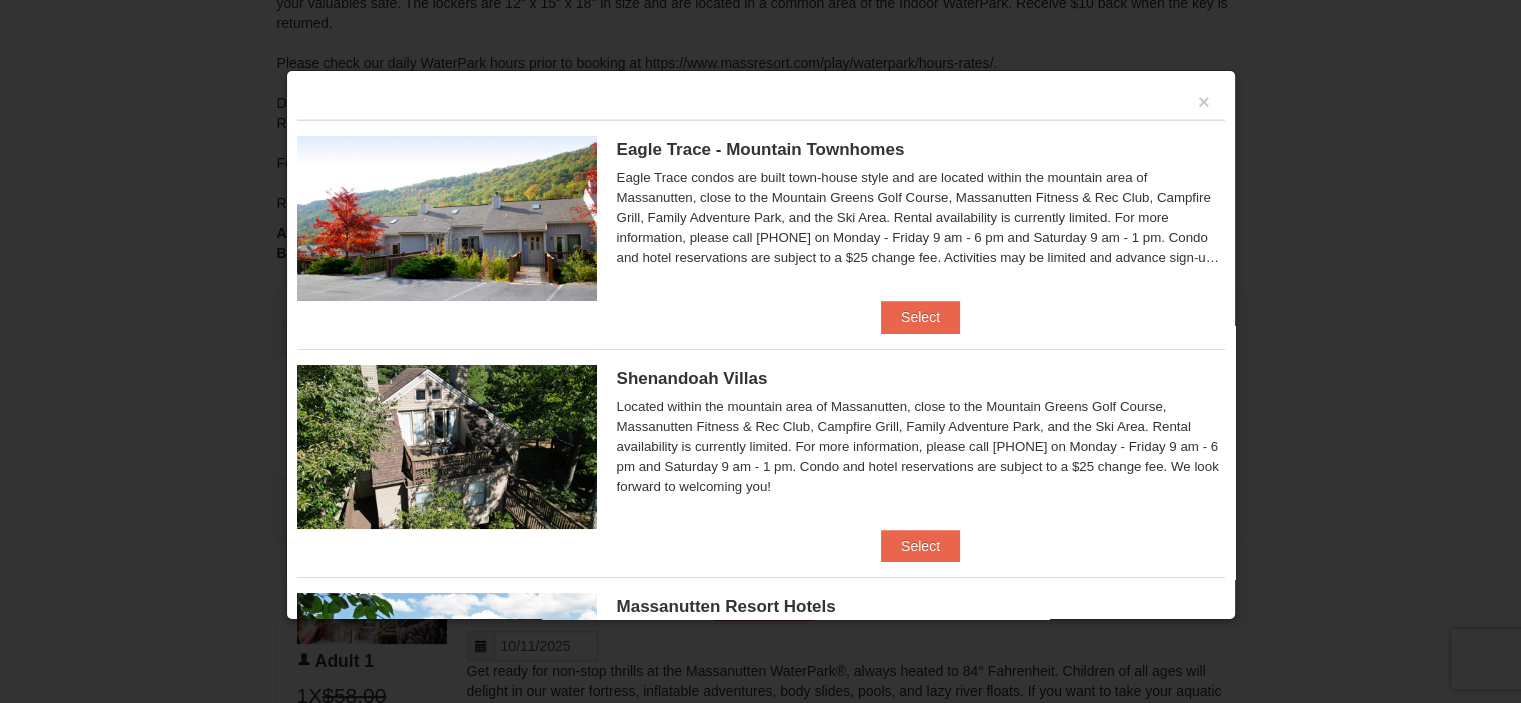 scroll, scrollTop: 849, scrollLeft: 0, axis: vertical 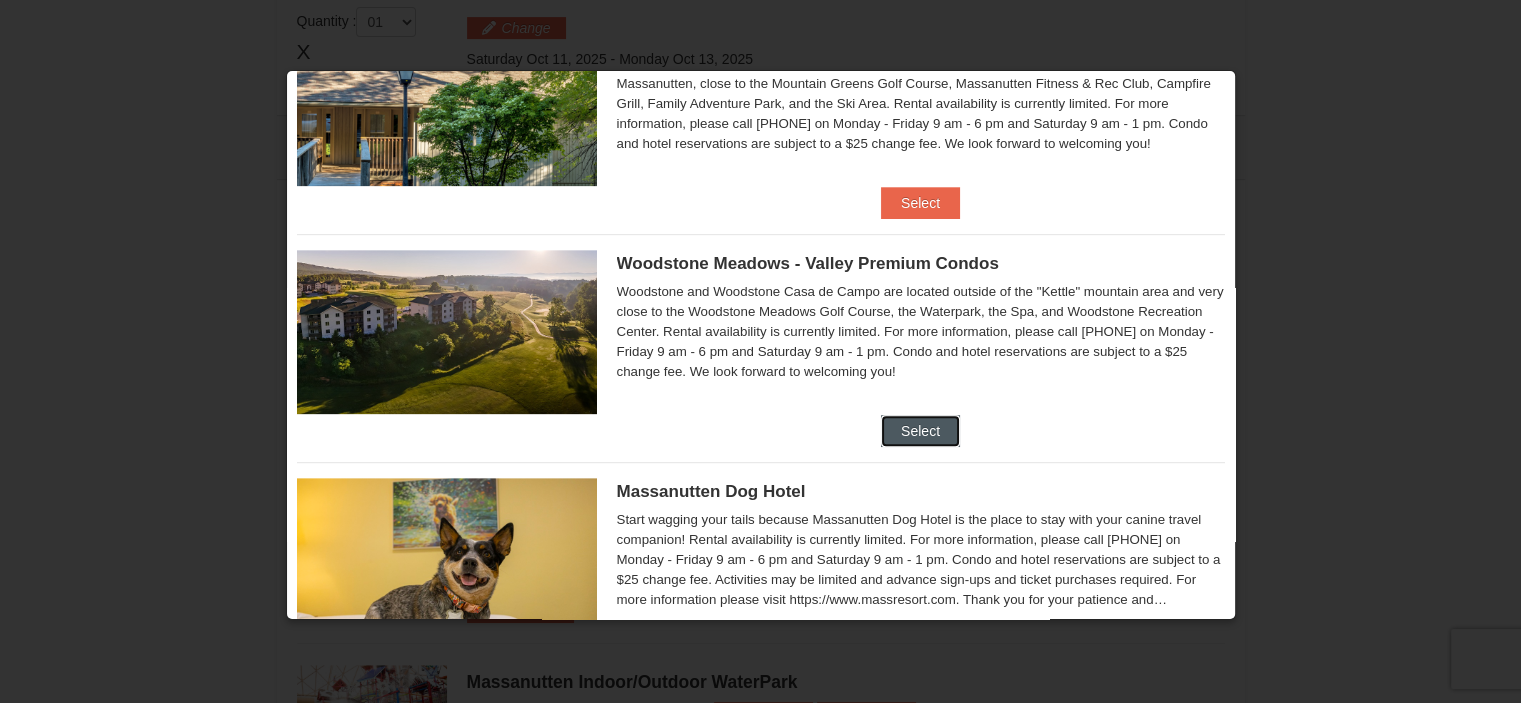 click on "Select" at bounding box center [920, 431] 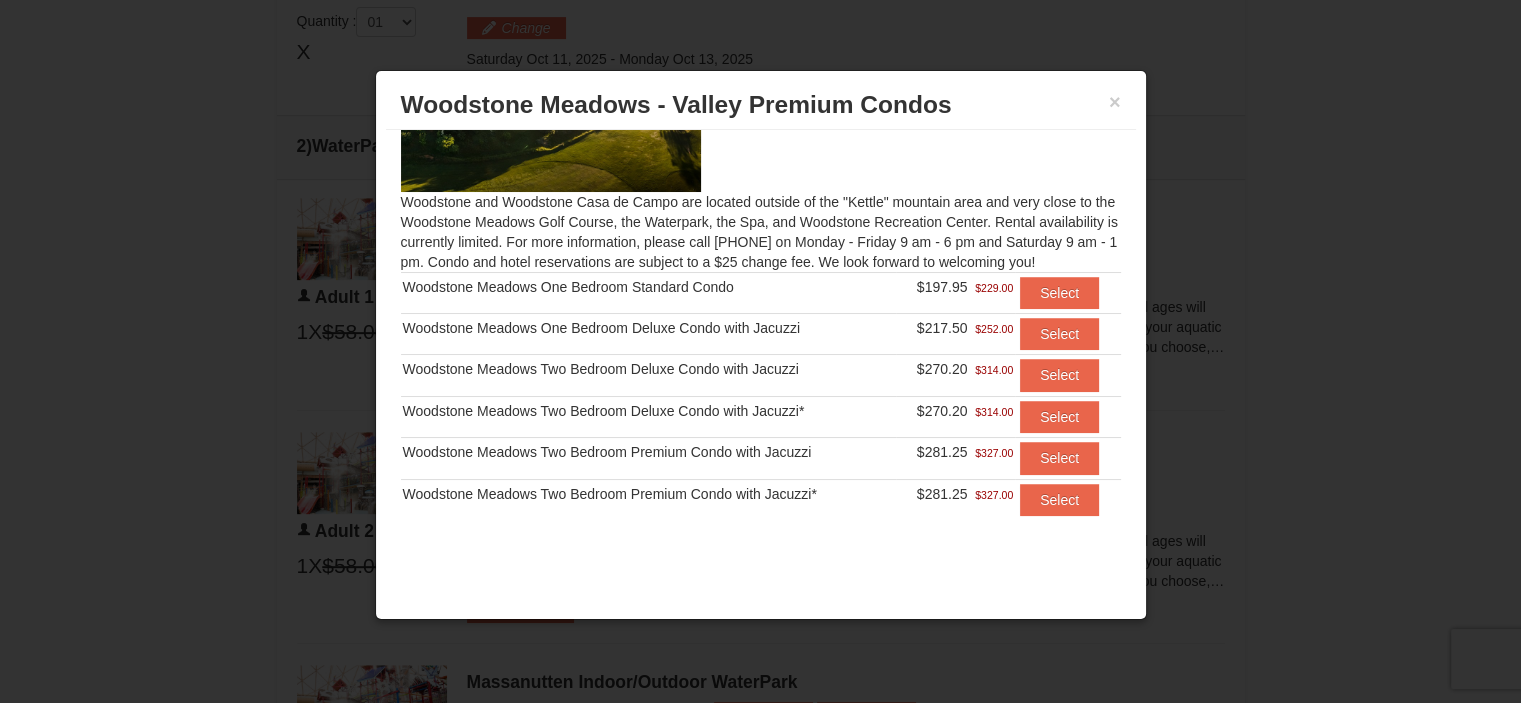 scroll, scrollTop: 136, scrollLeft: 0, axis: vertical 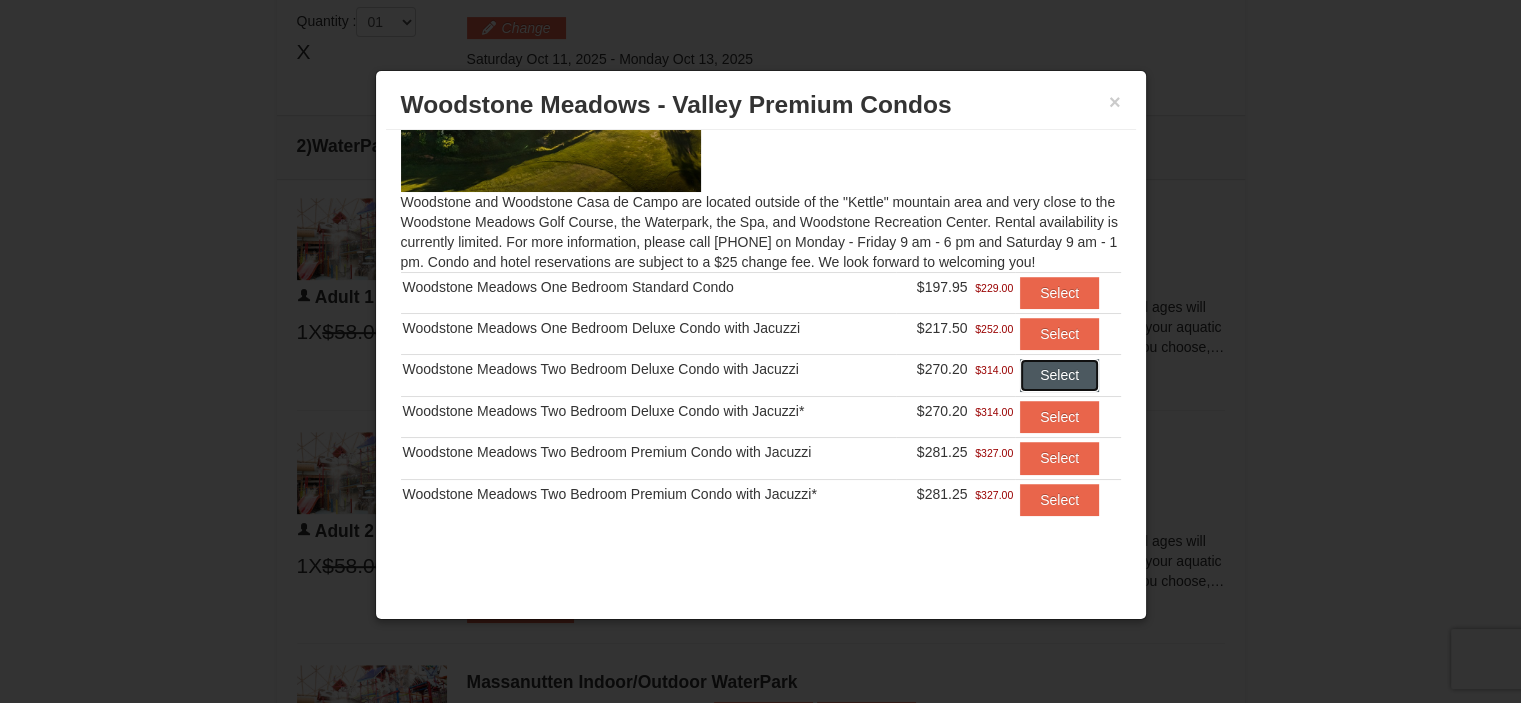 click on "Select" at bounding box center (1059, 375) 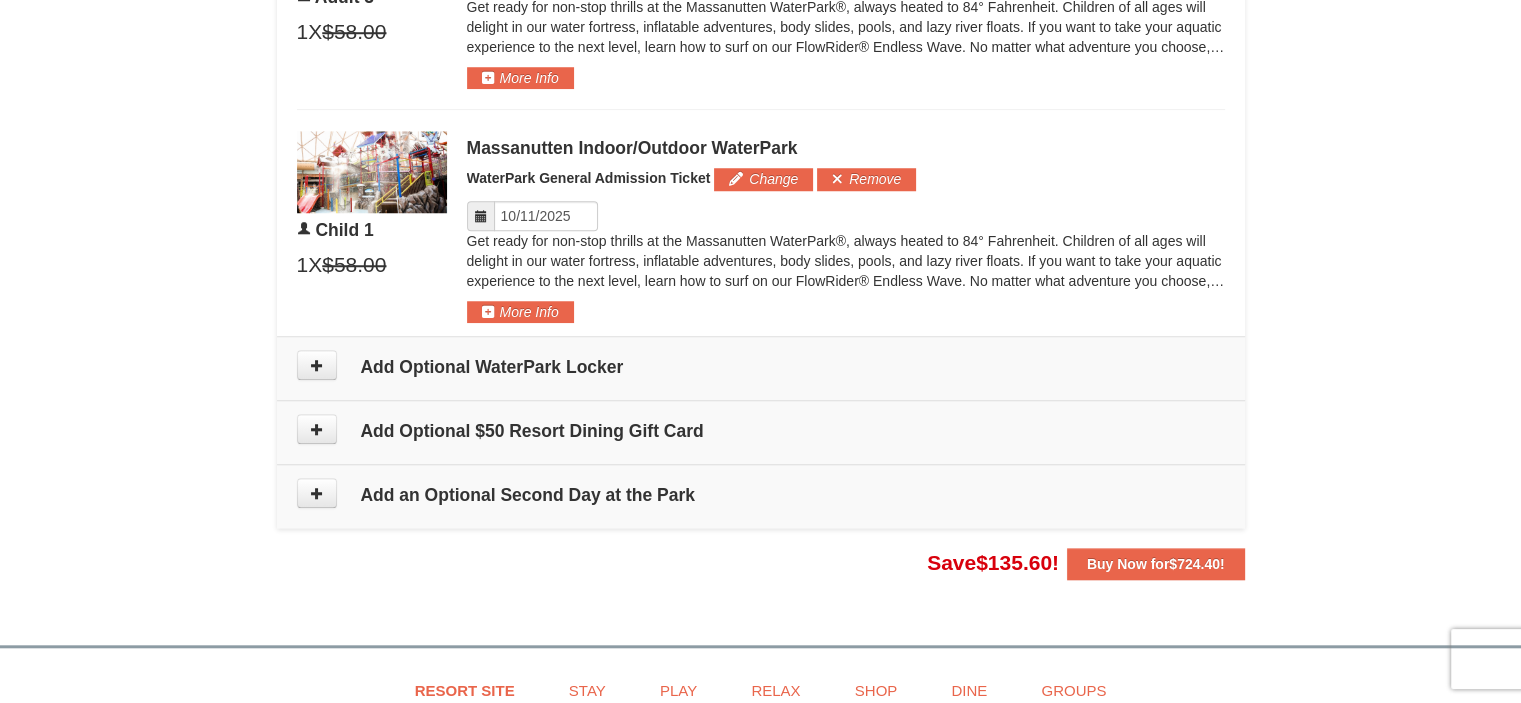 scroll, scrollTop: 1749, scrollLeft: 0, axis: vertical 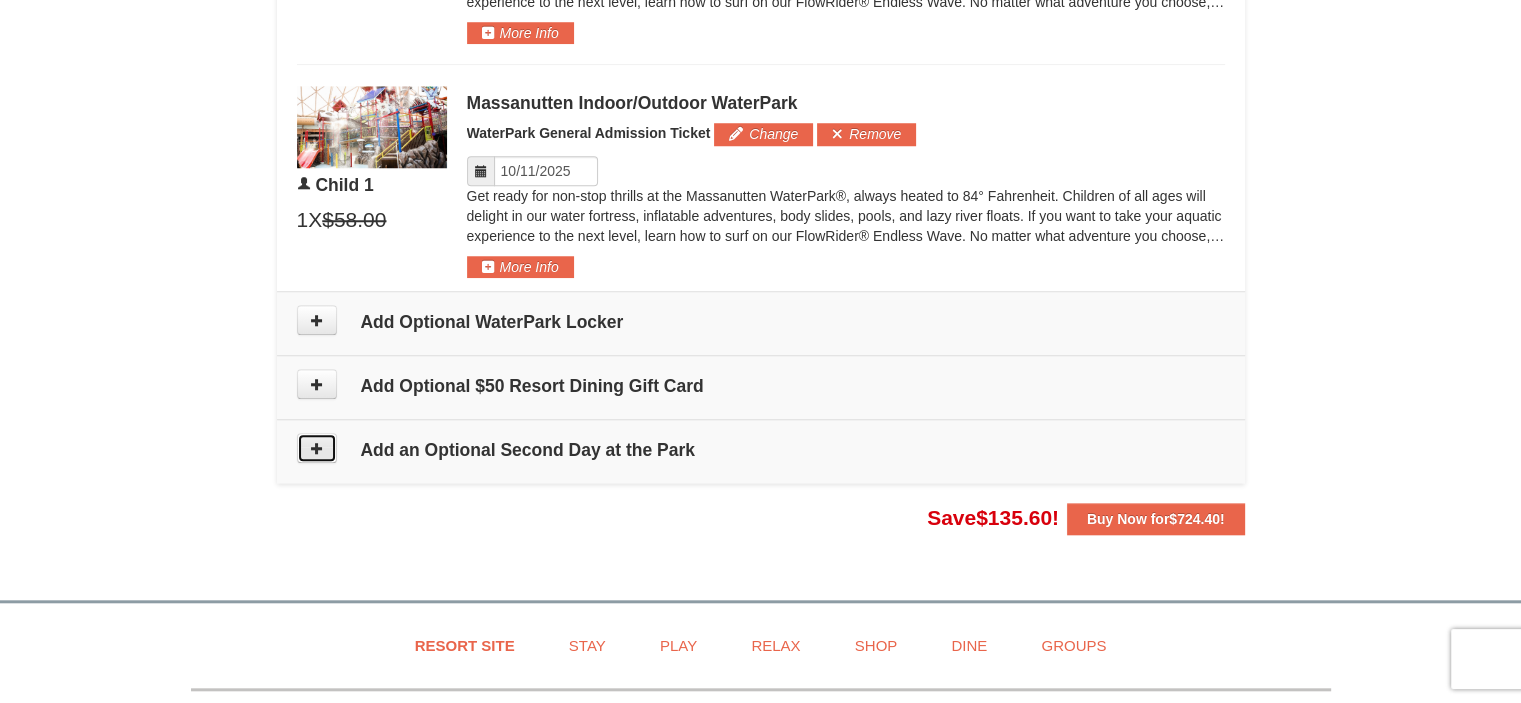 click at bounding box center (317, 448) 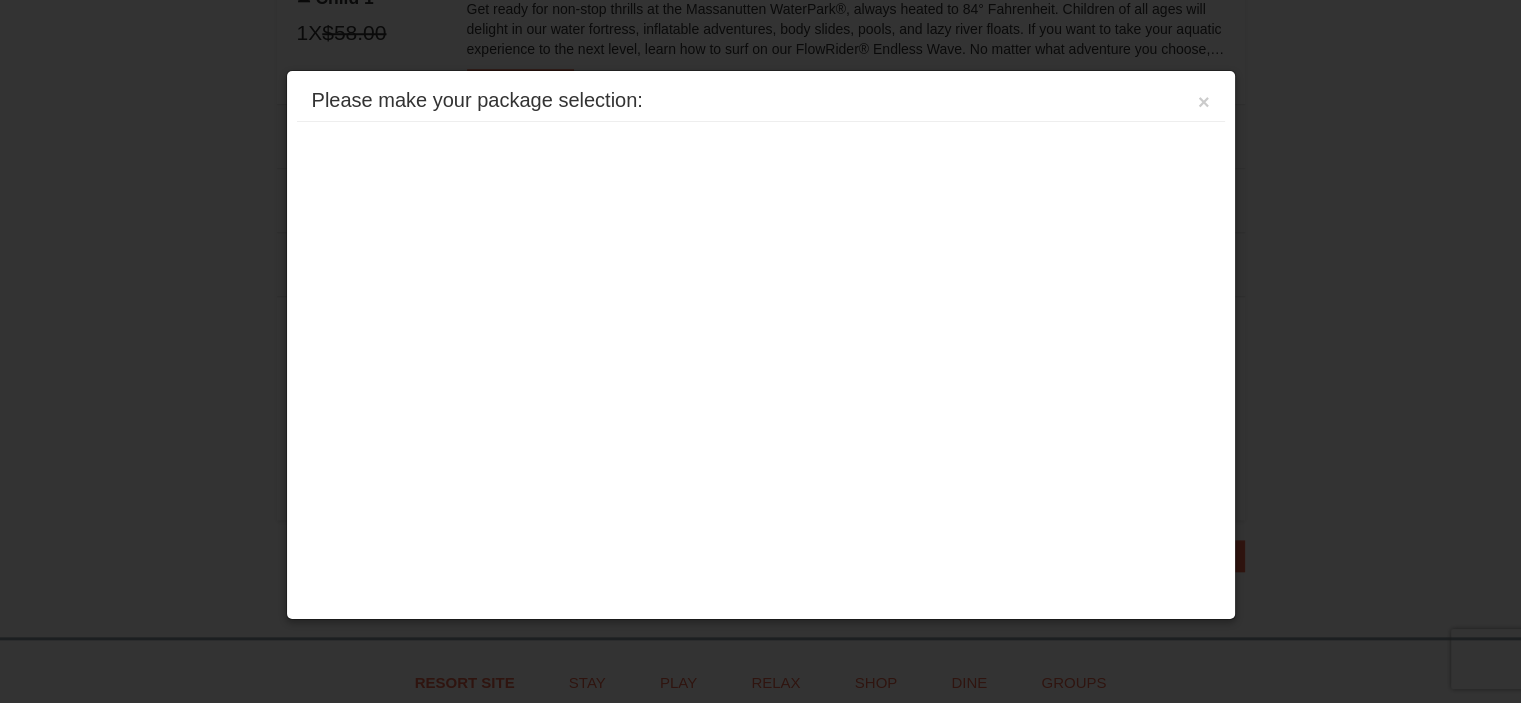 scroll, scrollTop: 2148, scrollLeft: 0, axis: vertical 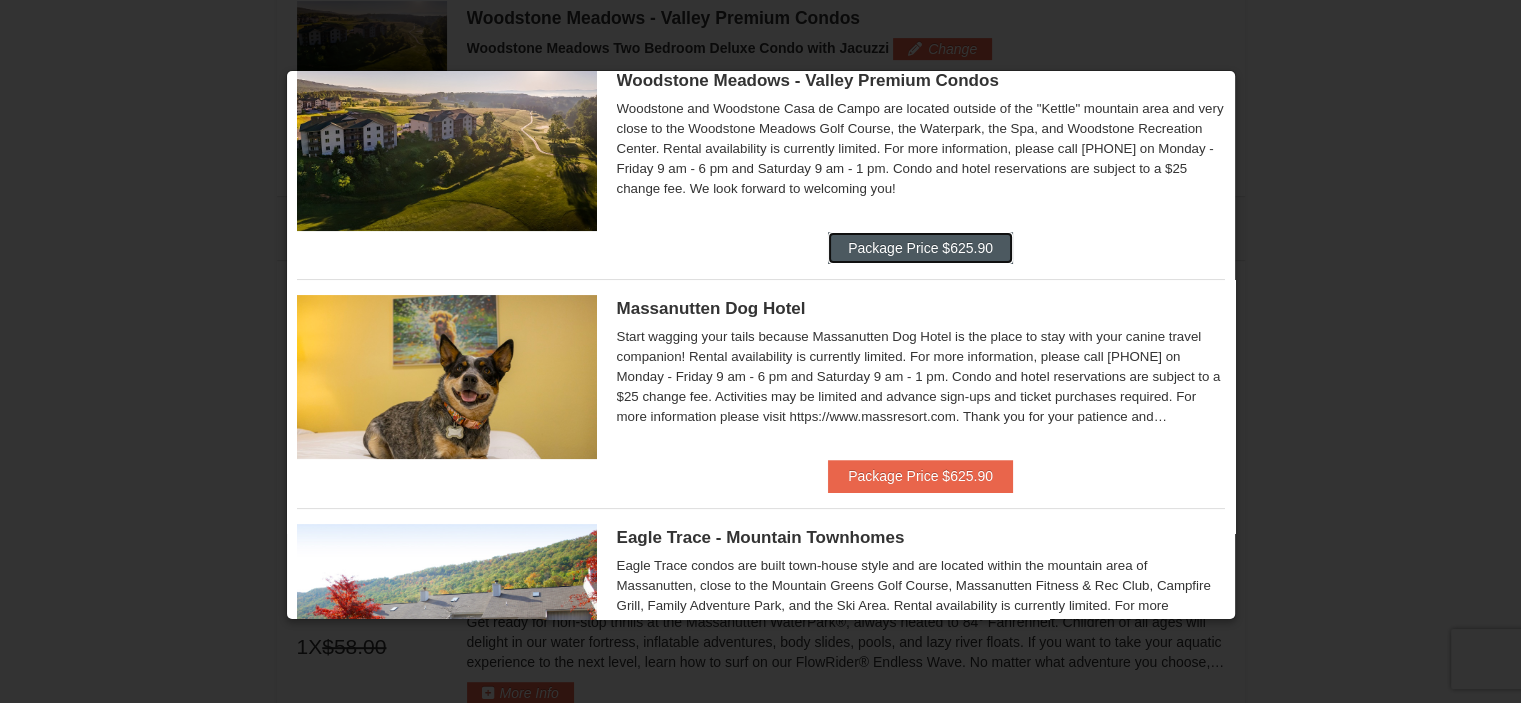 click on "Package Price $625.90" at bounding box center (920, 248) 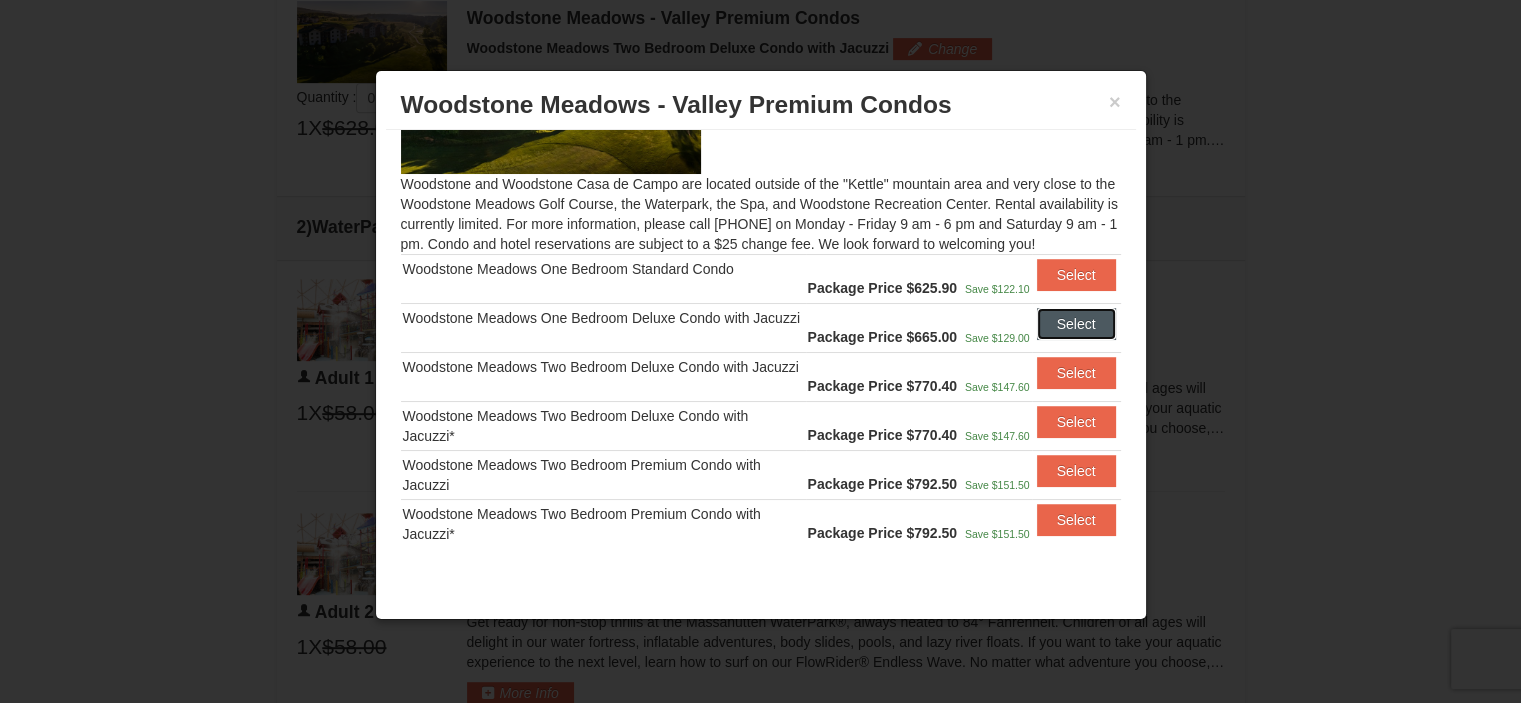 click on "Select" at bounding box center [1076, 324] 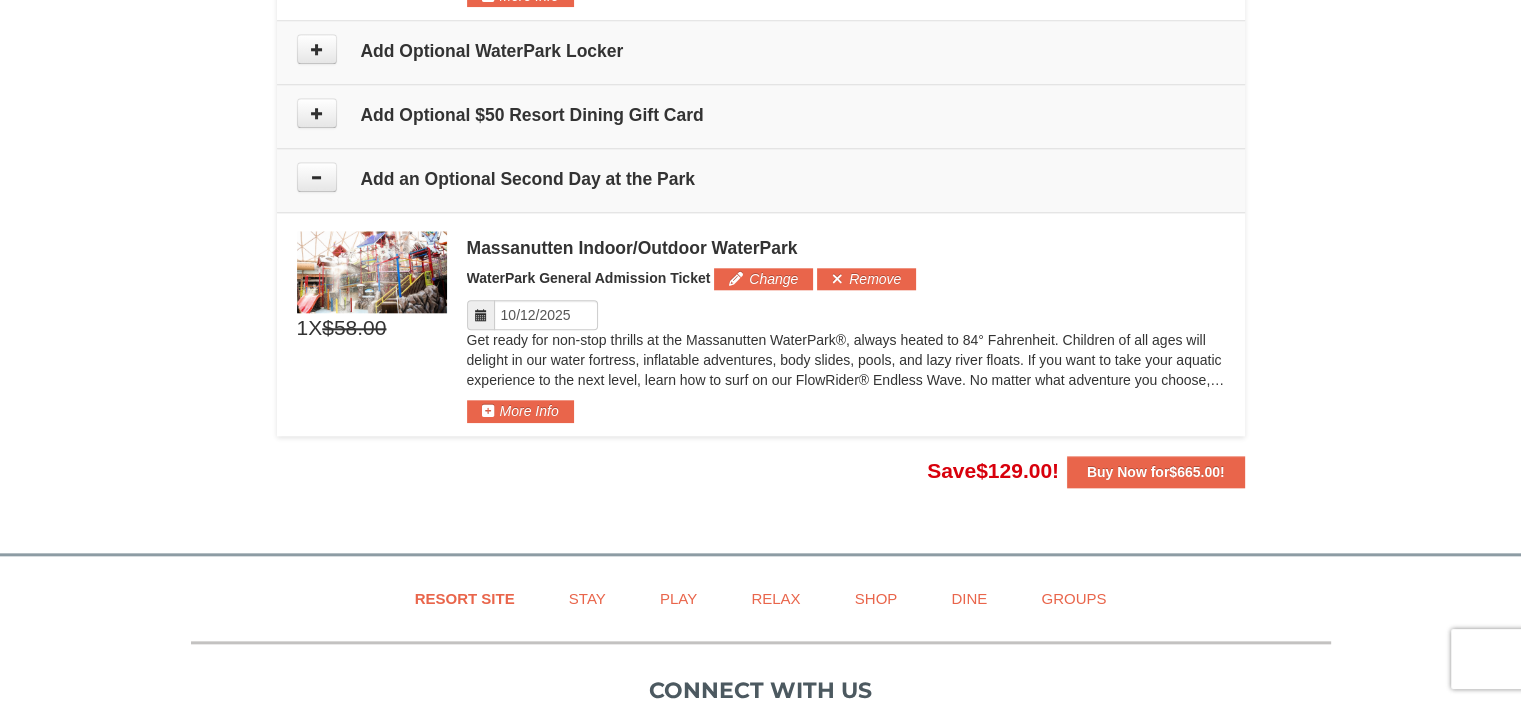 scroll, scrollTop: 2055, scrollLeft: 0, axis: vertical 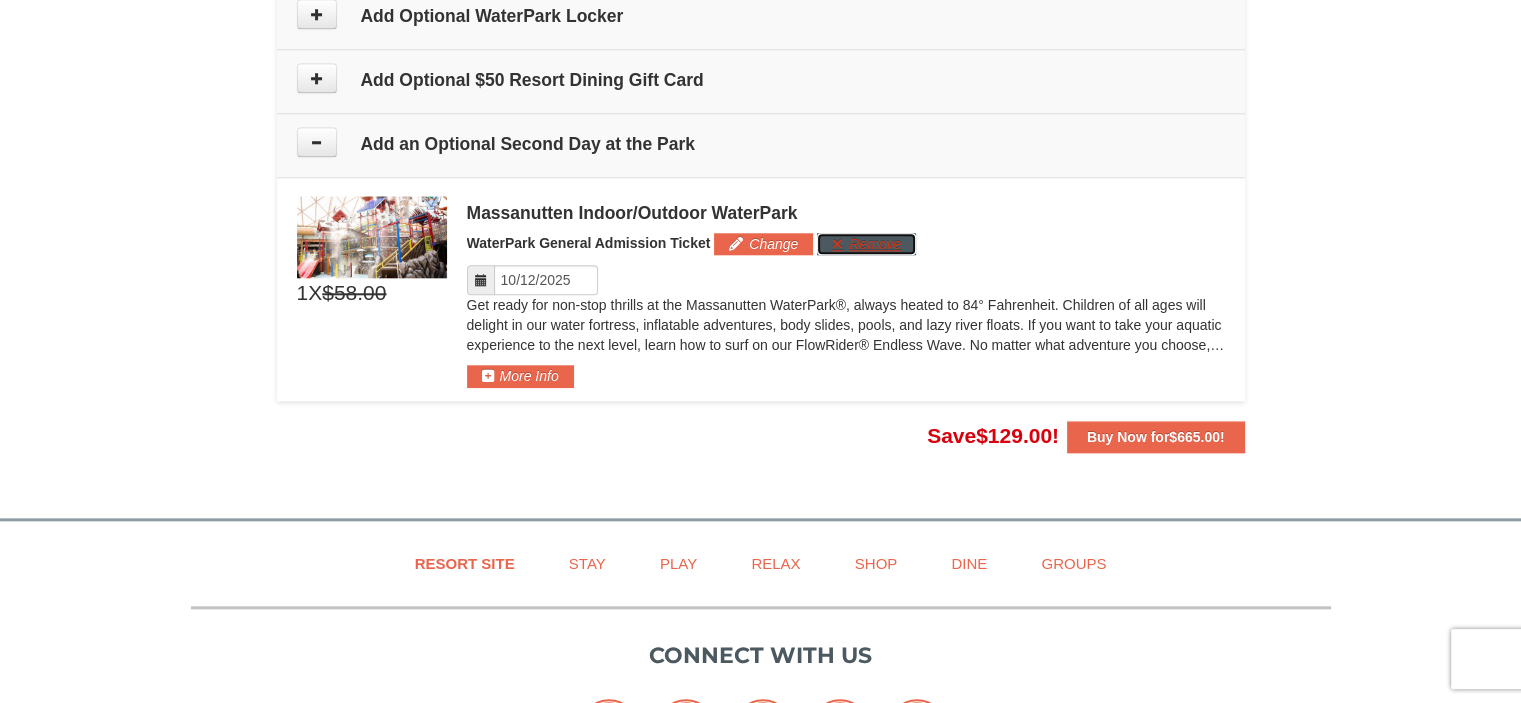 click on "Remove" at bounding box center (866, 244) 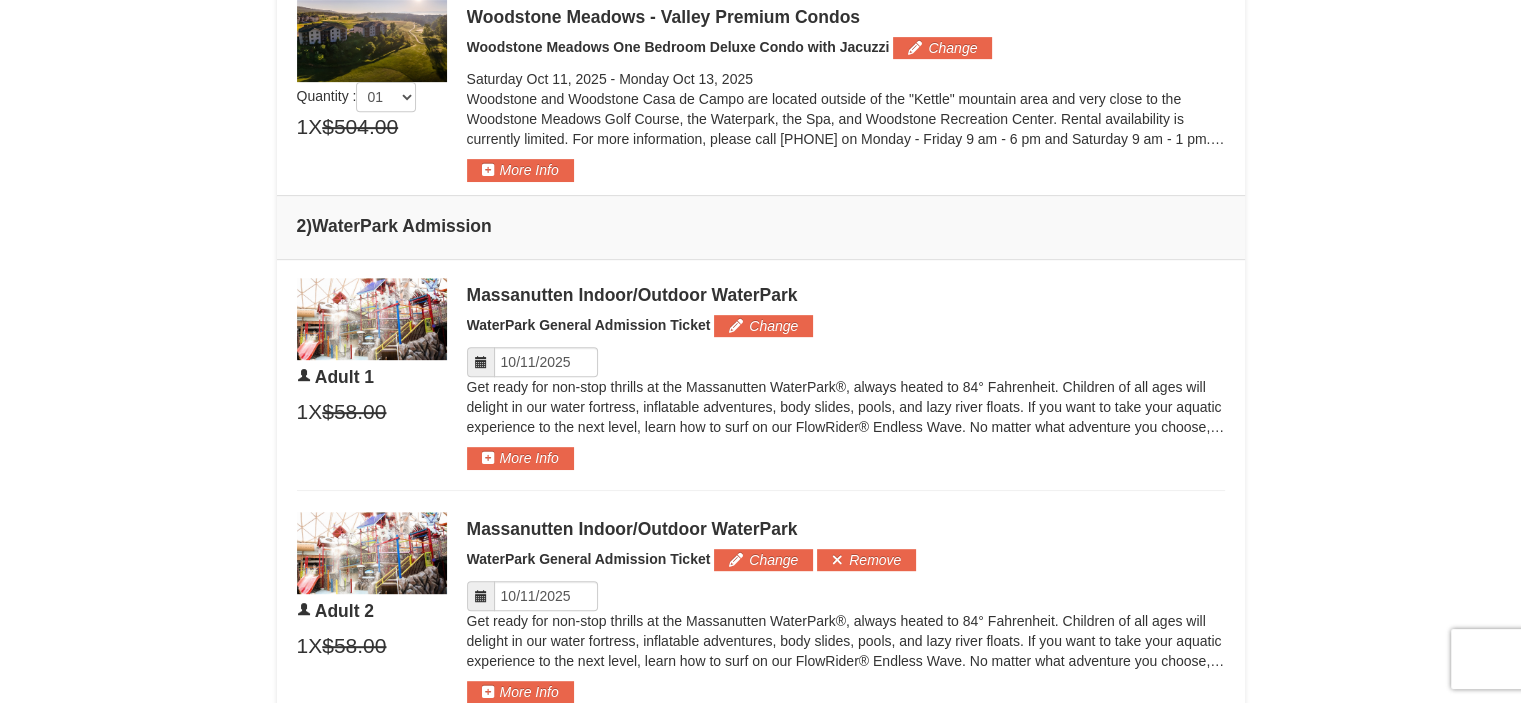 scroll, scrollTop: 855, scrollLeft: 0, axis: vertical 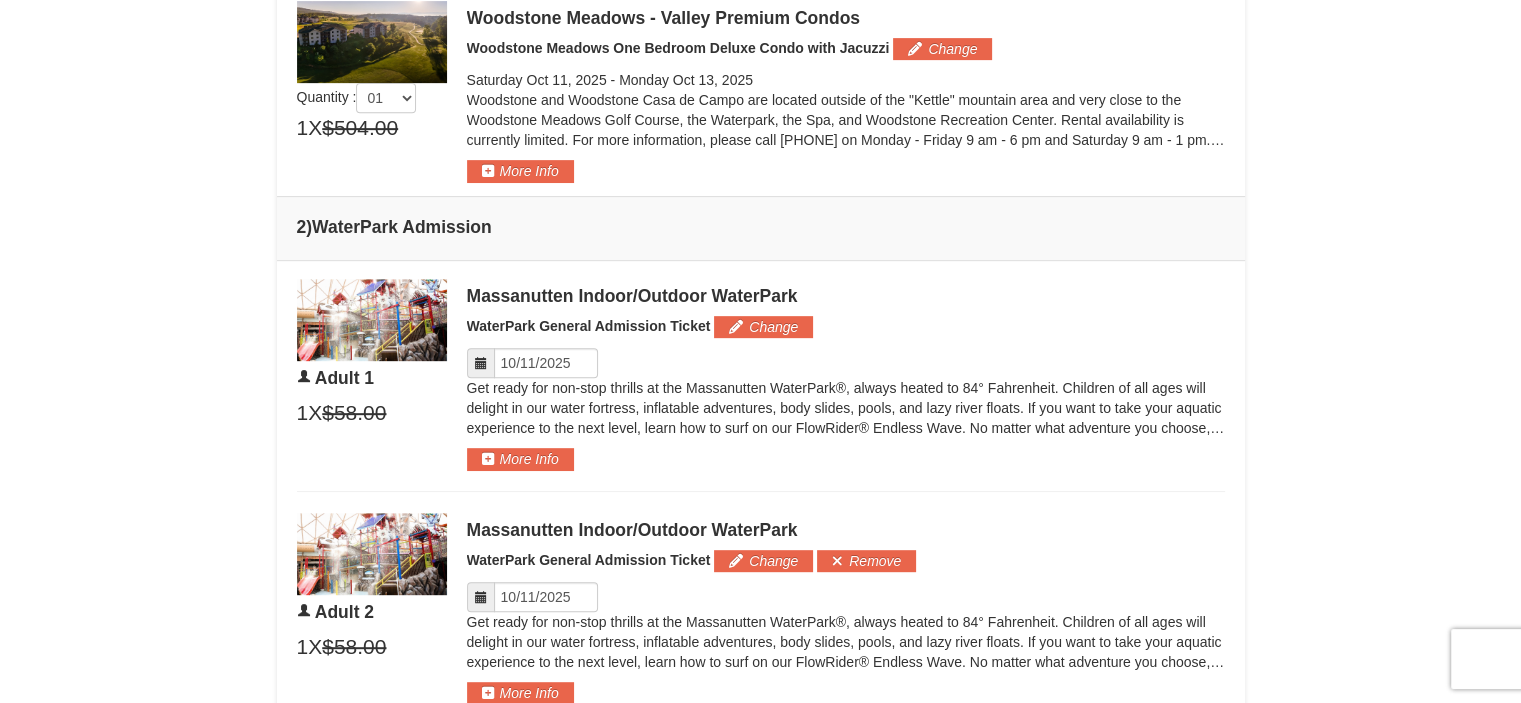 click at bounding box center (481, 363) 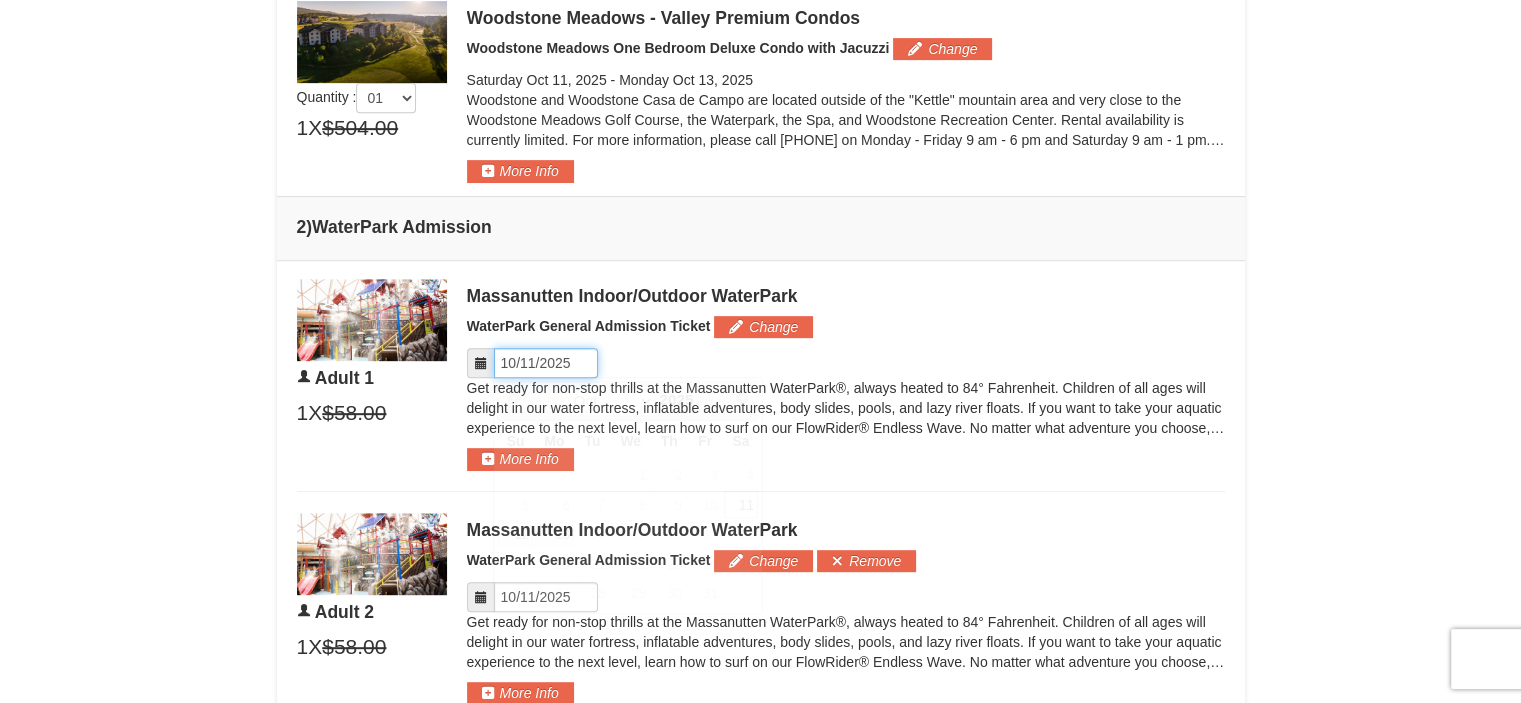click on "Please format dates MM/DD/YYYY" at bounding box center [546, 363] 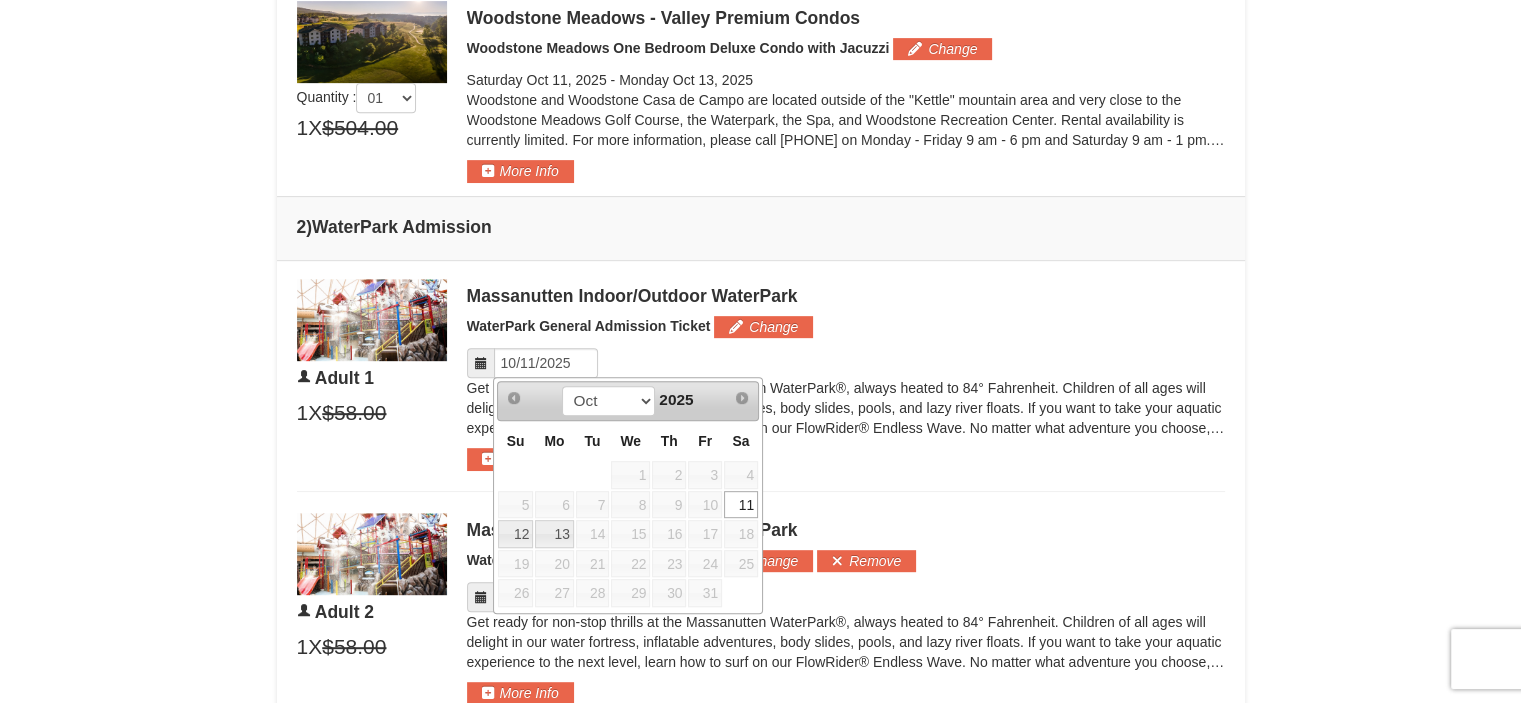 click on "Massanutten Indoor/Outdoor WaterPark" at bounding box center (846, 296) 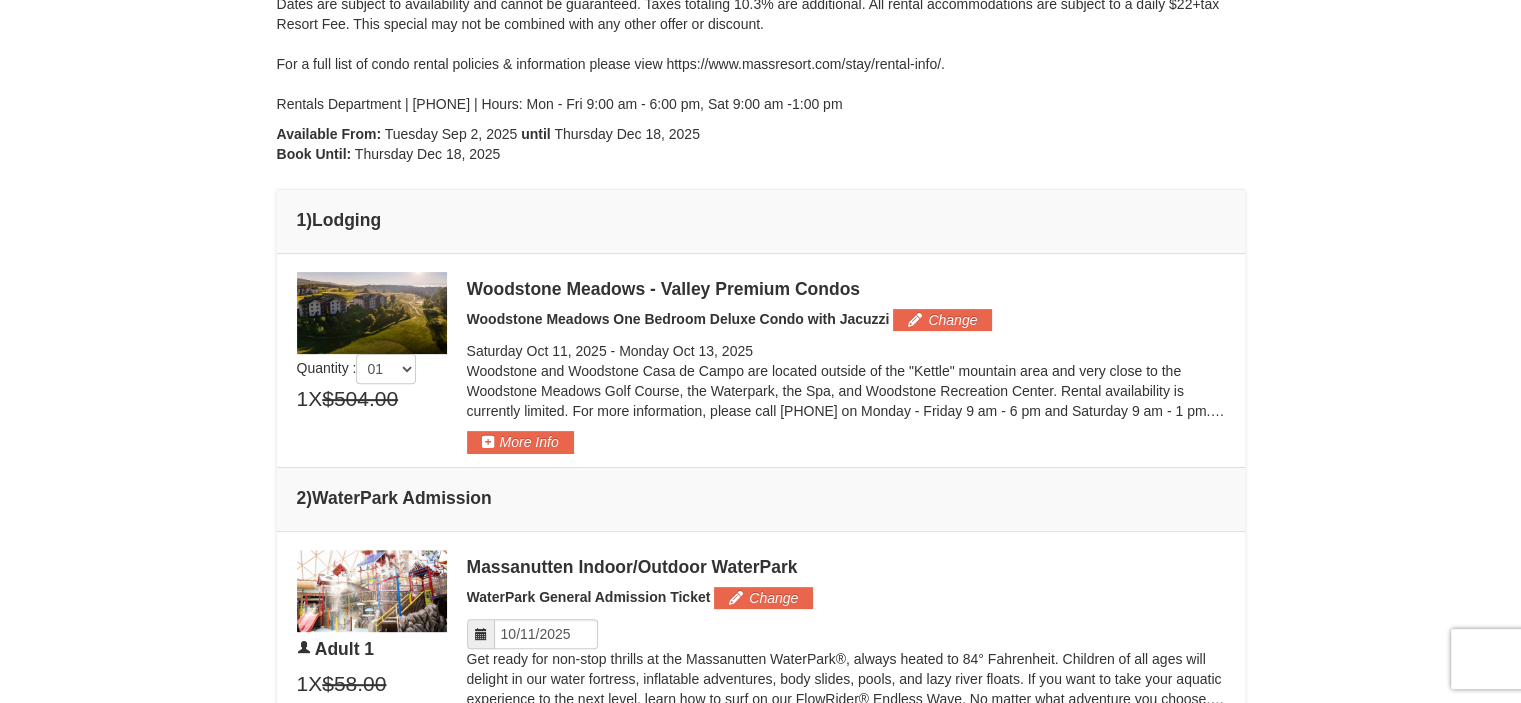 scroll, scrollTop: 600, scrollLeft: 0, axis: vertical 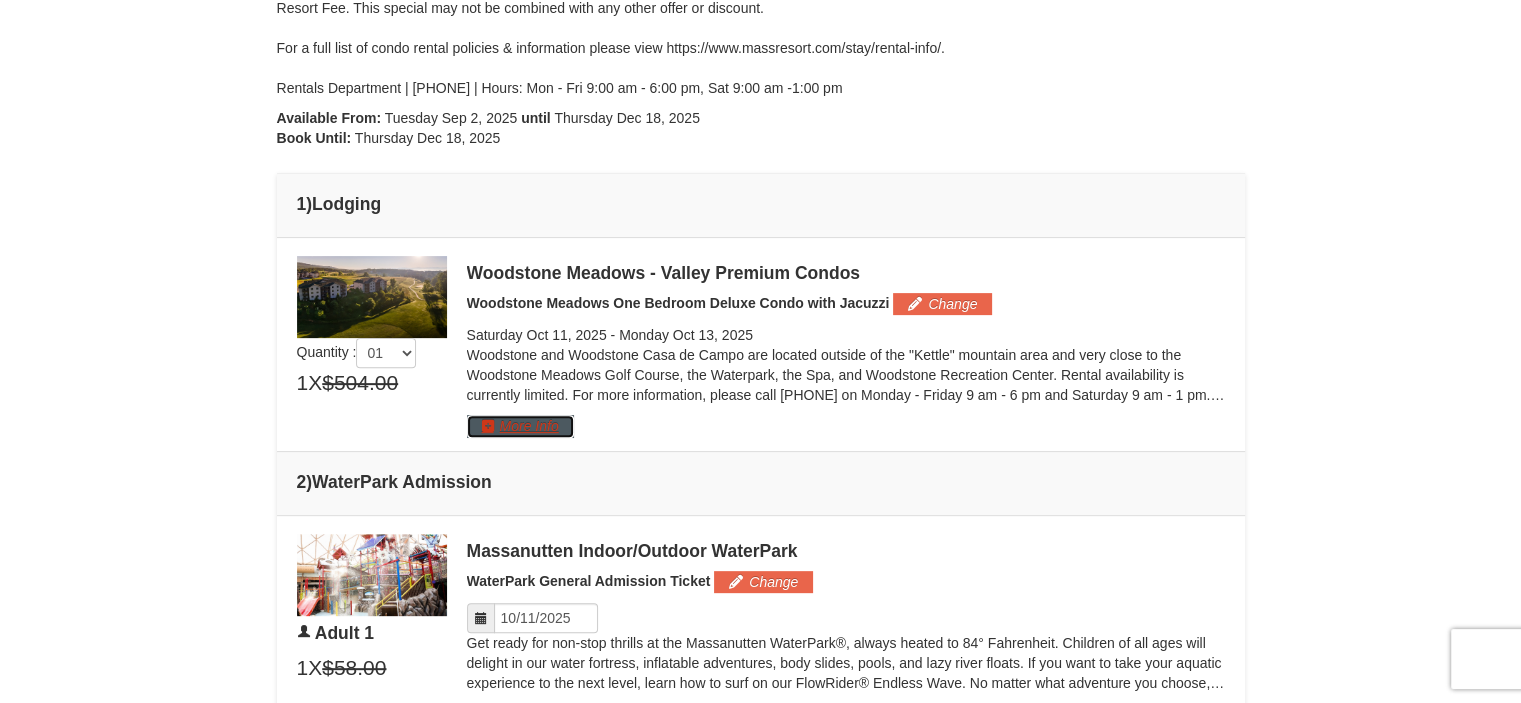 click on "More Info" at bounding box center [520, 426] 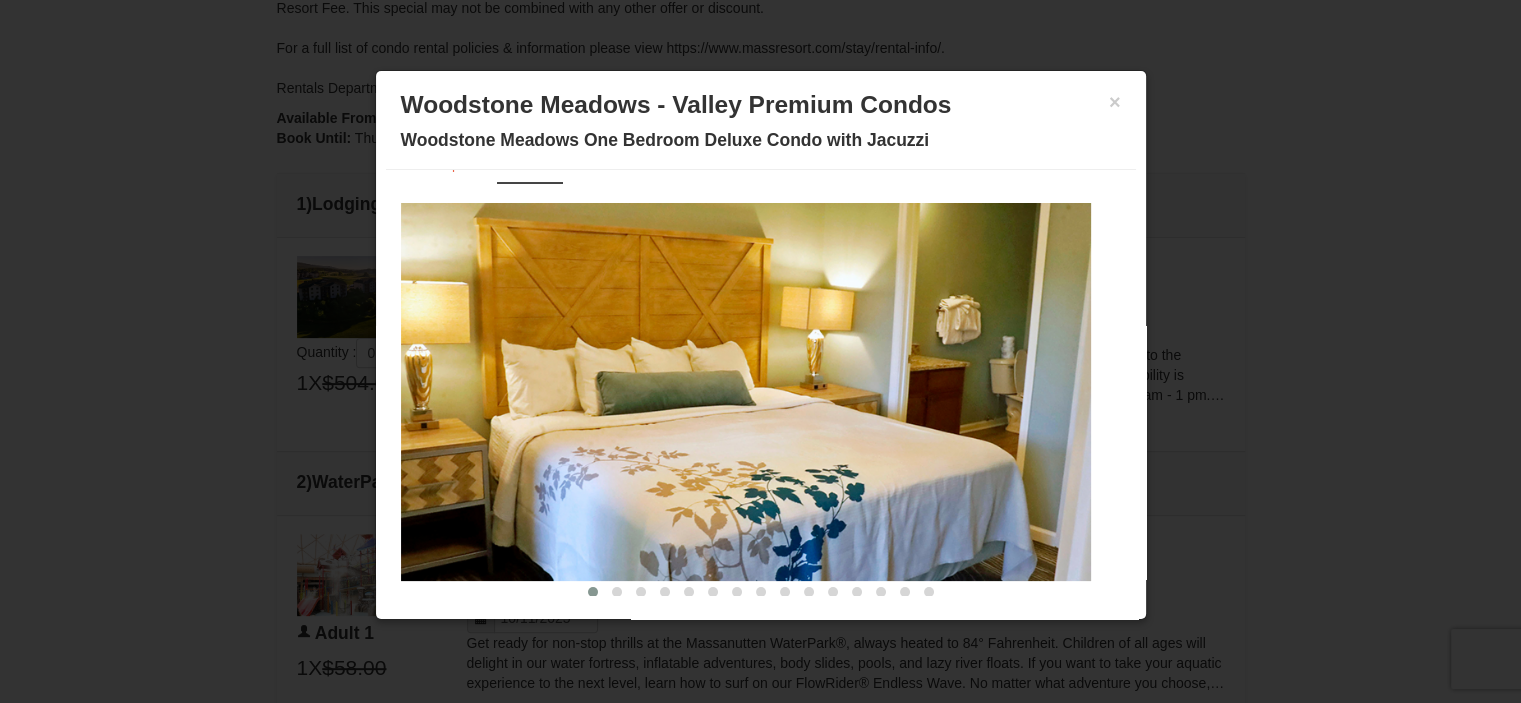 scroll, scrollTop: 60, scrollLeft: 0, axis: vertical 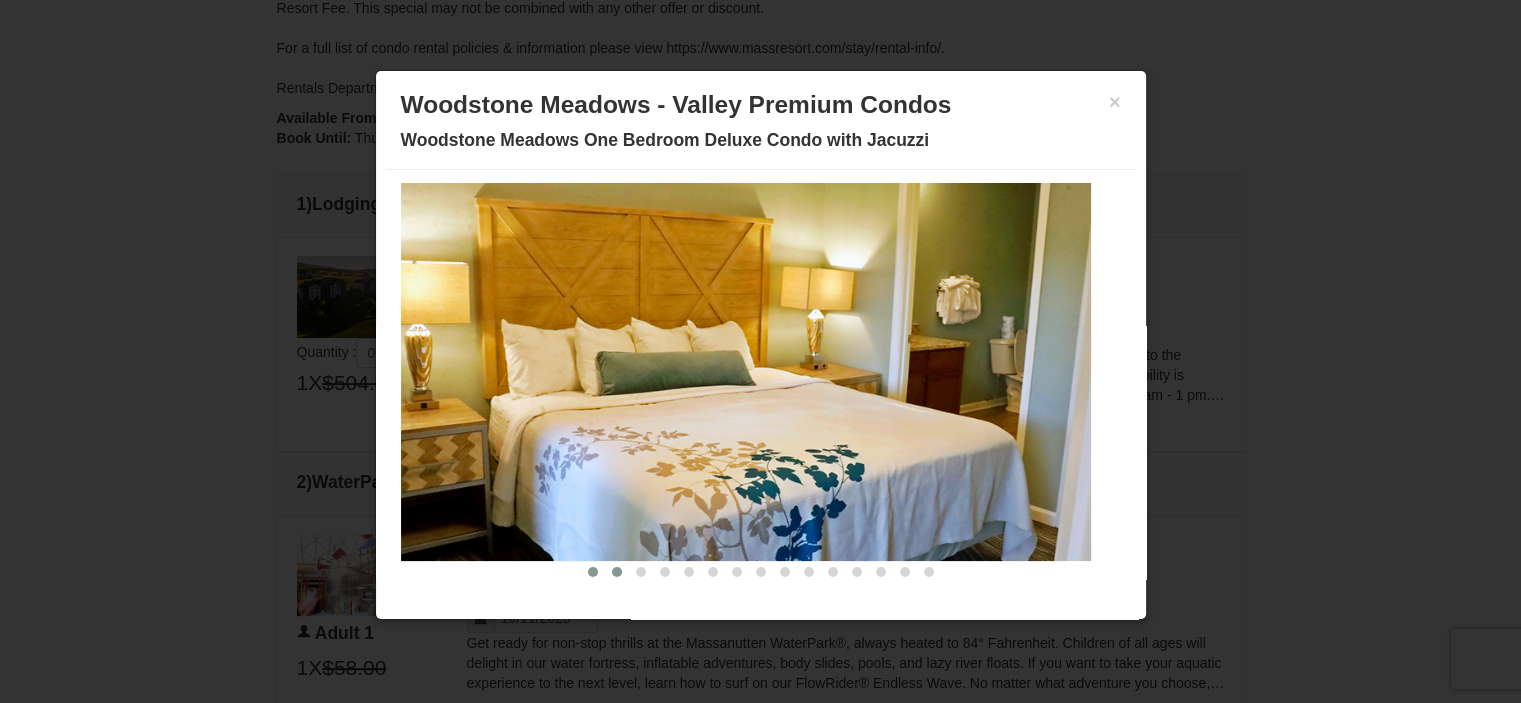click at bounding box center (617, 572) 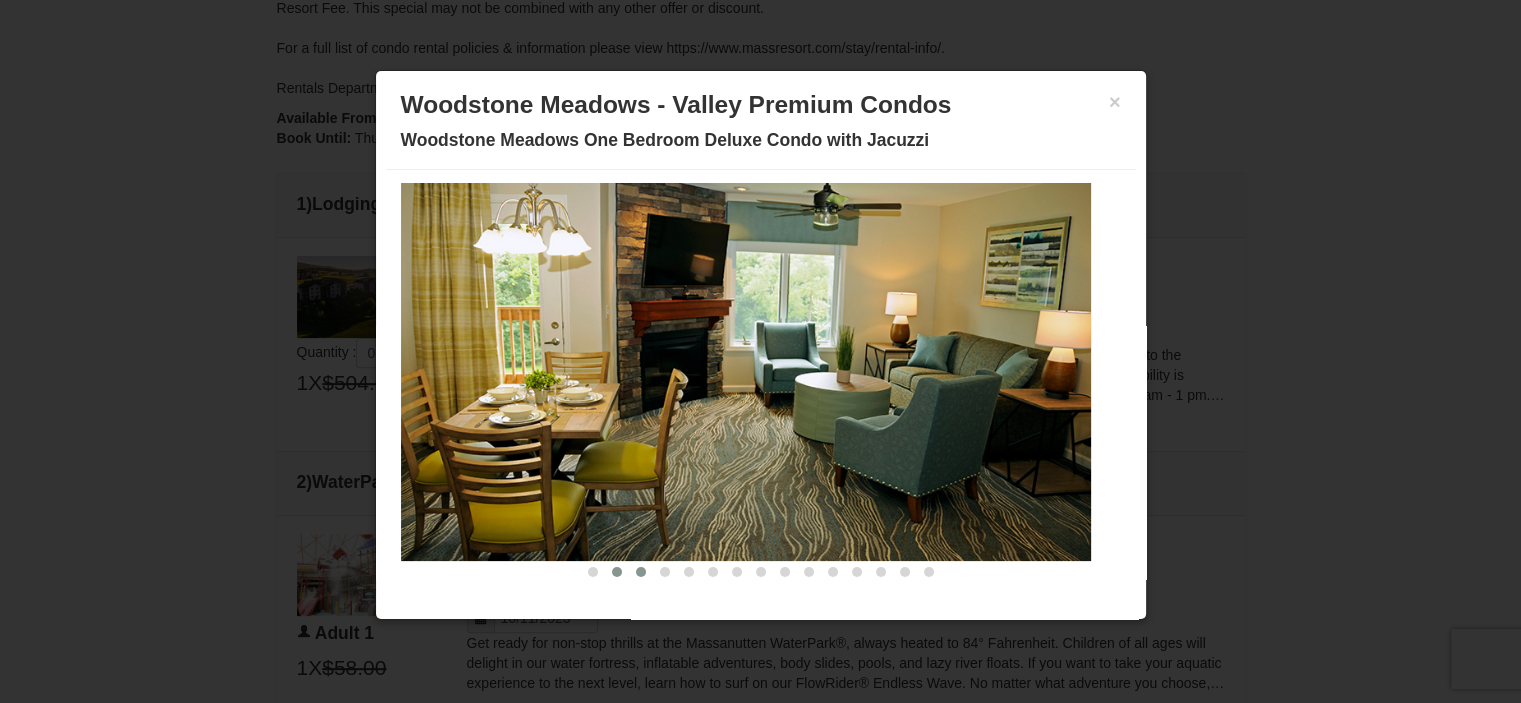 click at bounding box center [641, 572] 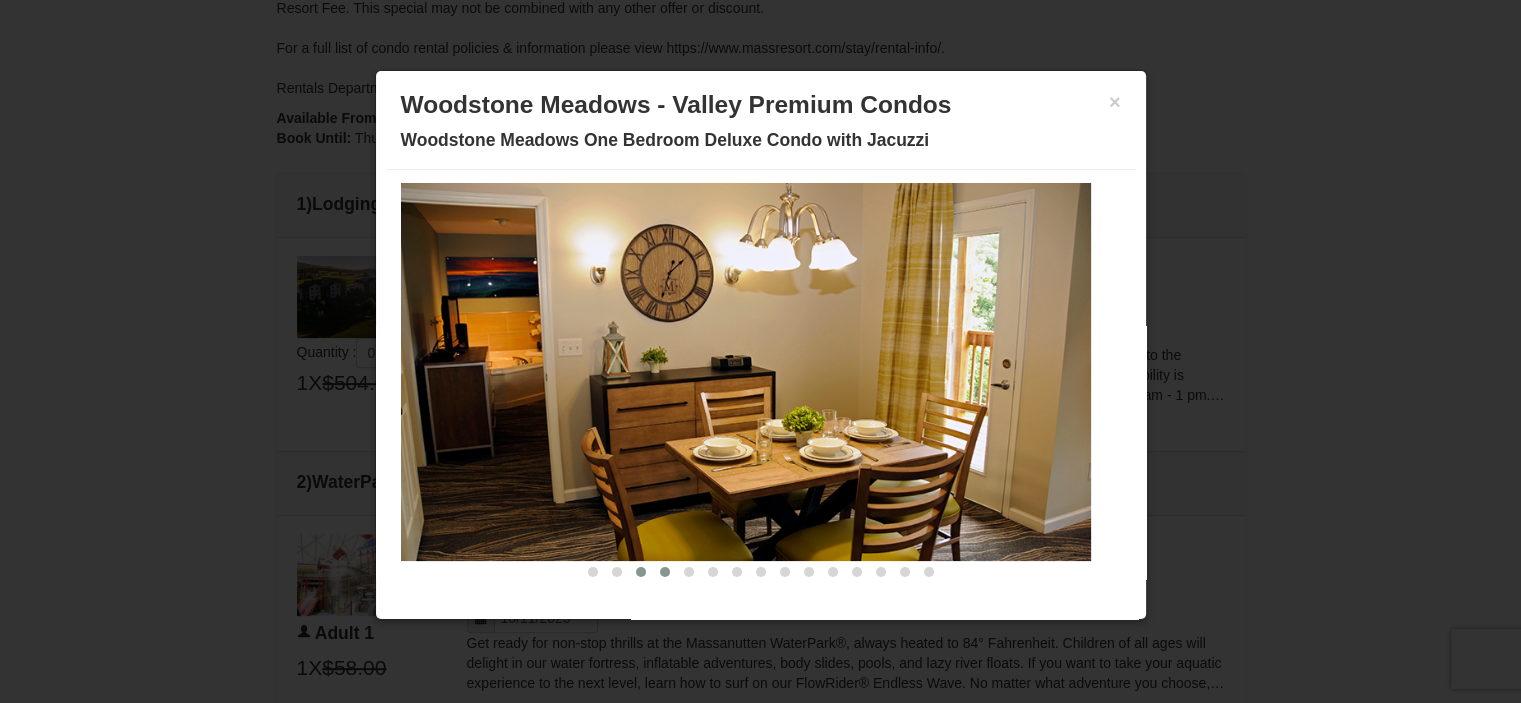click at bounding box center [665, 572] 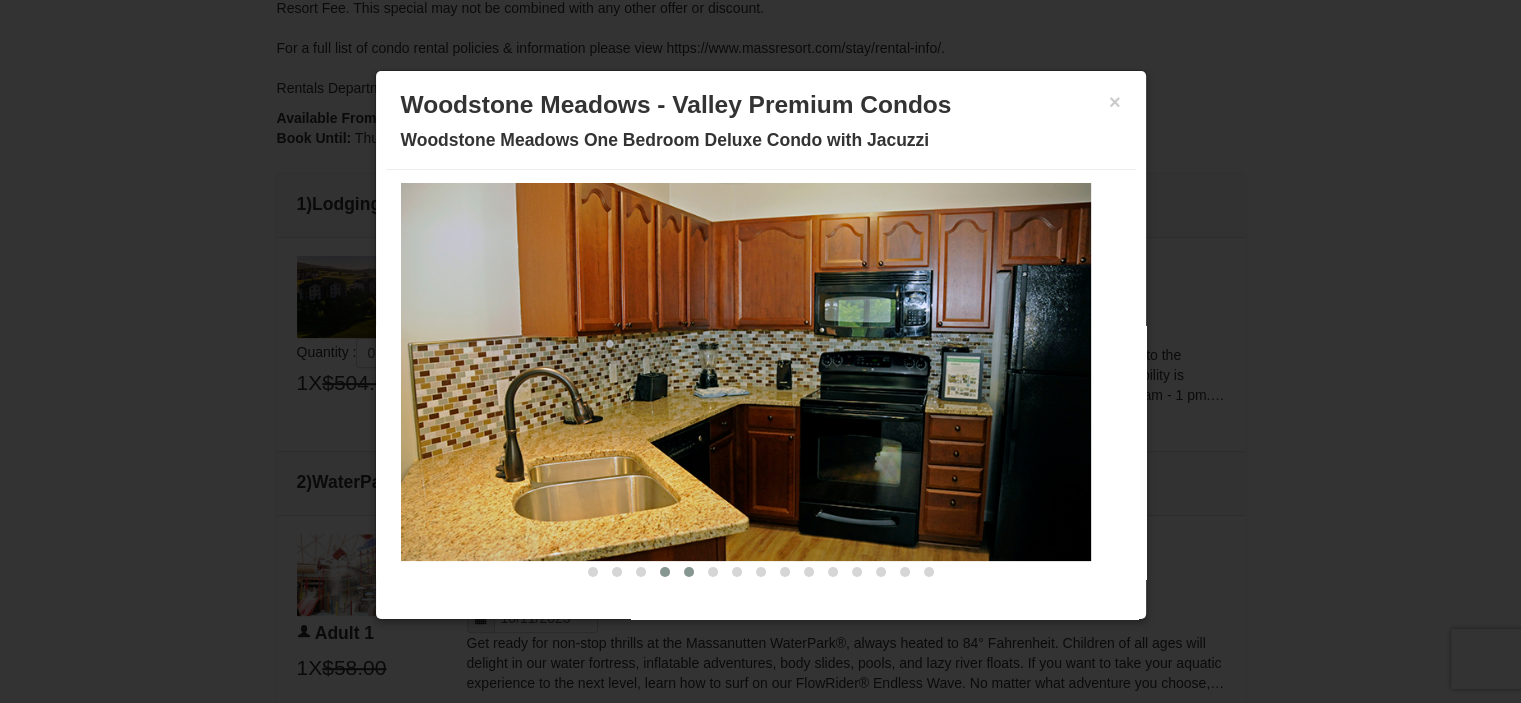click at bounding box center (689, 572) 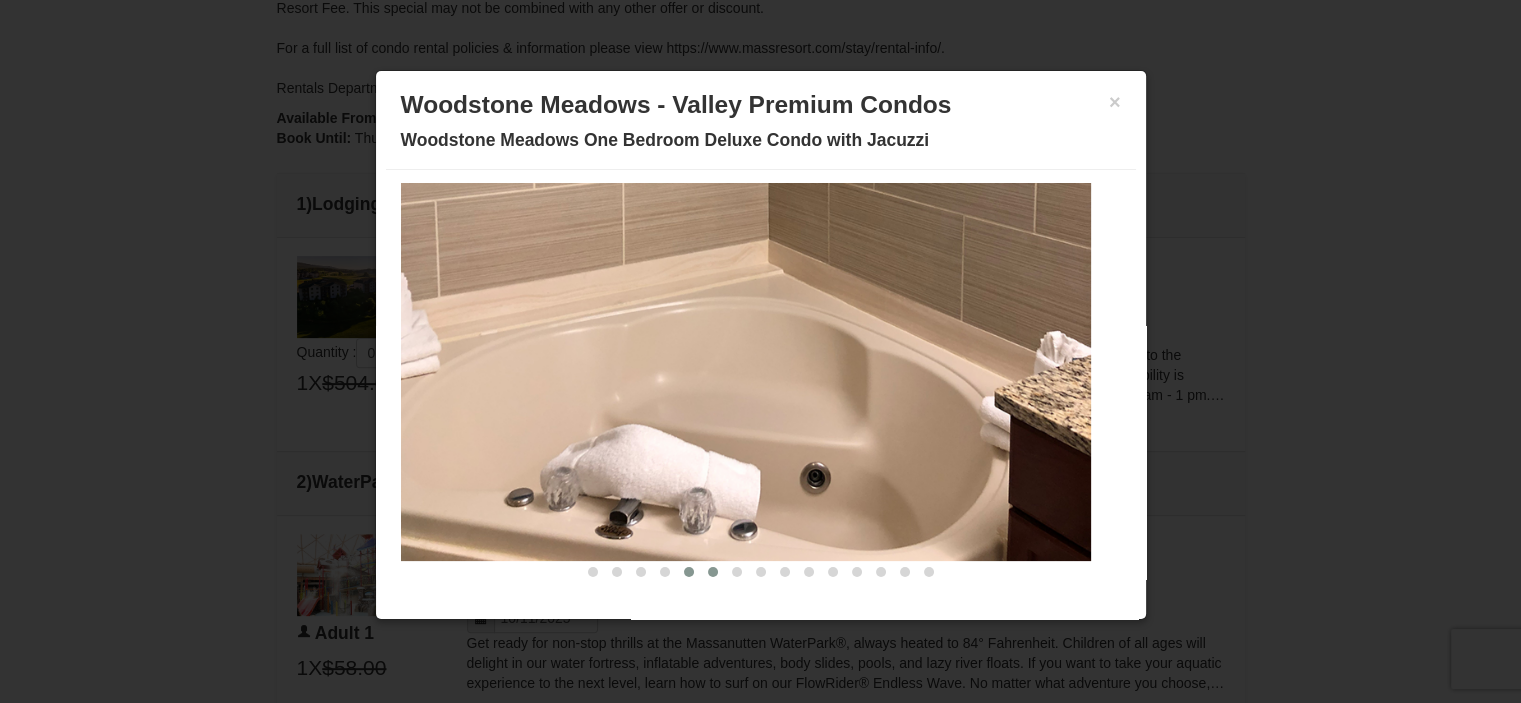 click at bounding box center (713, 572) 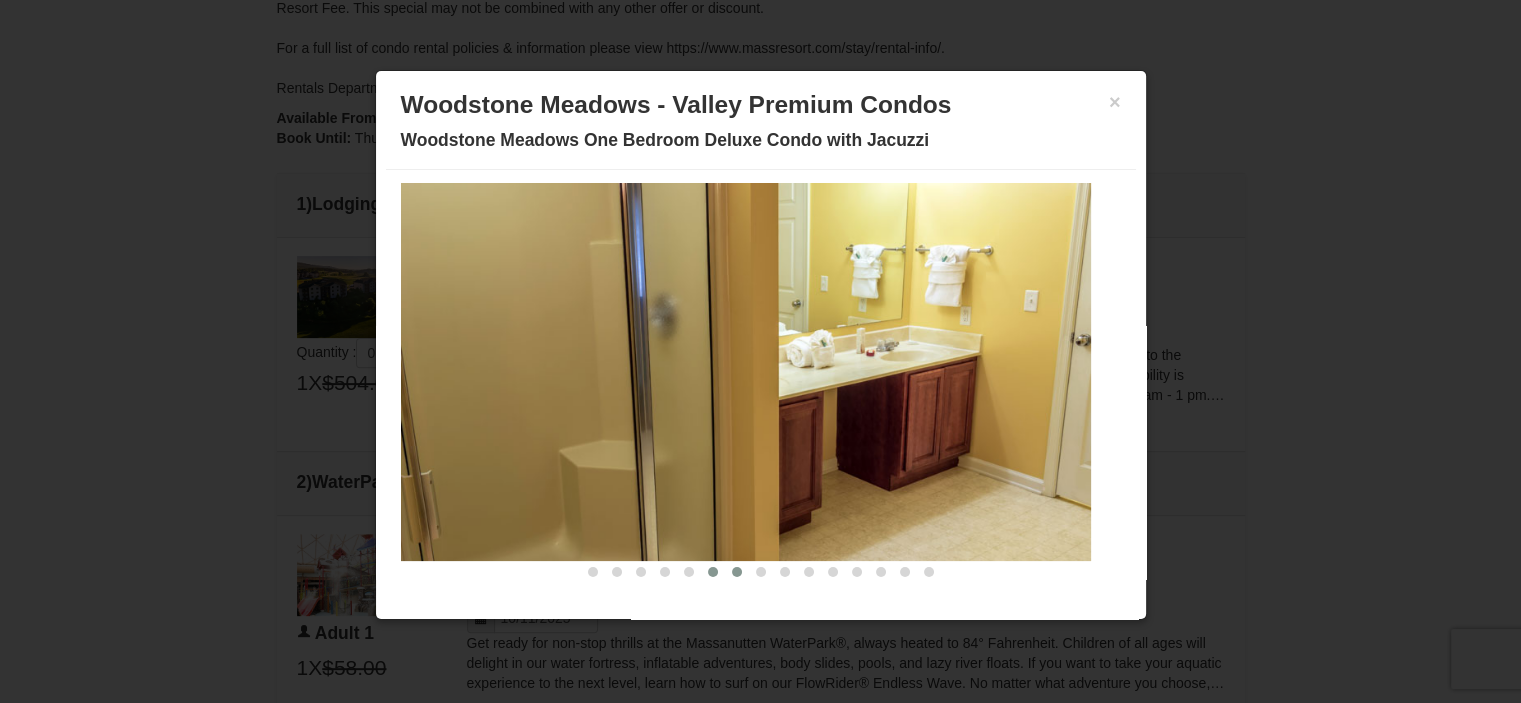 click at bounding box center [737, 572] 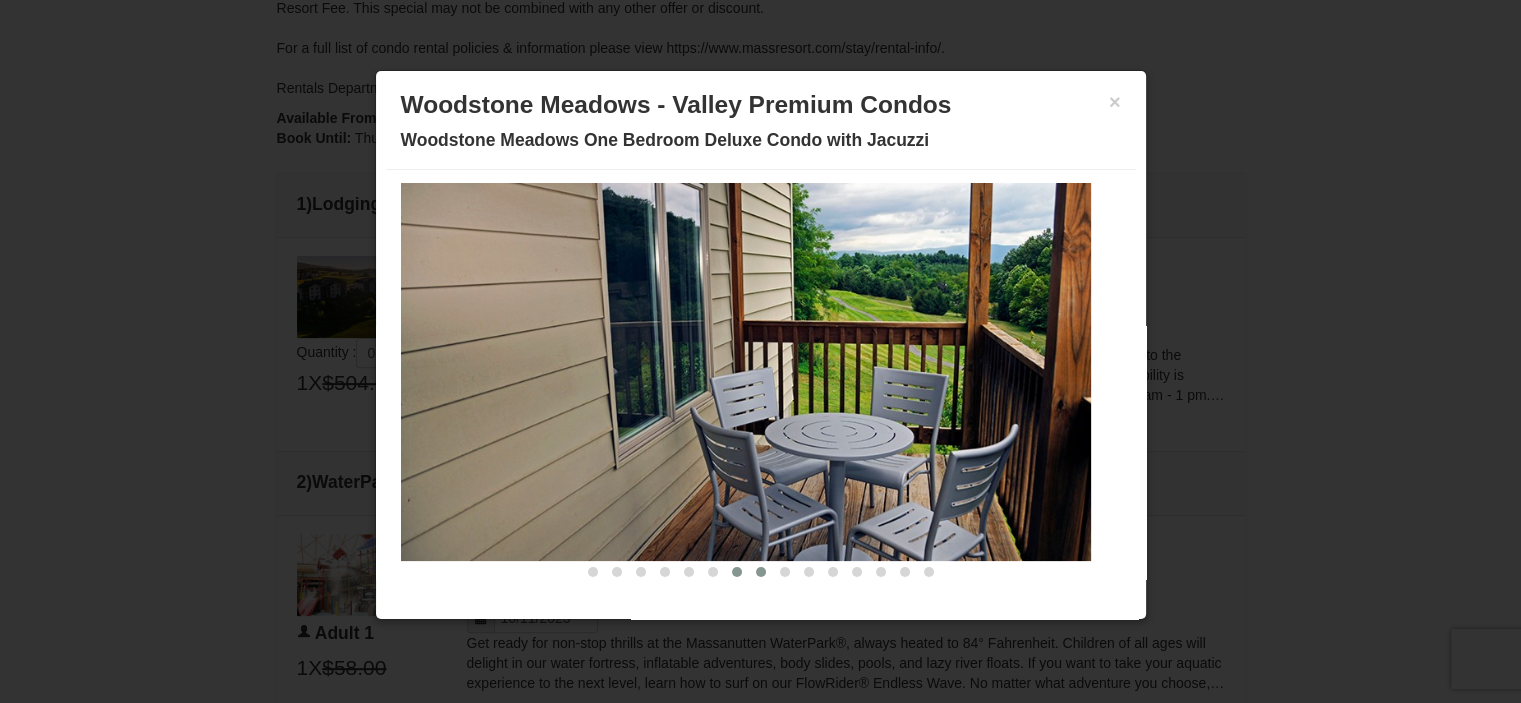 click at bounding box center (761, 572) 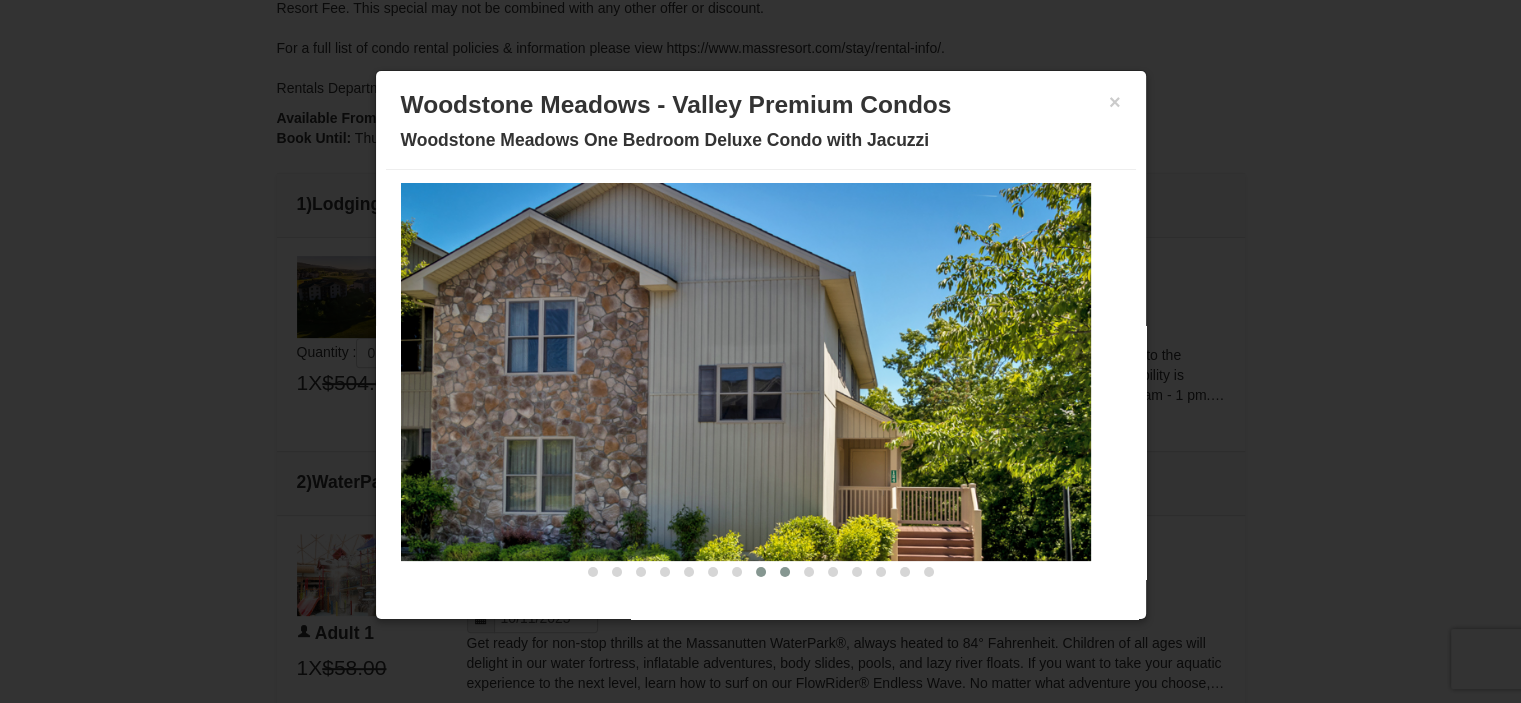 click at bounding box center (785, 572) 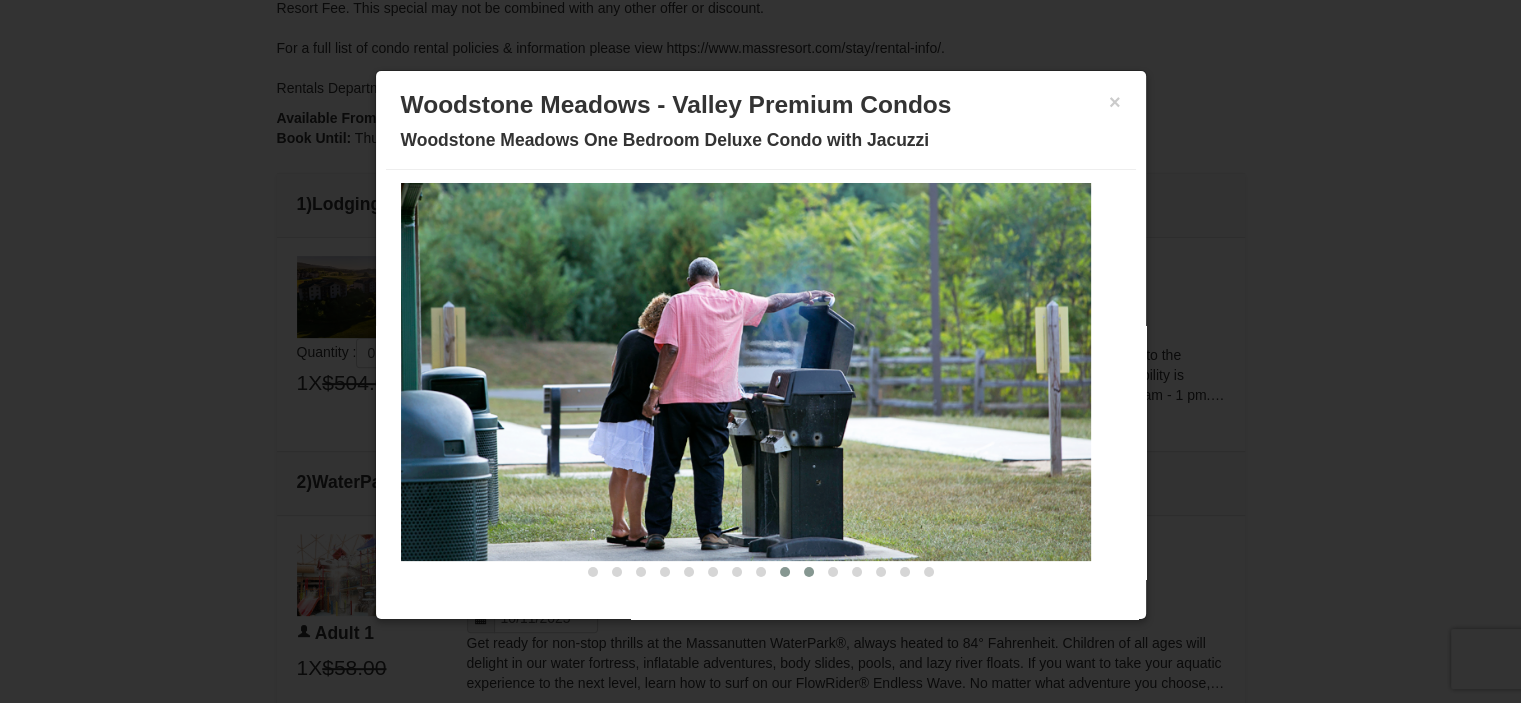 click at bounding box center (809, 572) 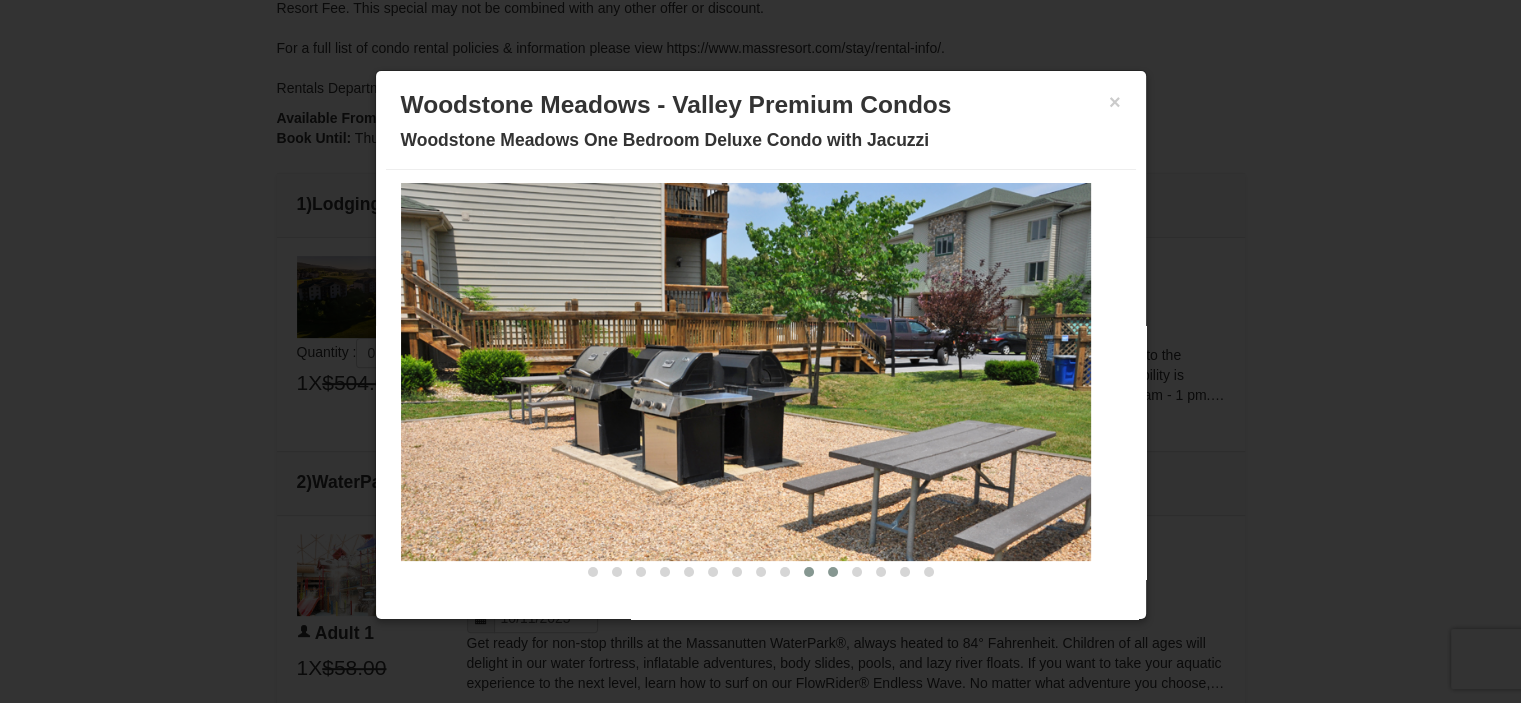 click at bounding box center (833, 572) 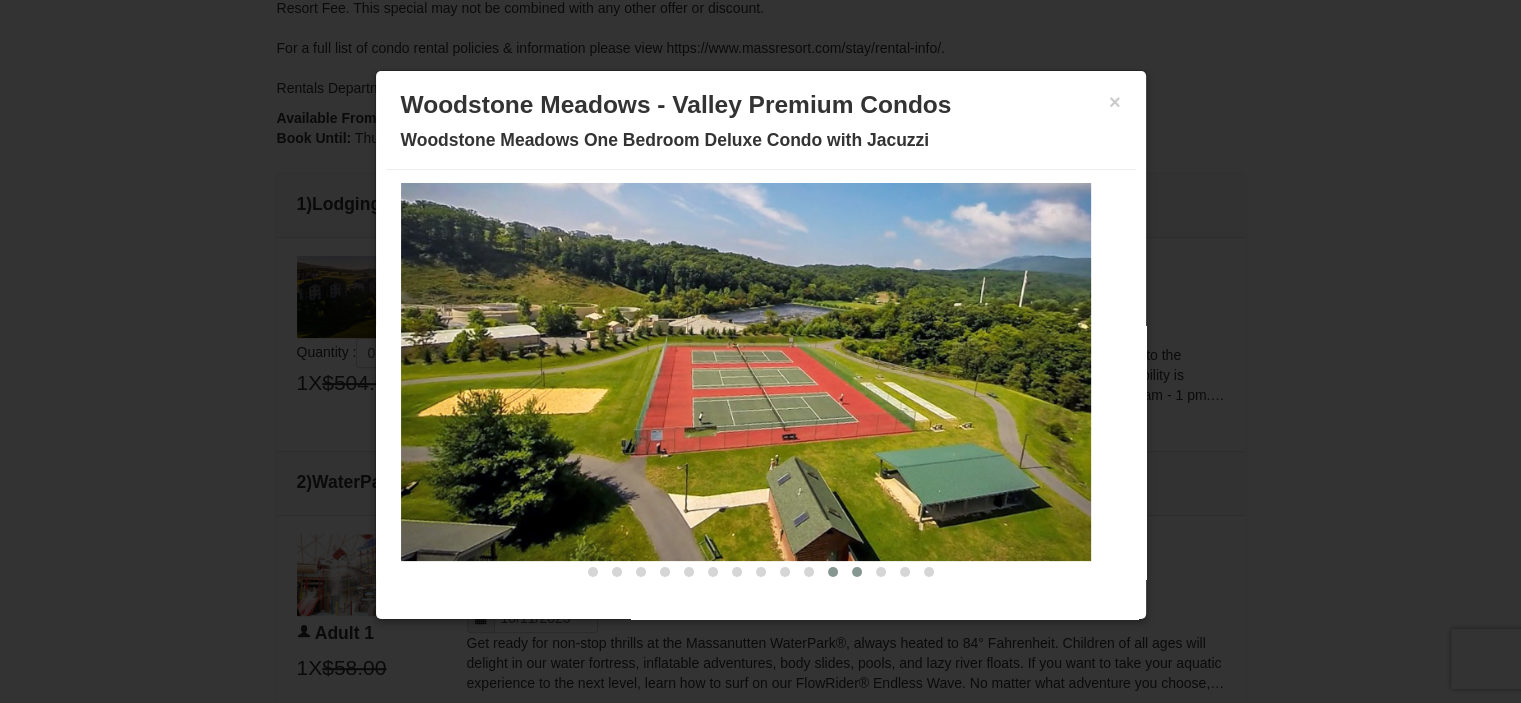 click at bounding box center [857, 572] 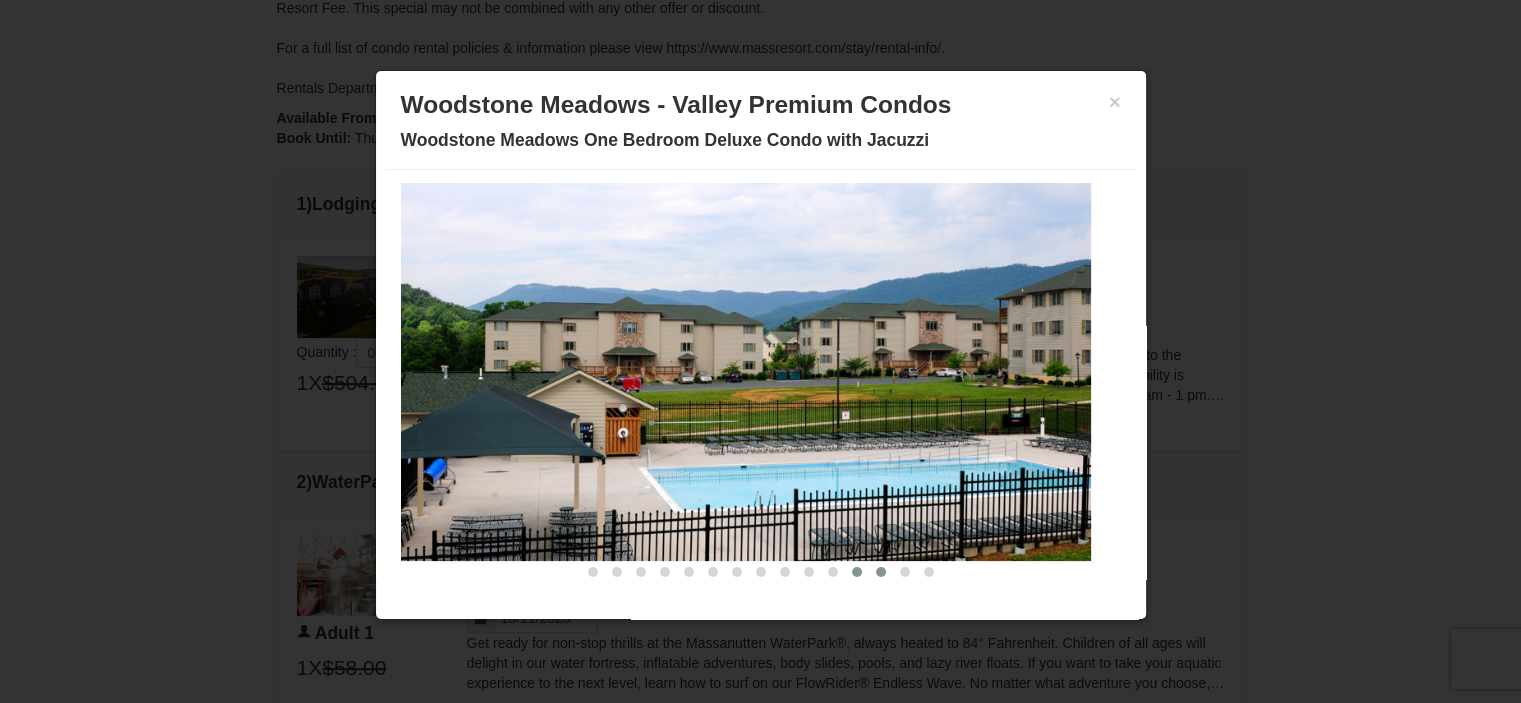 click at bounding box center [881, 572] 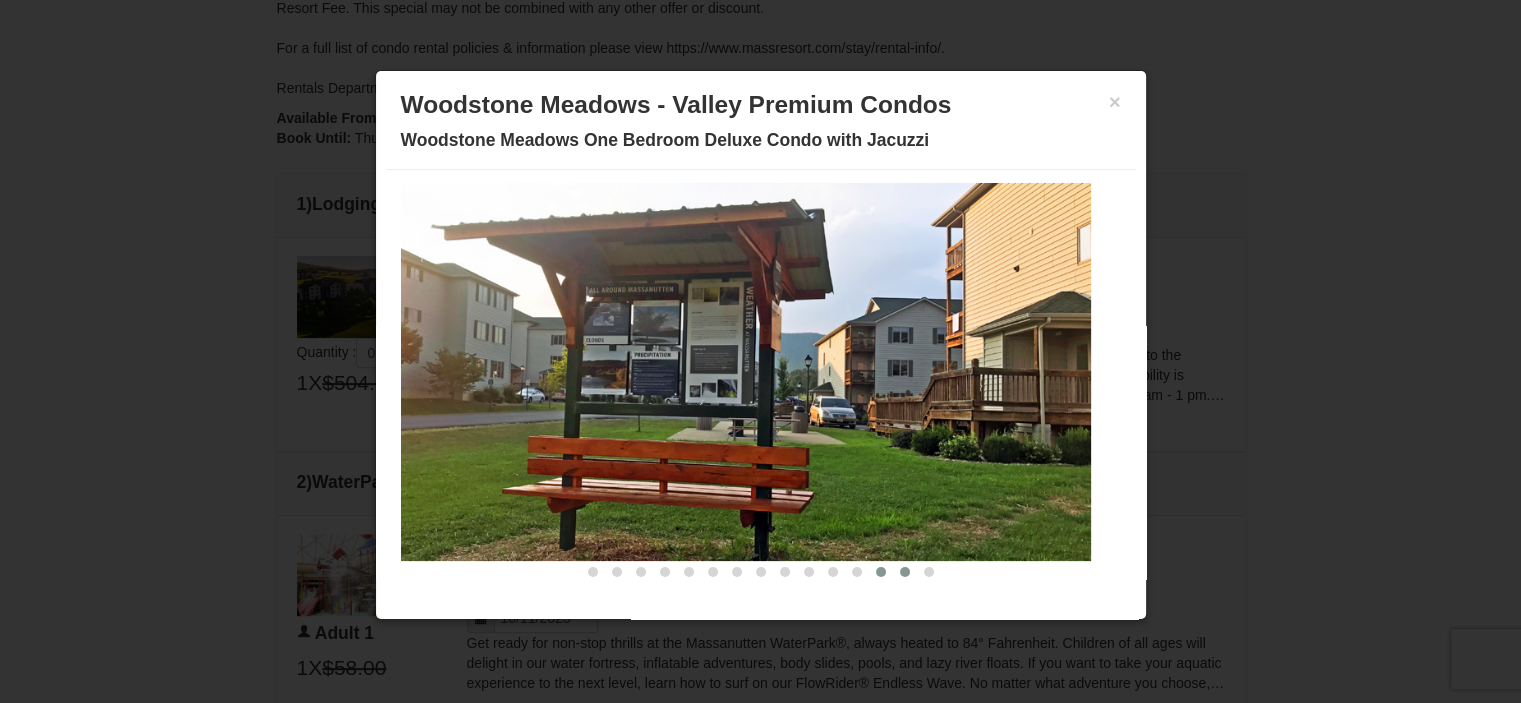 click at bounding box center (905, 572) 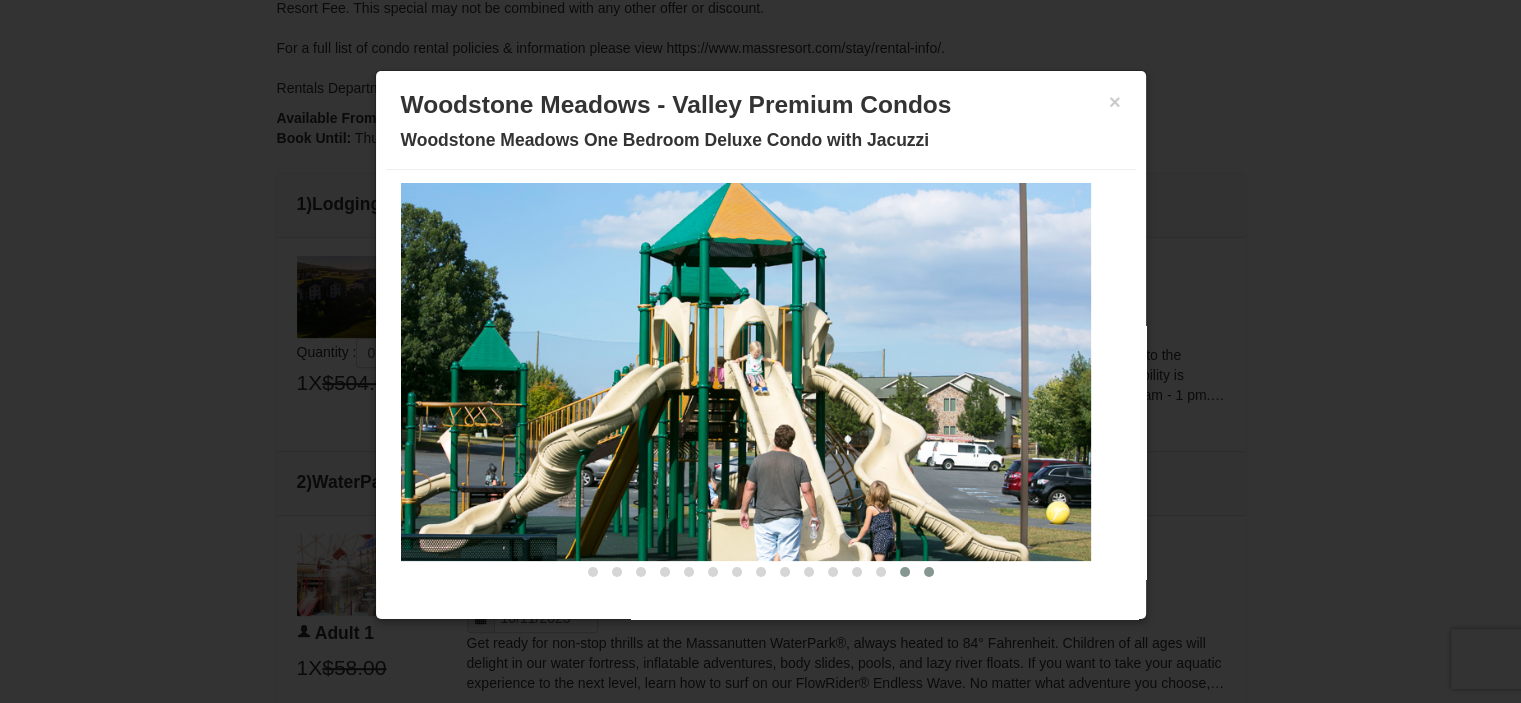 click at bounding box center [929, 572] 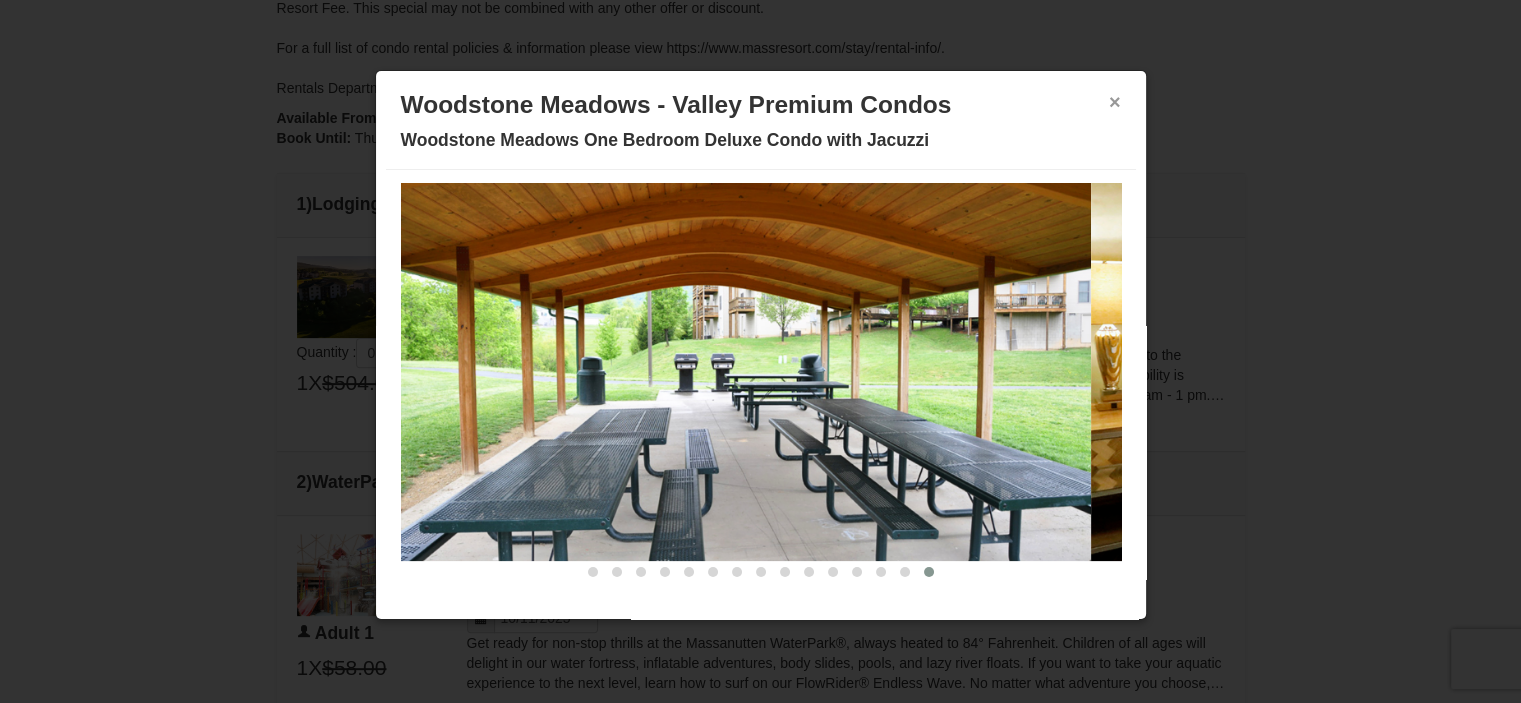 click on "×" at bounding box center [1115, 102] 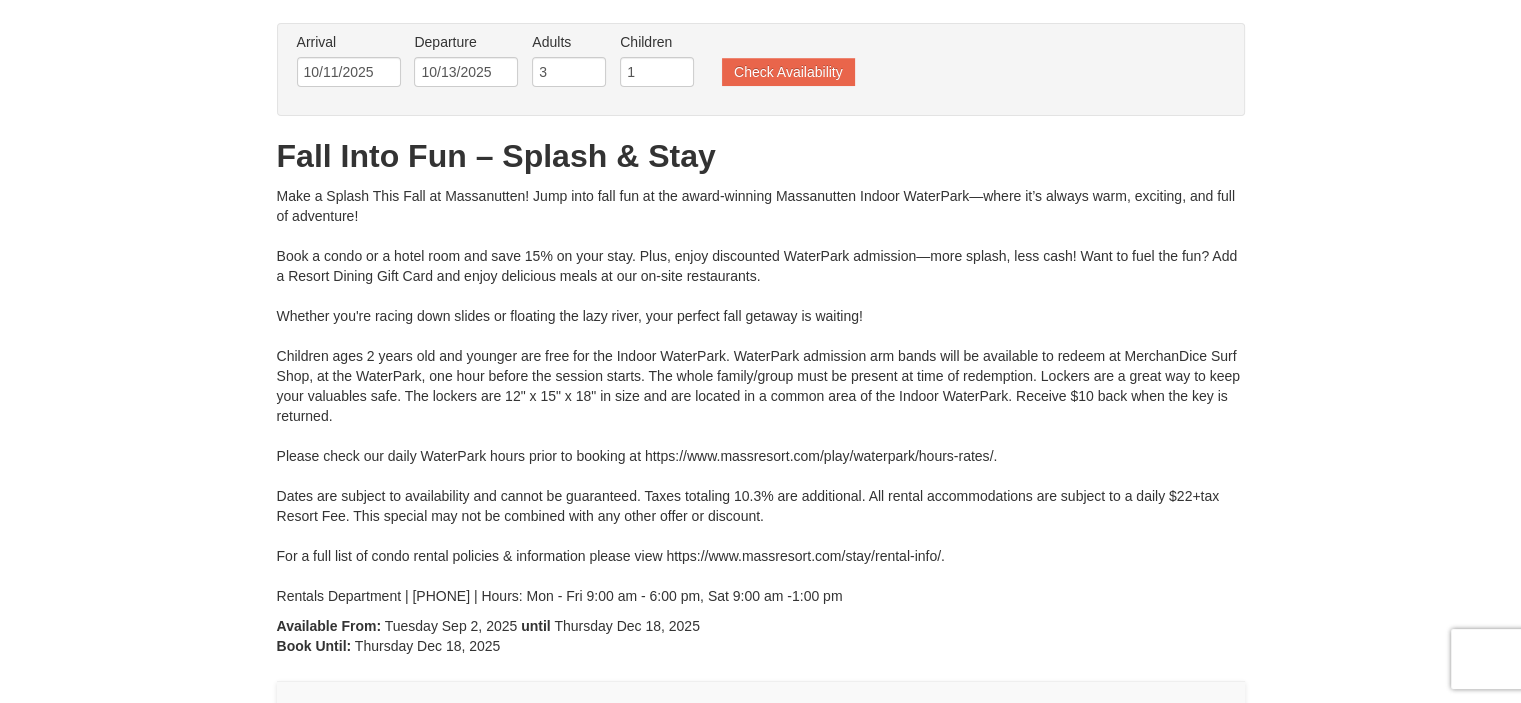 scroll, scrollTop: 0, scrollLeft: 0, axis: both 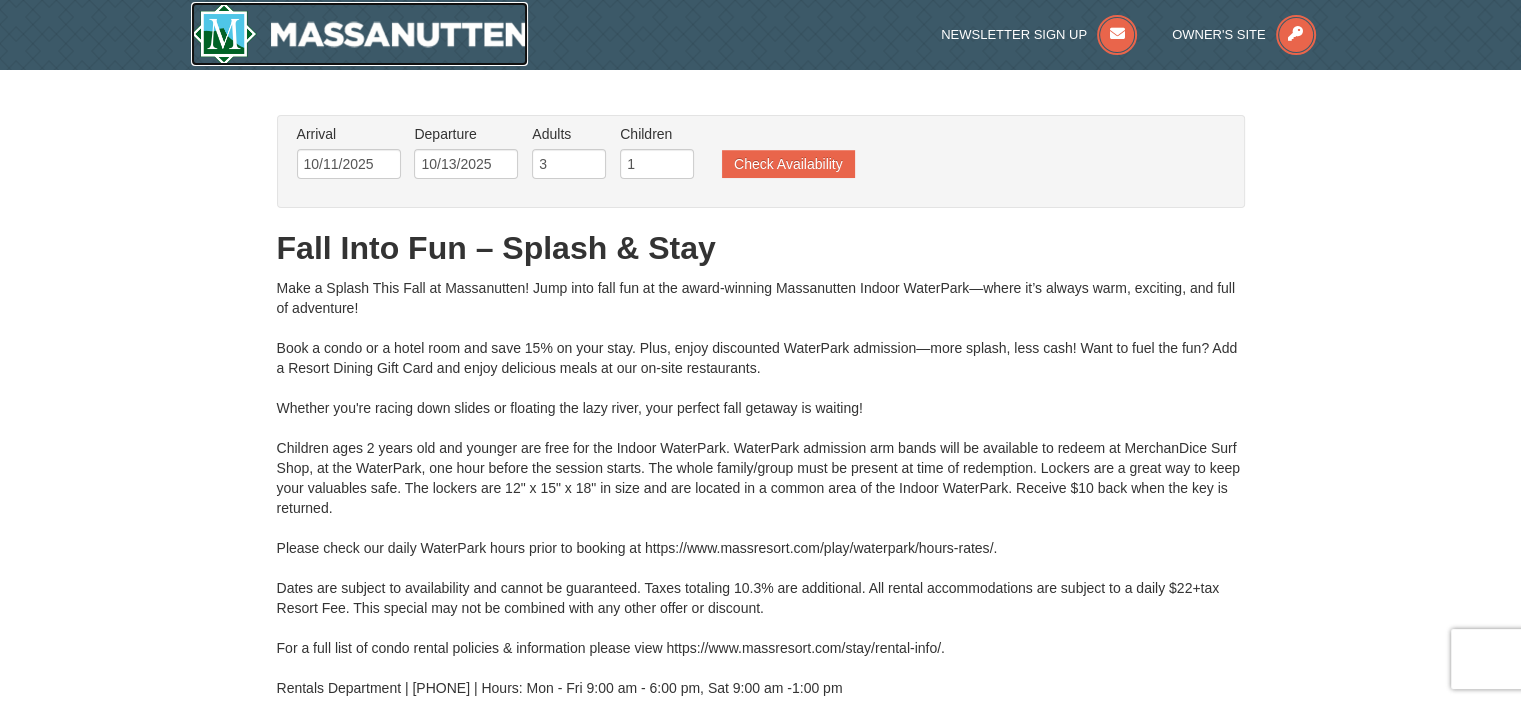 click at bounding box center [360, 34] 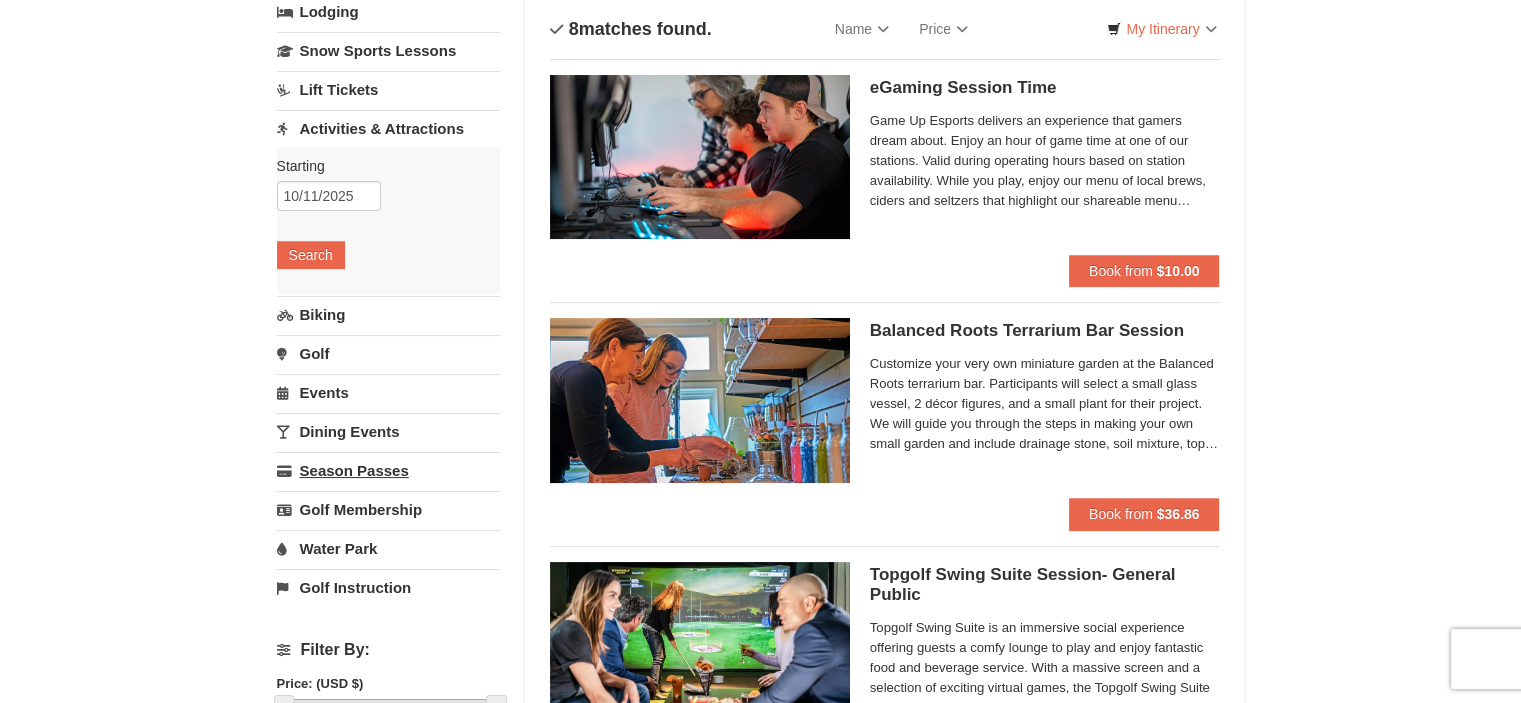scroll, scrollTop: 200, scrollLeft: 0, axis: vertical 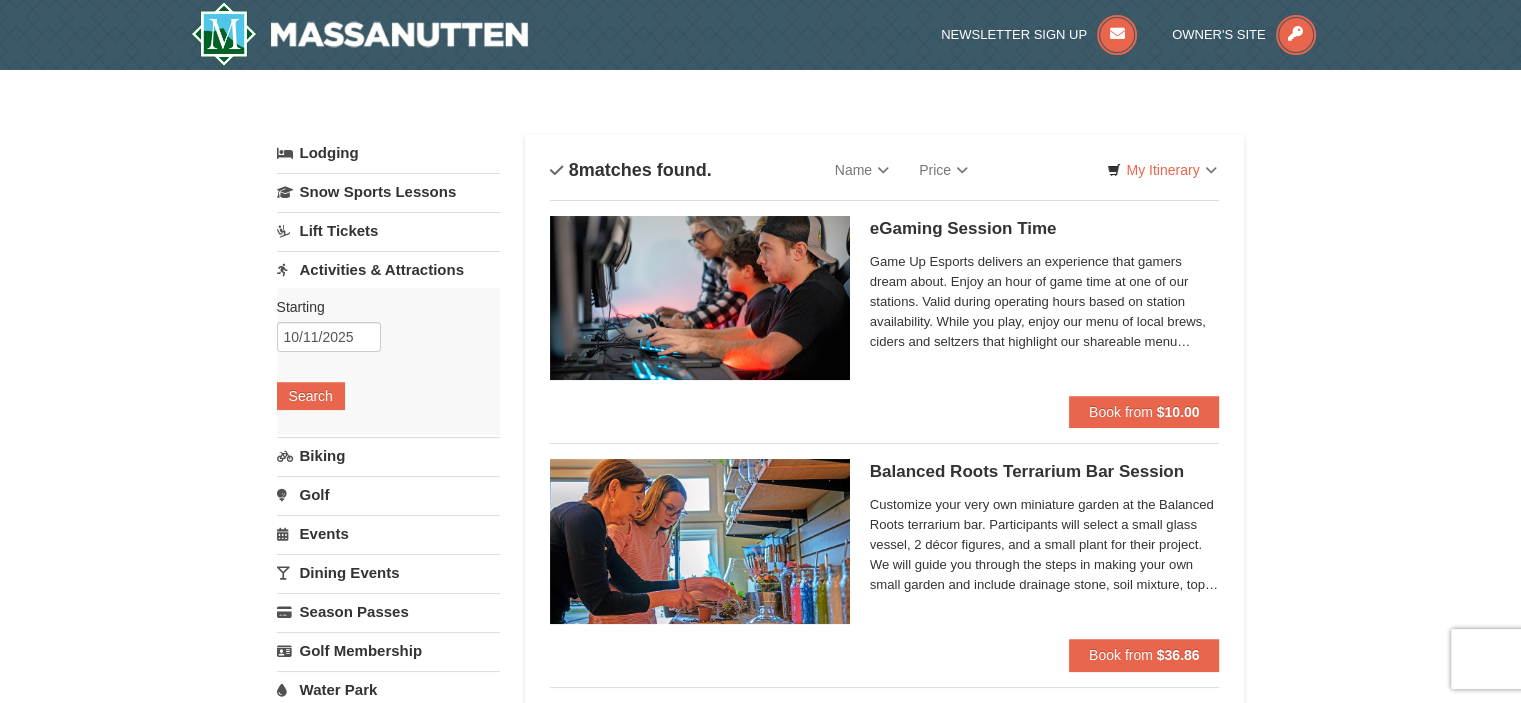 click on "Activities & Attractions" at bounding box center (388, 269) 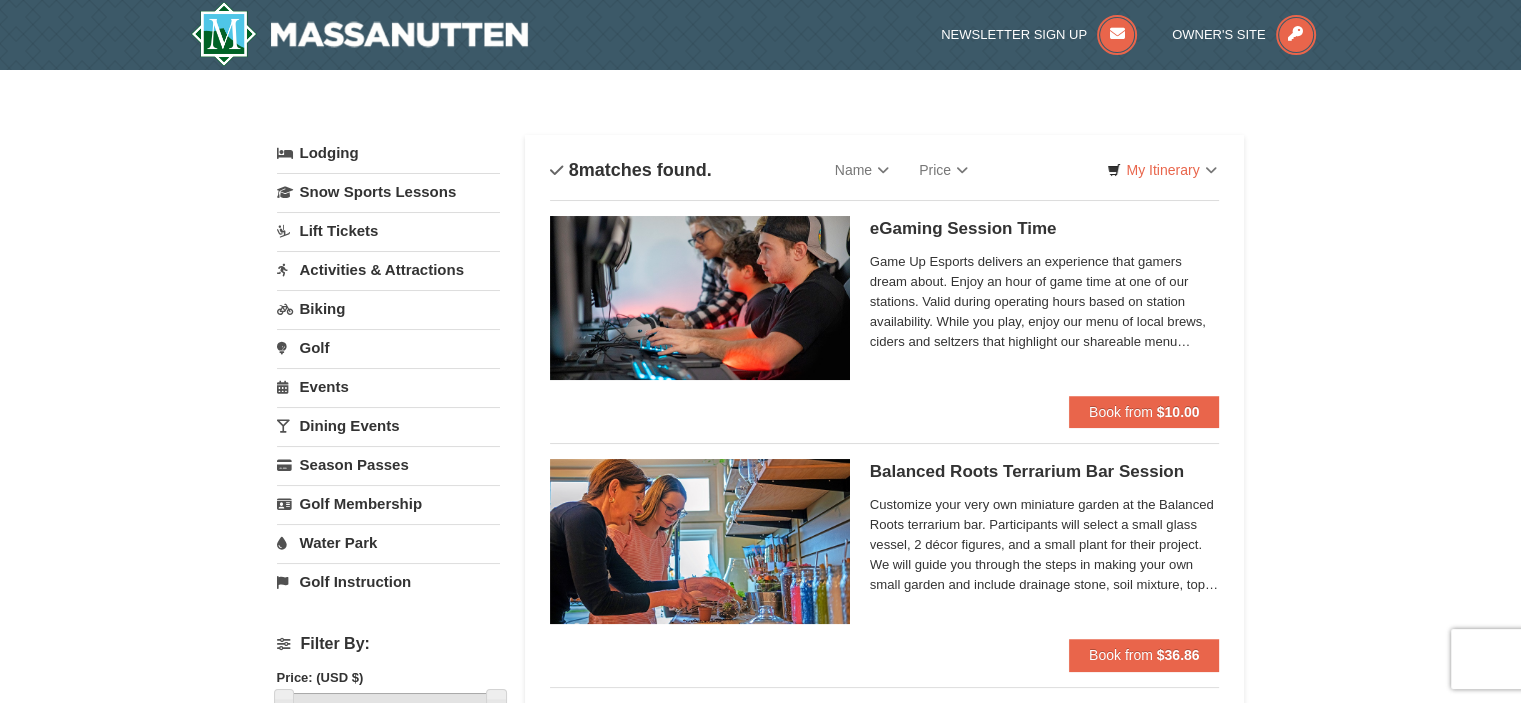 click on "Activities & Attractions" at bounding box center (388, 269) 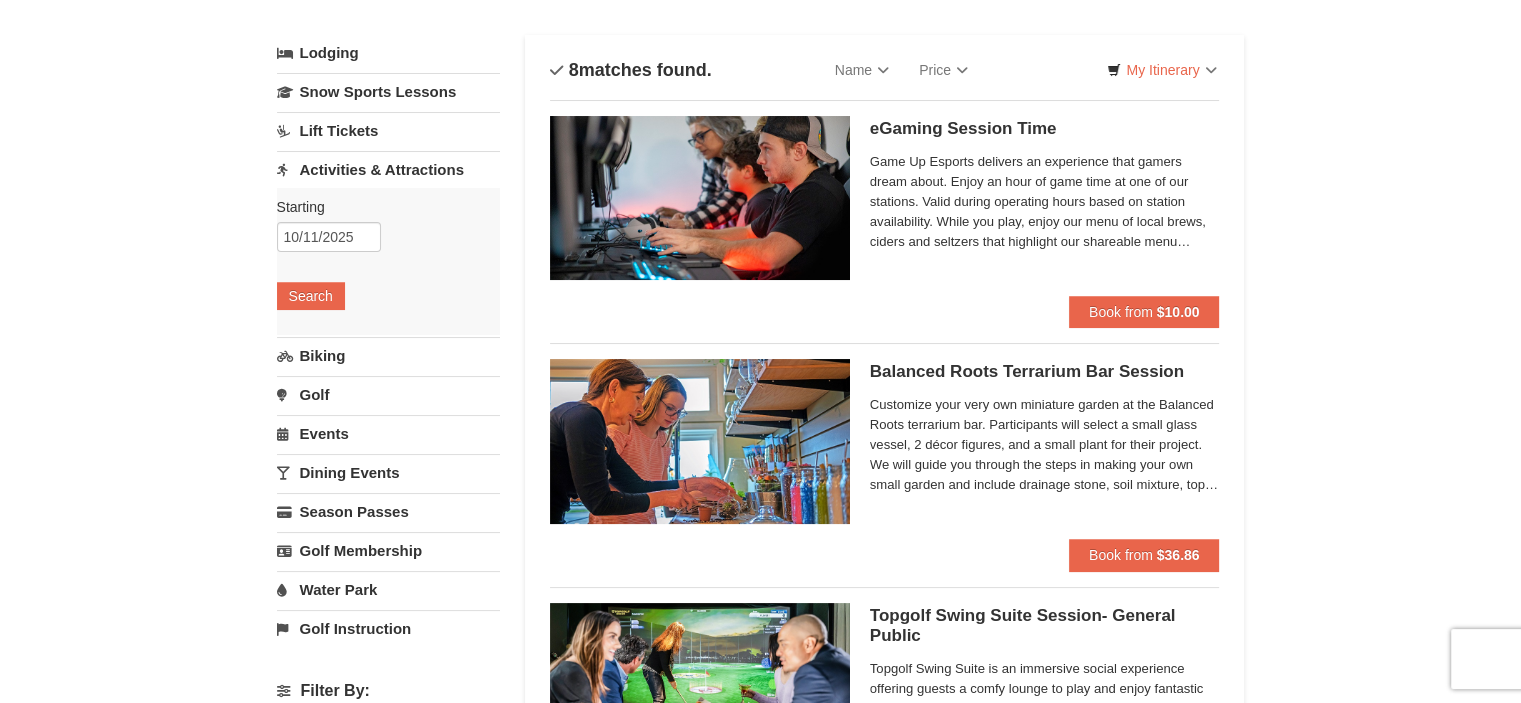 scroll, scrollTop: 0, scrollLeft: 0, axis: both 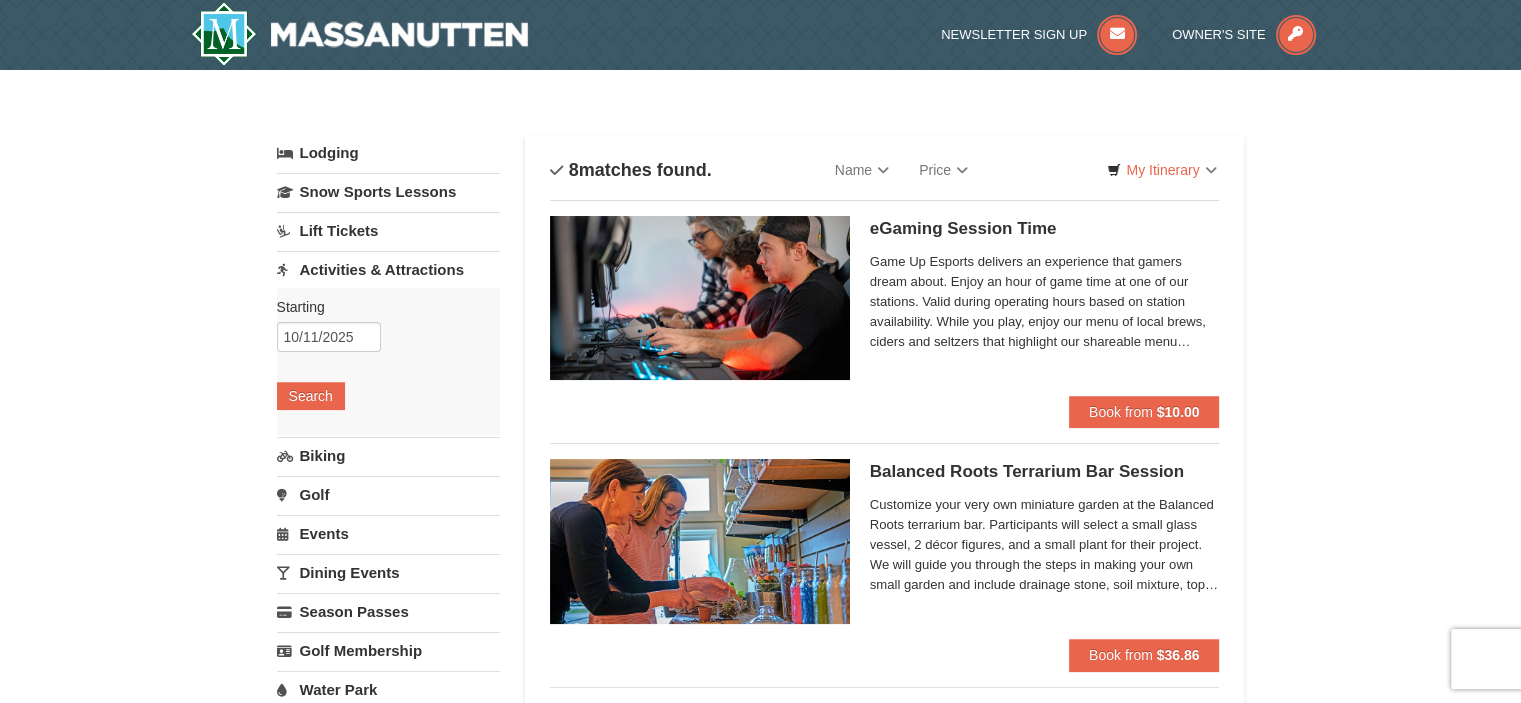 click on "Lift Tickets" at bounding box center [388, 230] 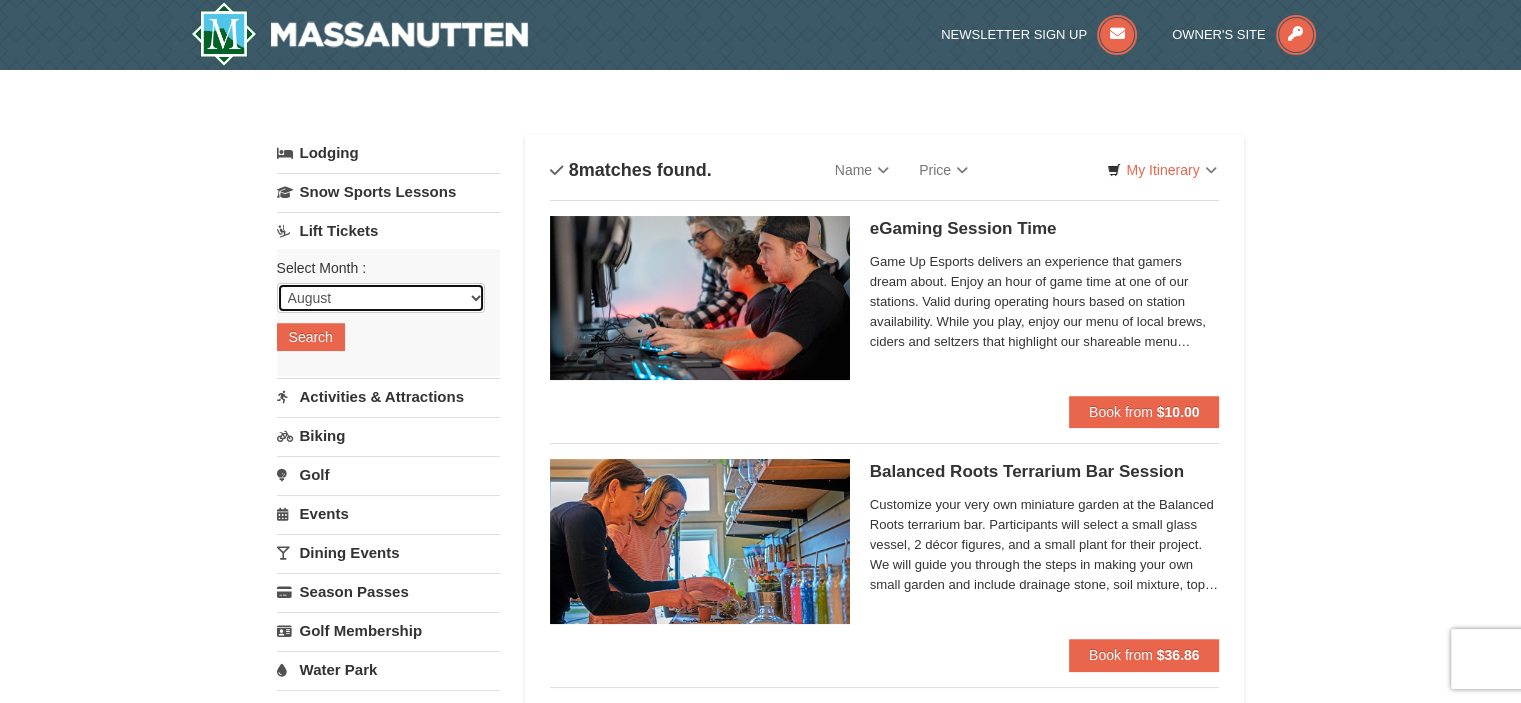 click on "August  September  October  November  December  January  February  March  April  May  June  July" at bounding box center (381, 298) 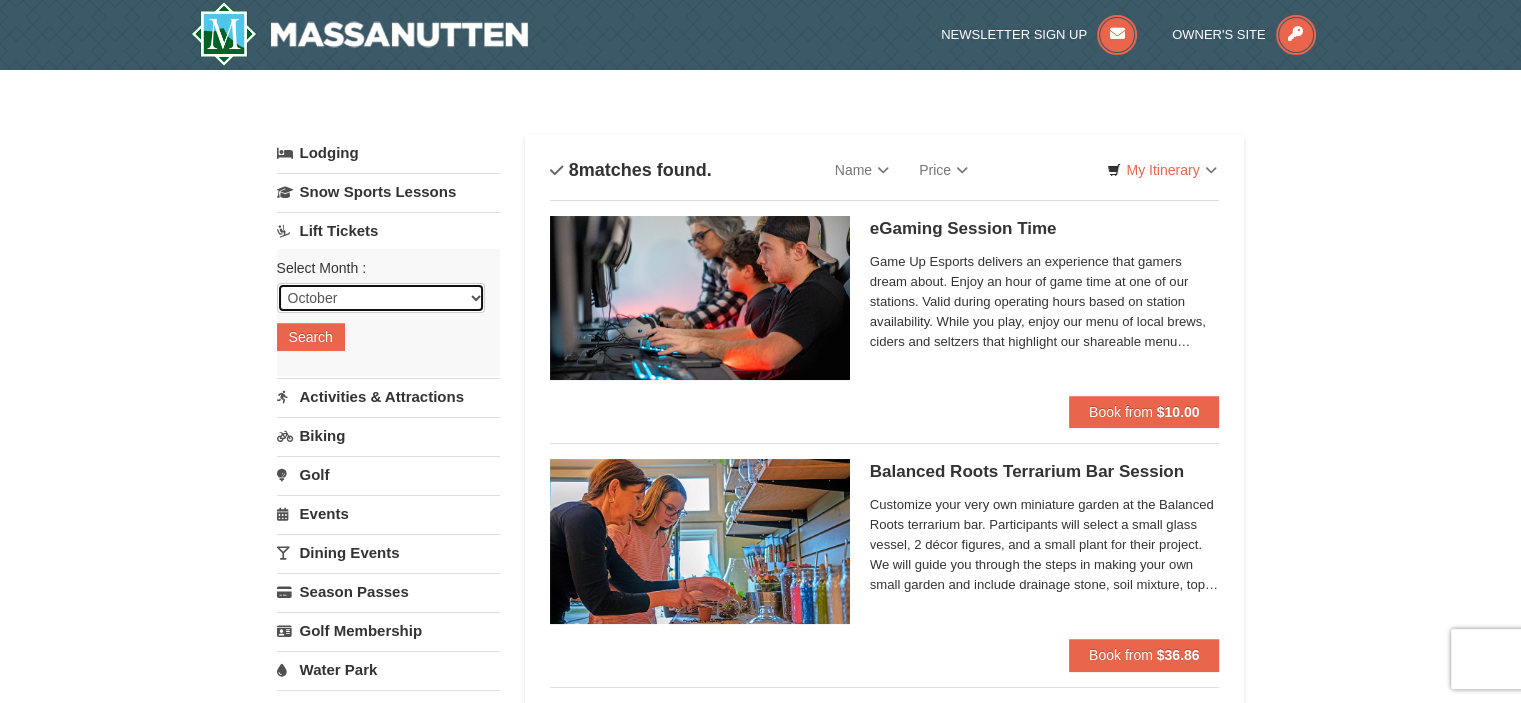 click on "August  September  October  November  December  January  February  March  April  May  June  July" at bounding box center (381, 298) 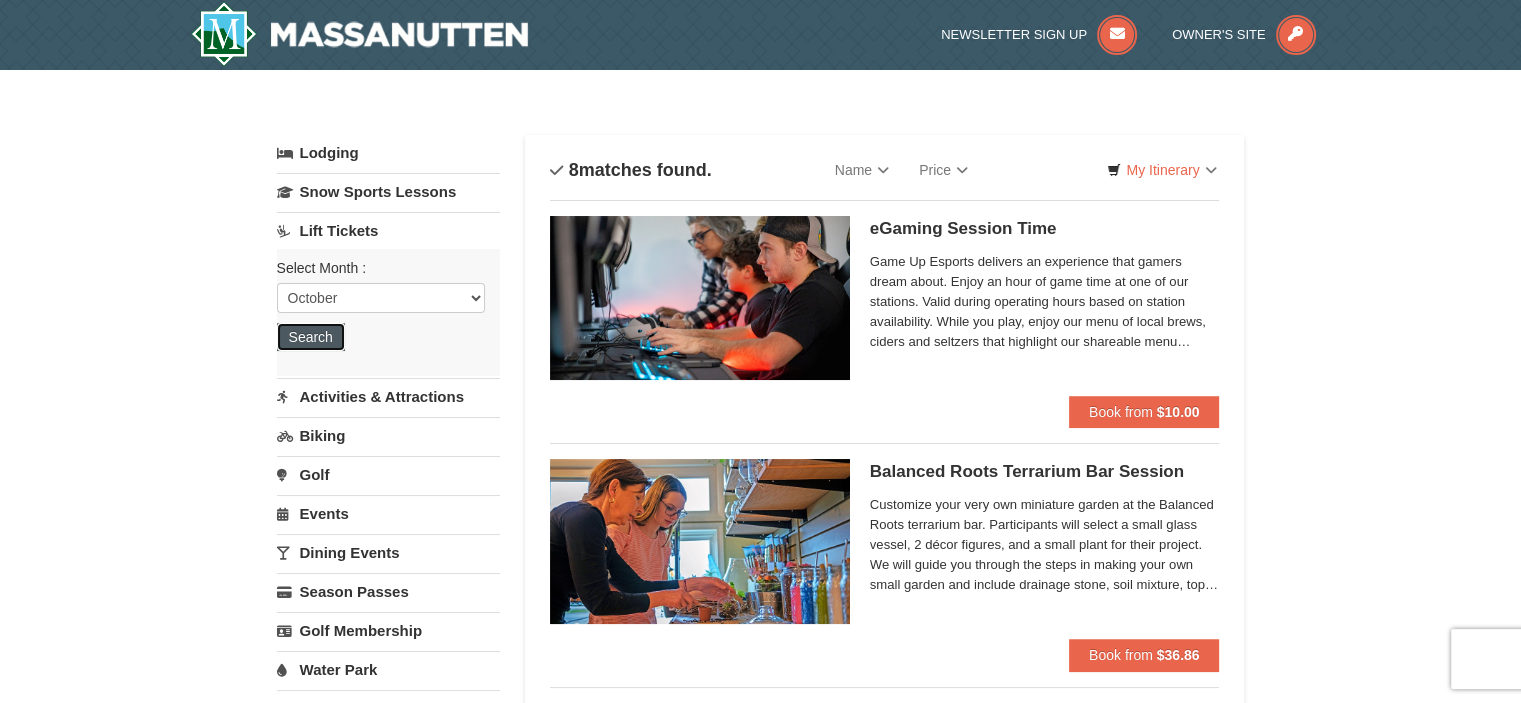 click on "Search" at bounding box center [311, 337] 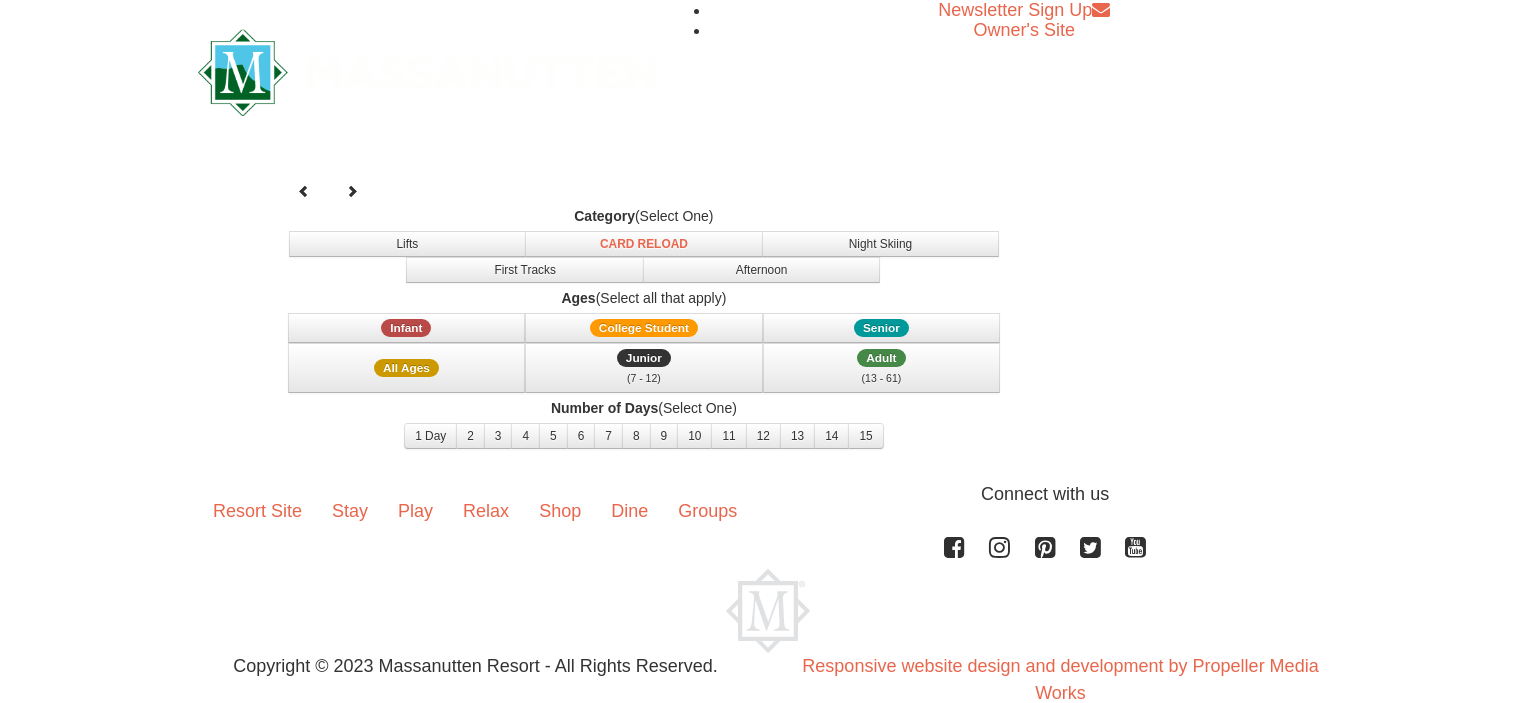 select on "10" 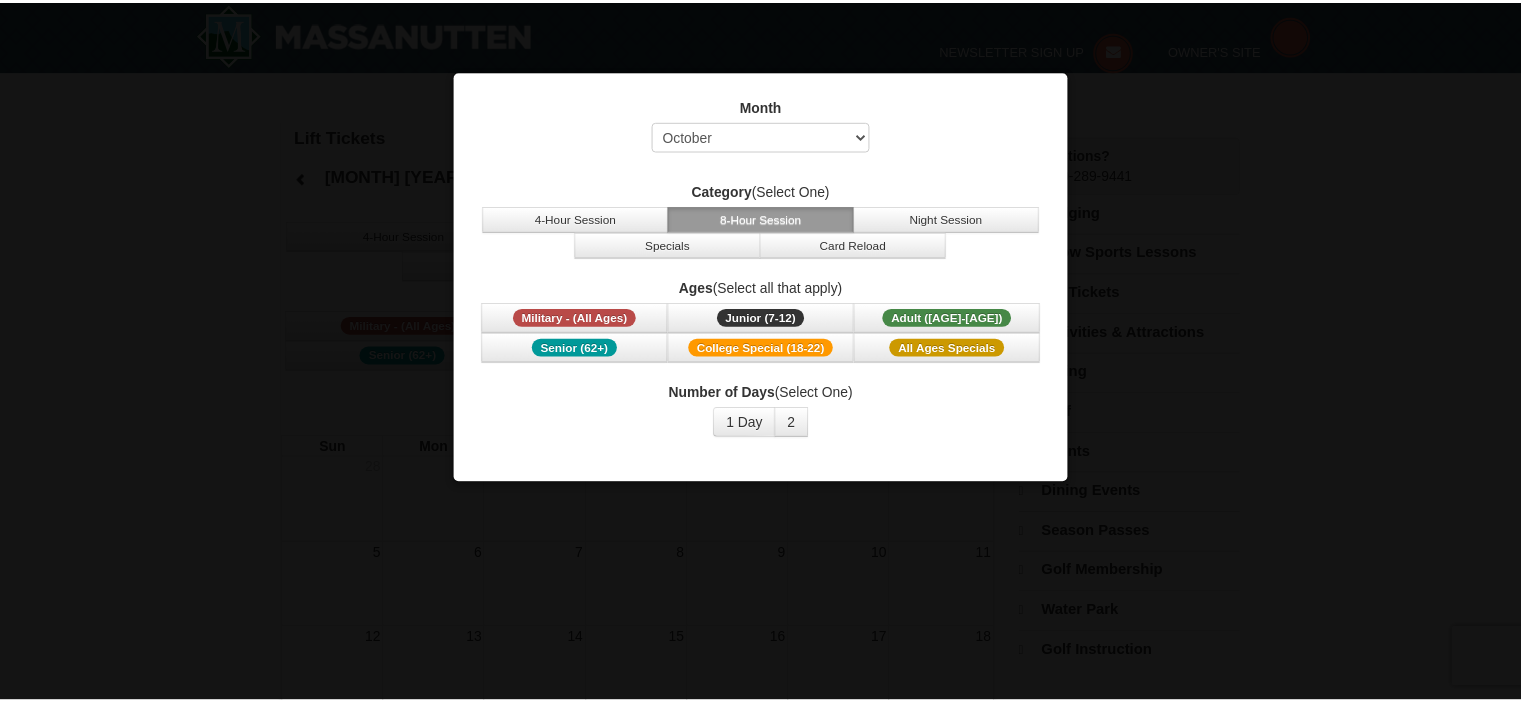 scroll, scrollTop: 0, scrollLeft: 0, axis: both 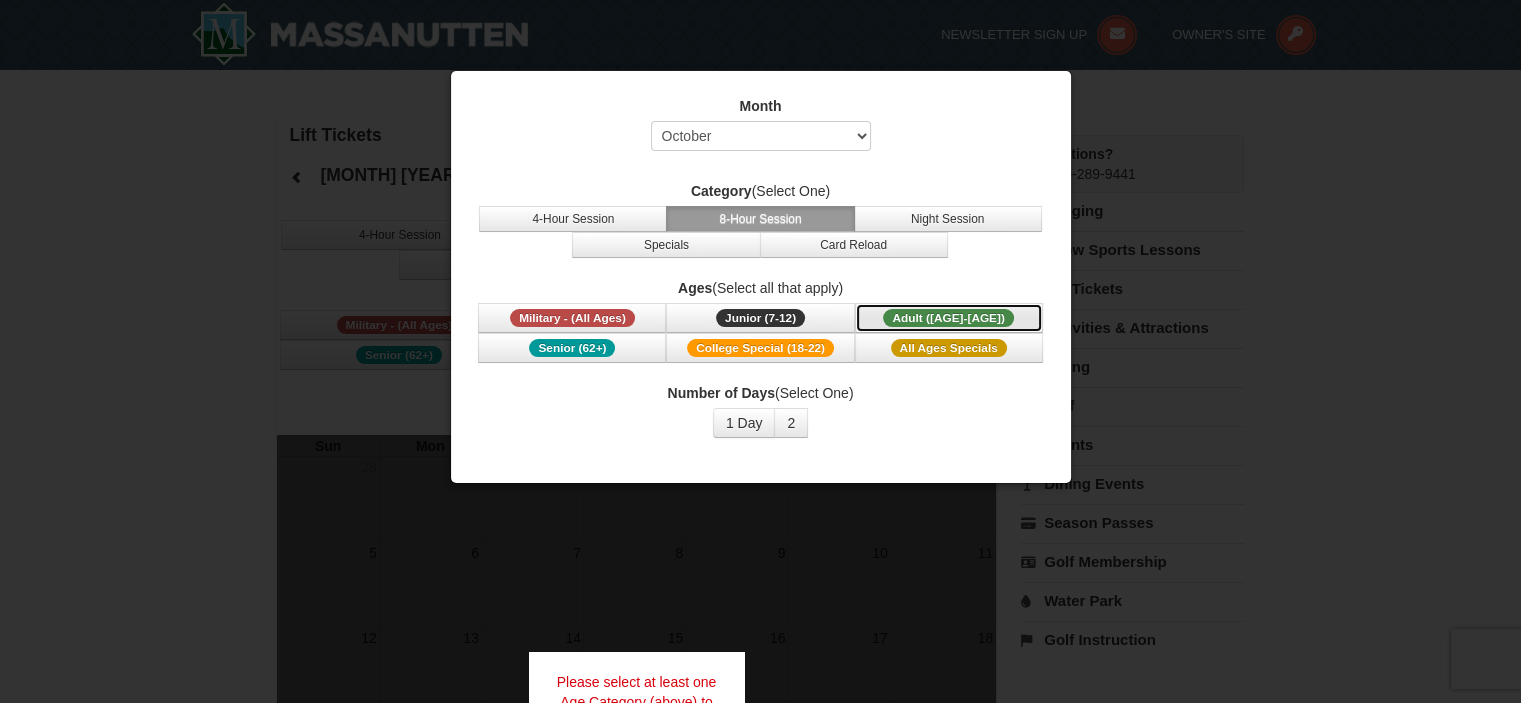 click on "Adult ([AGE]-[AGE])" at bounding box center [948, 318] 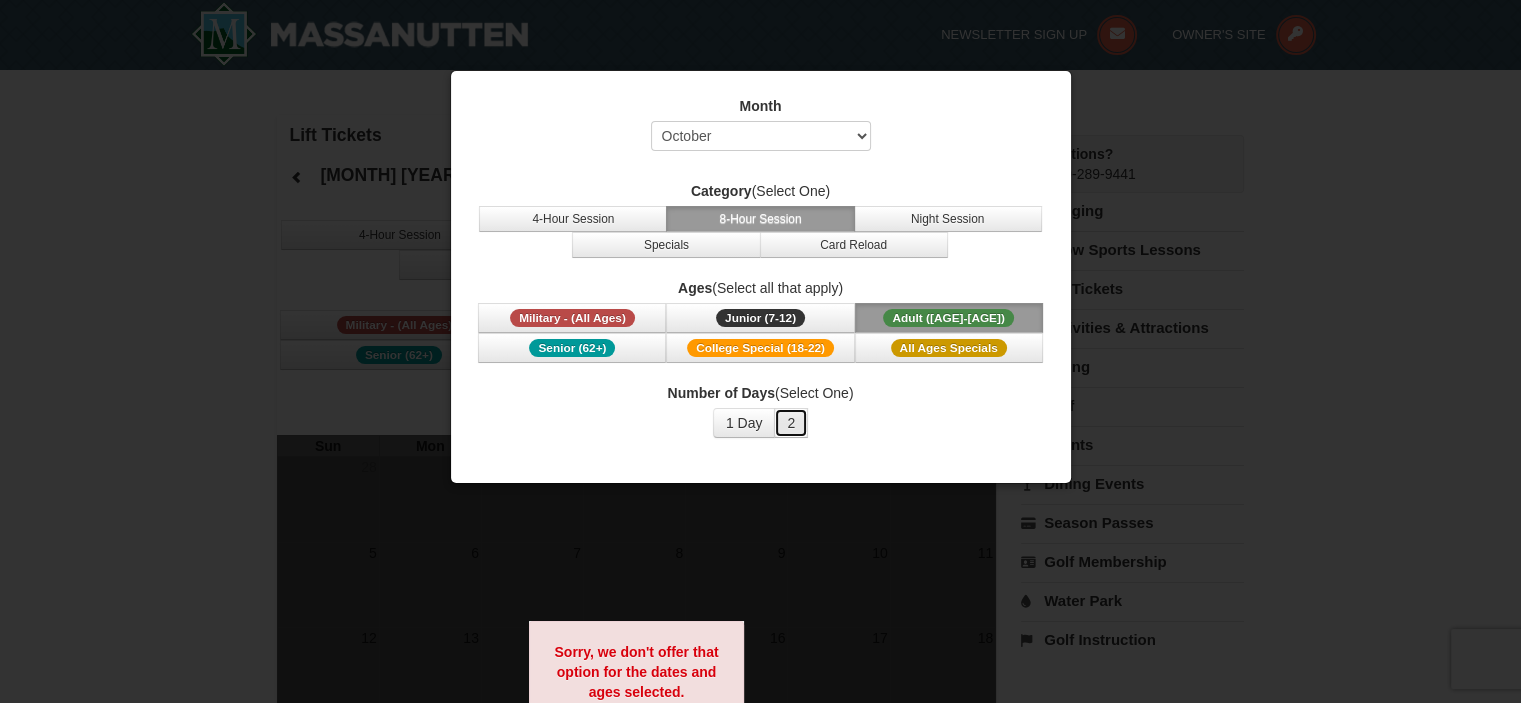 click on "2" at bounding box center (791, 423) 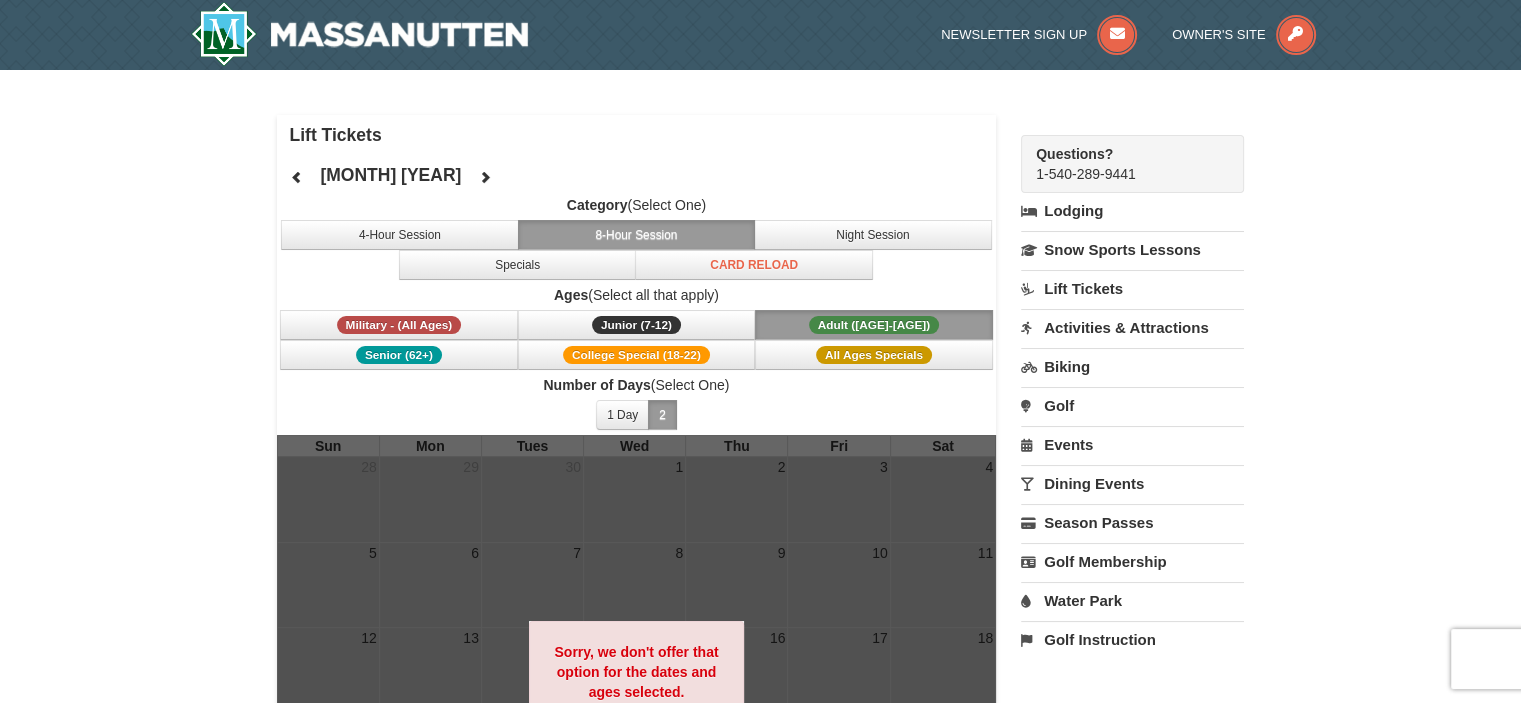 scroll, scrollTop: 0, scrollLeft: 0, axis: both 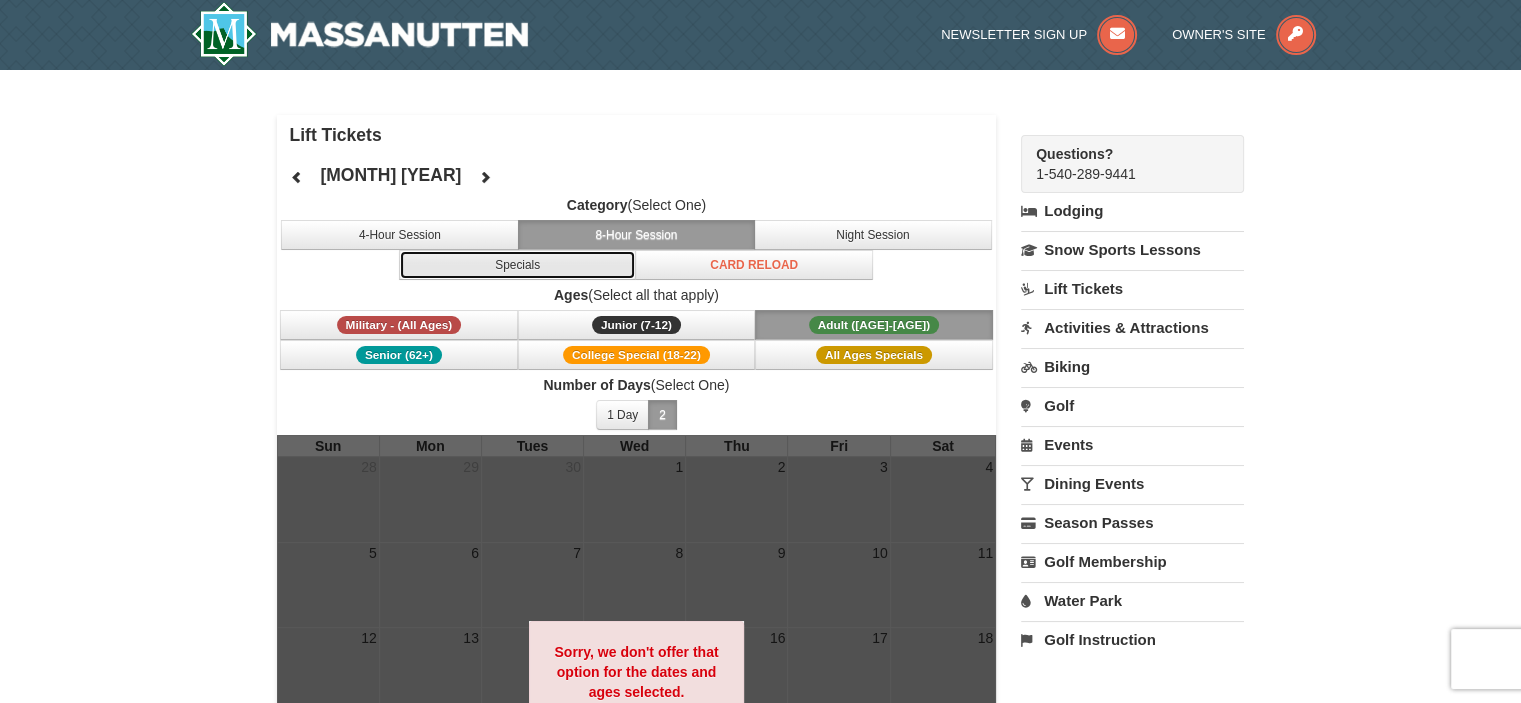 click on "Specials" at bounding box center [518, 265] 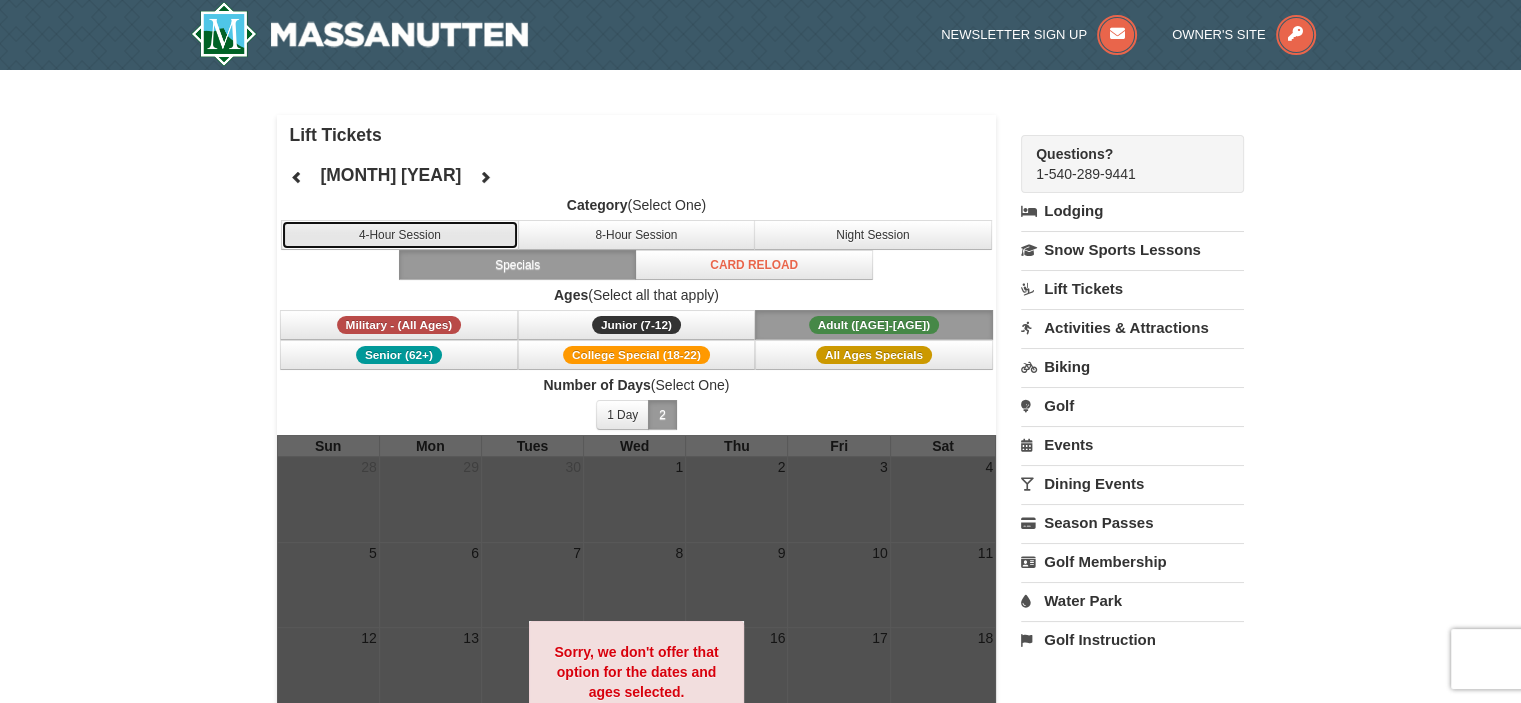 click on "4-Hour Session" at bounding box center [400, 235] 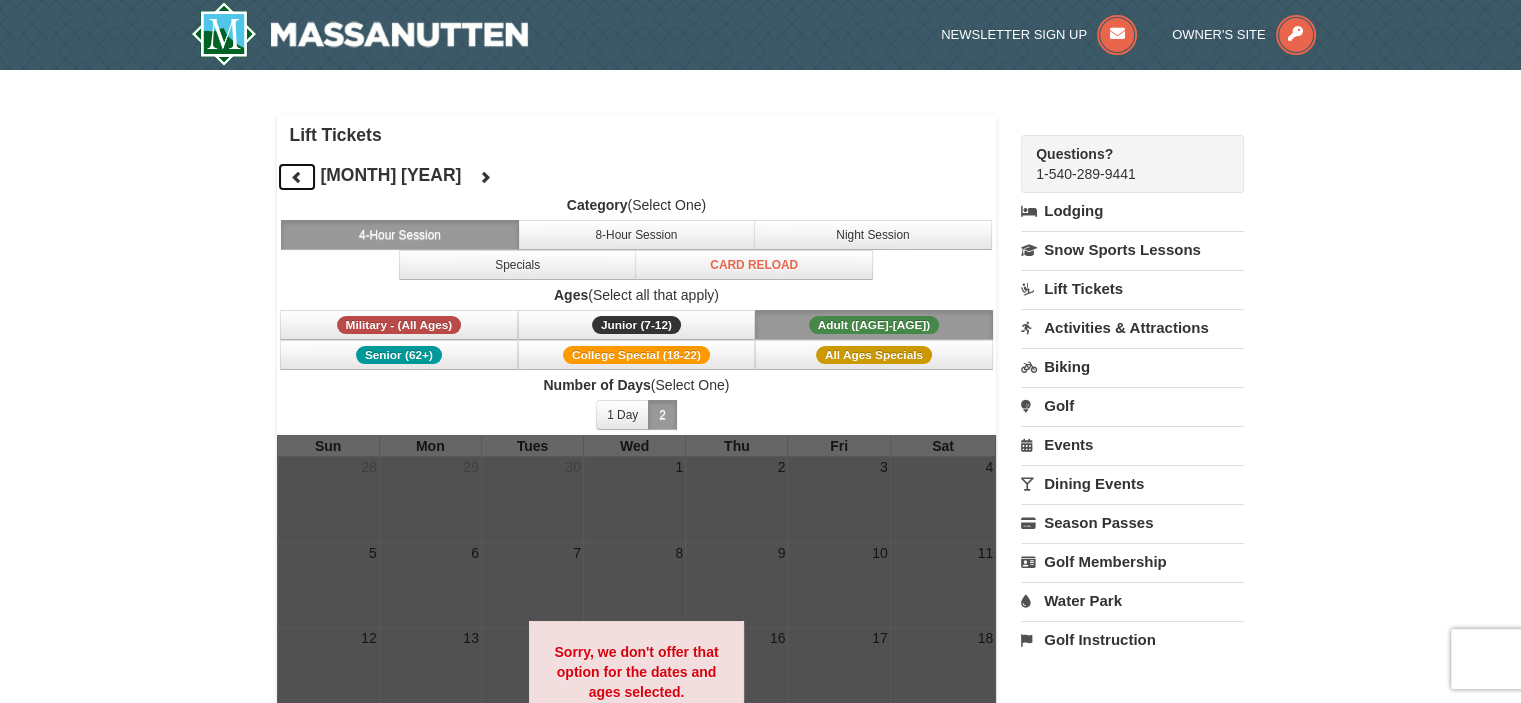 click at bounding box center (297, 177) 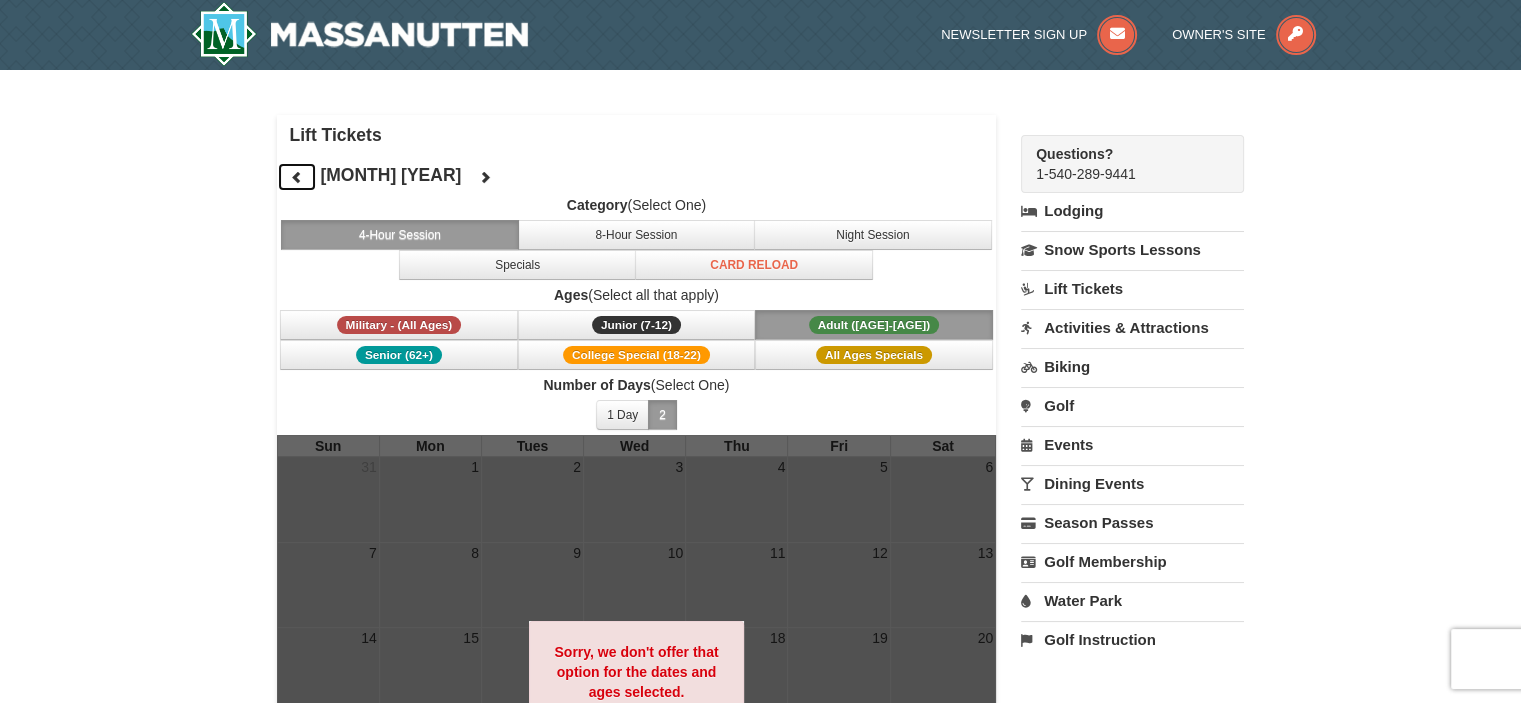 click at bounding box center [297, 177] 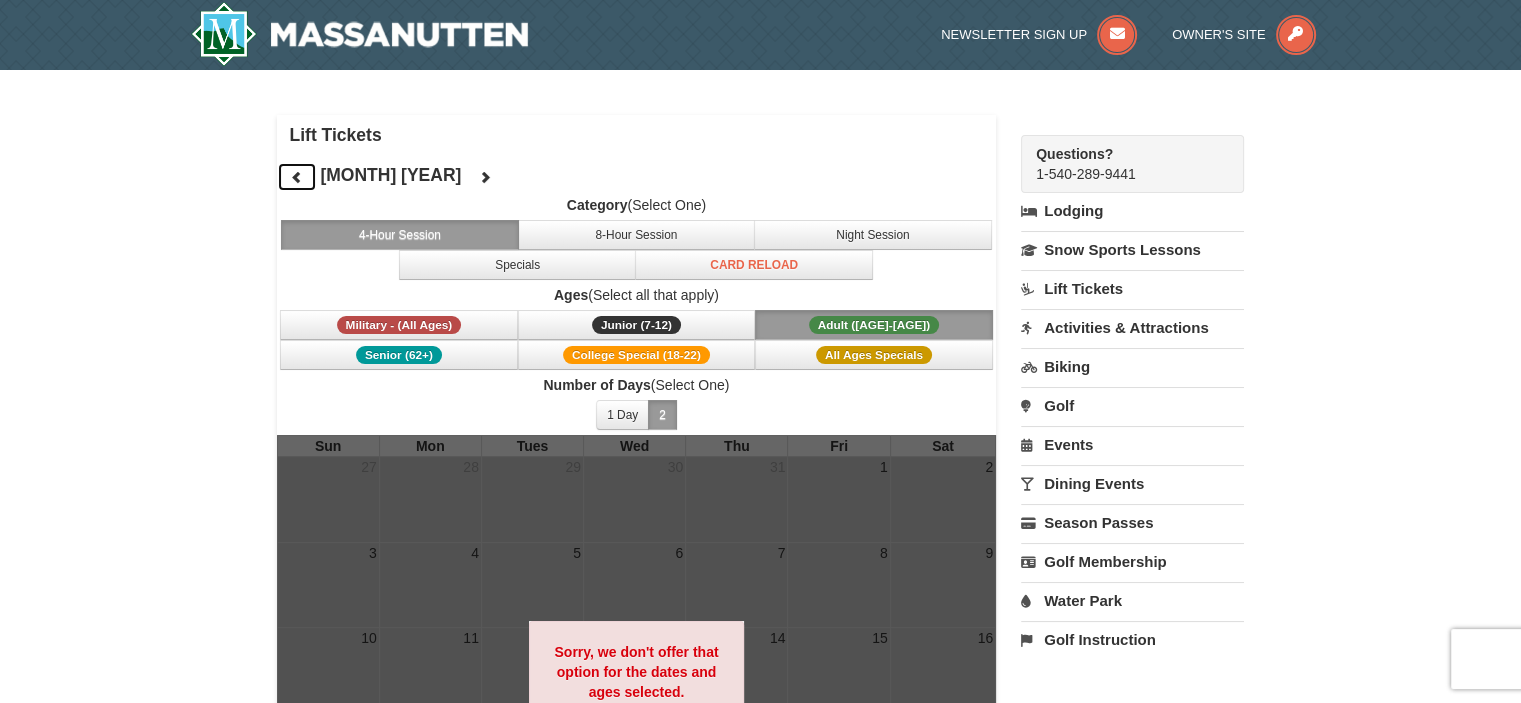 click at bounding box center [297, 177] 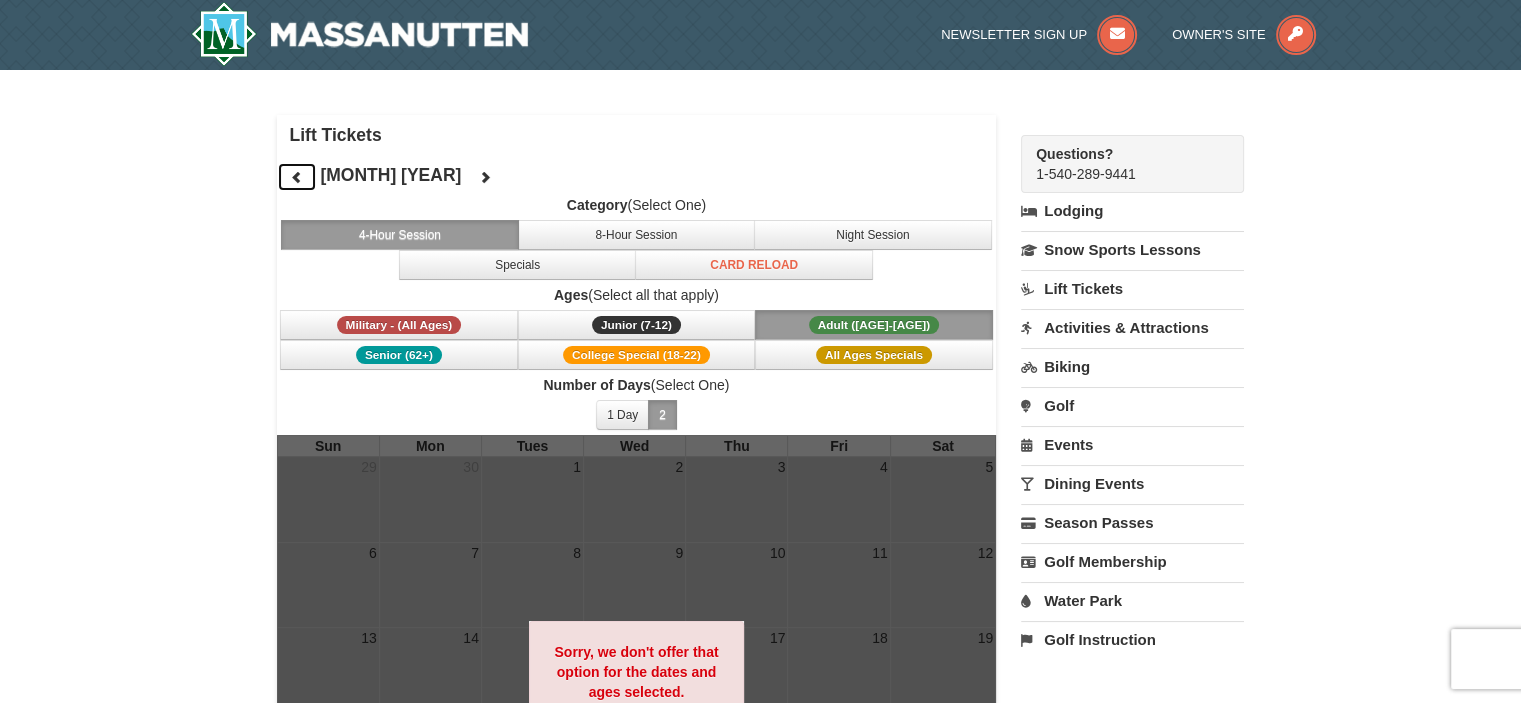 click at bounding box center (297, 177) 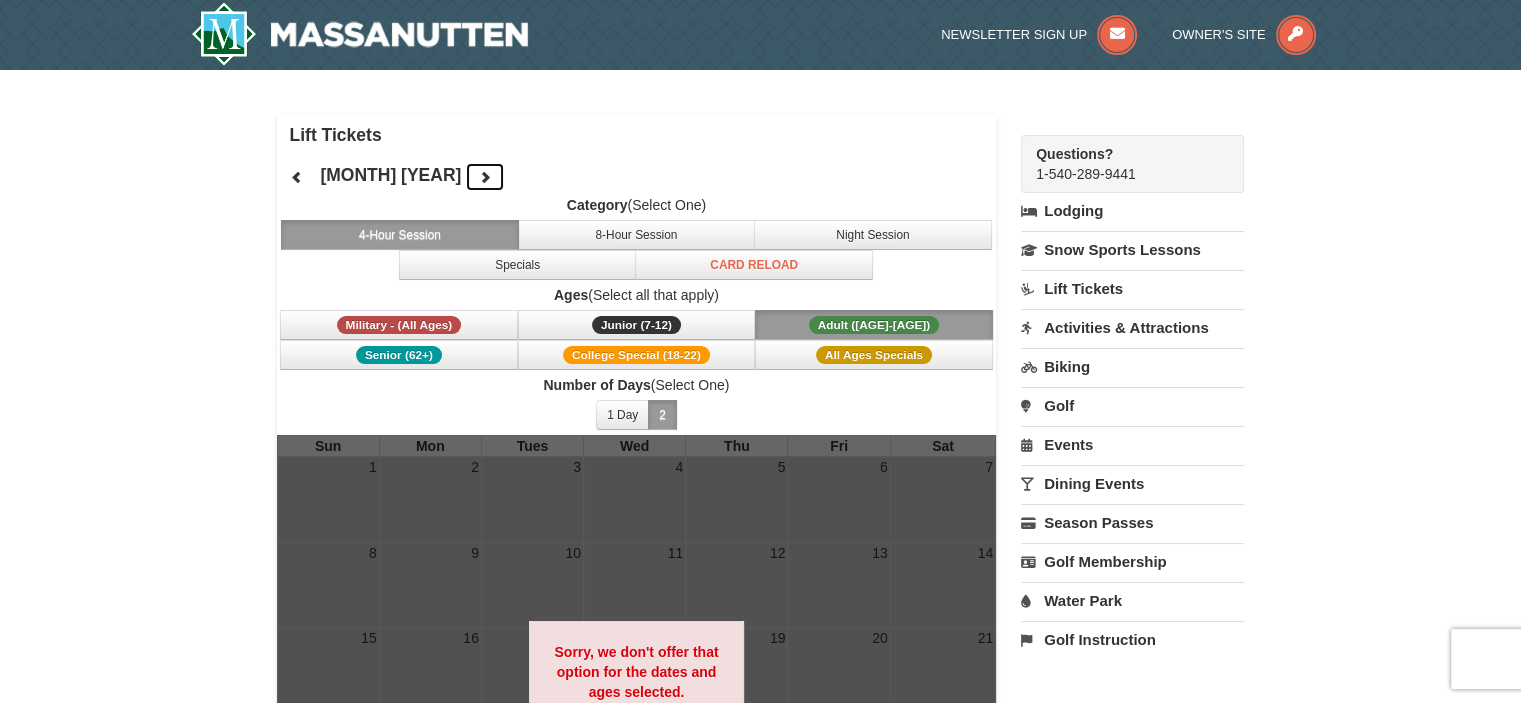 click at bounding box center (485, 177) 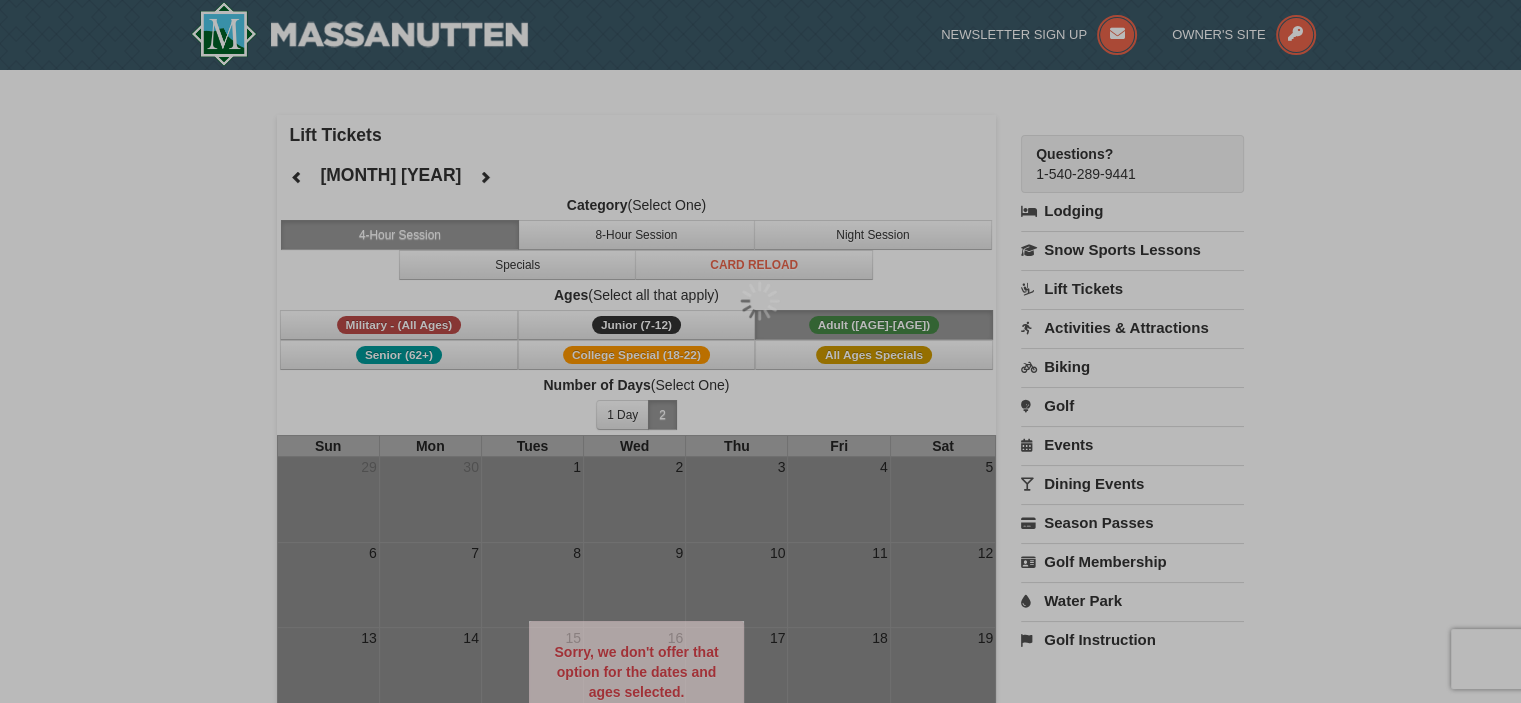 click at bounding box center [760, 351] 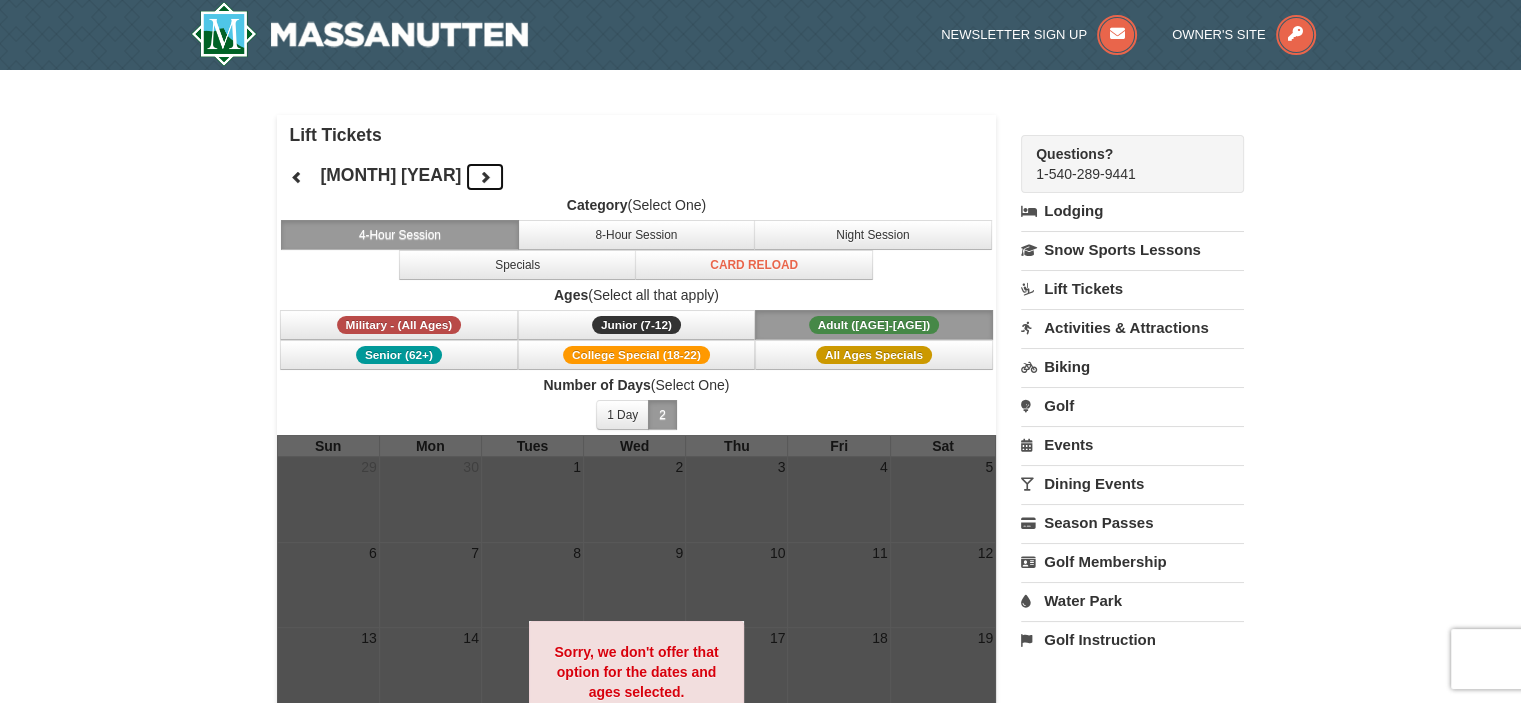 click at bounding box center [485, 177] 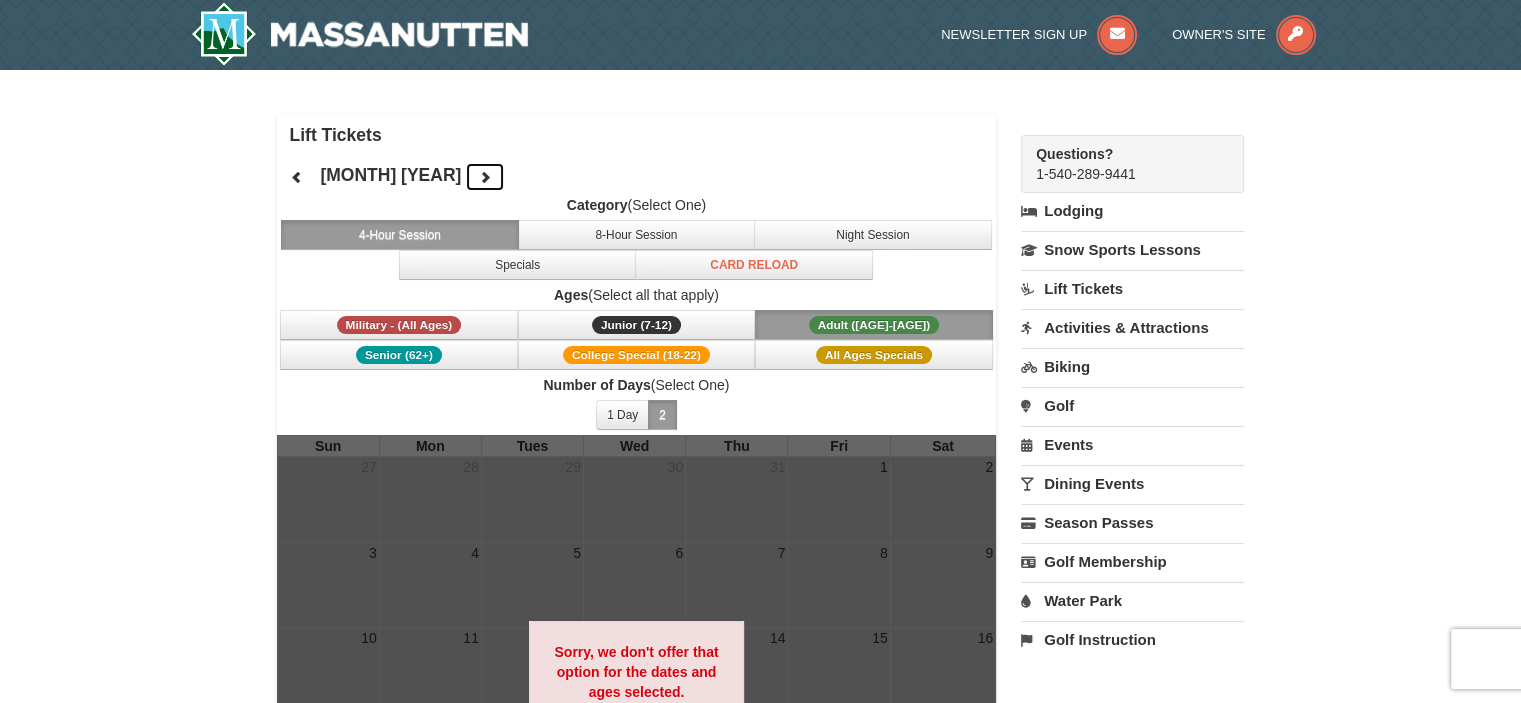 click at bounding box center (485, 177) 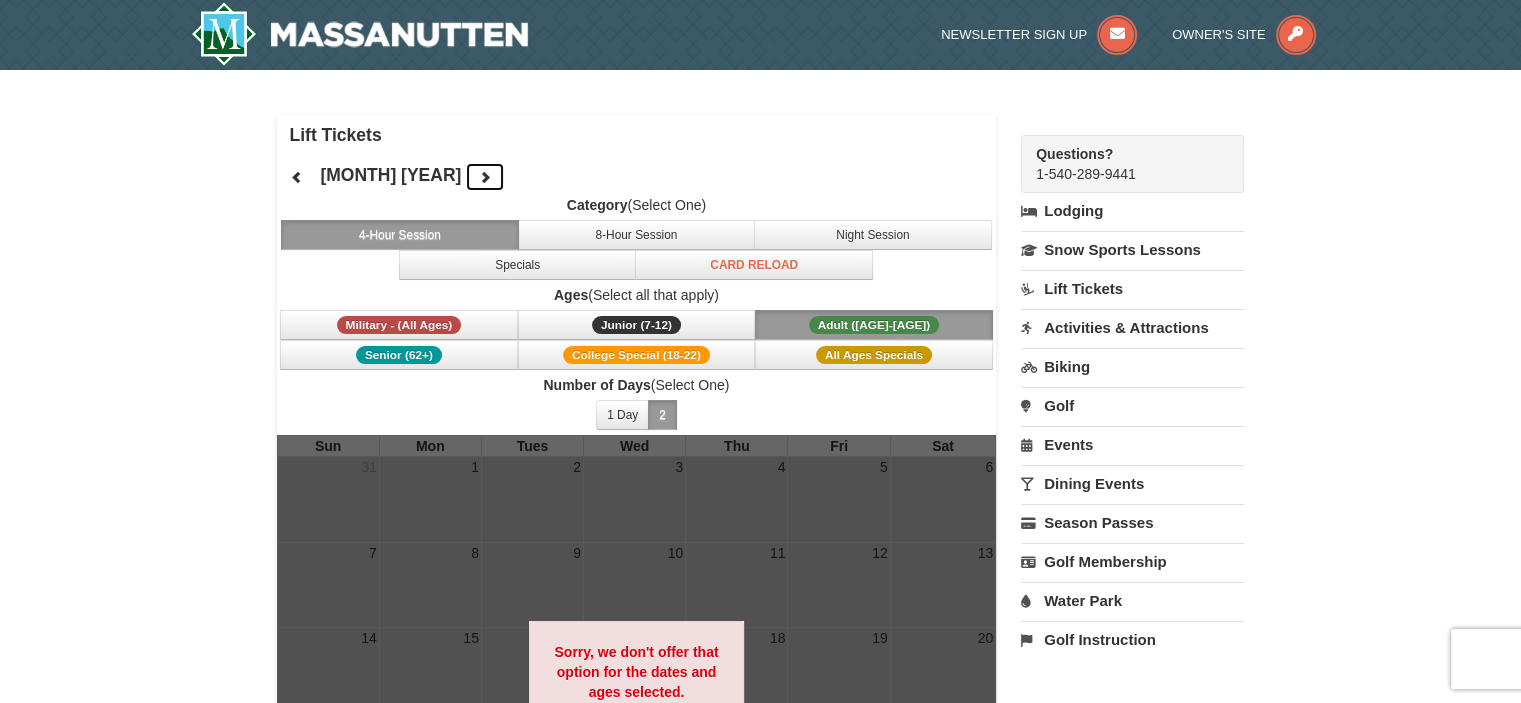 click at bounding box center (485, 177) 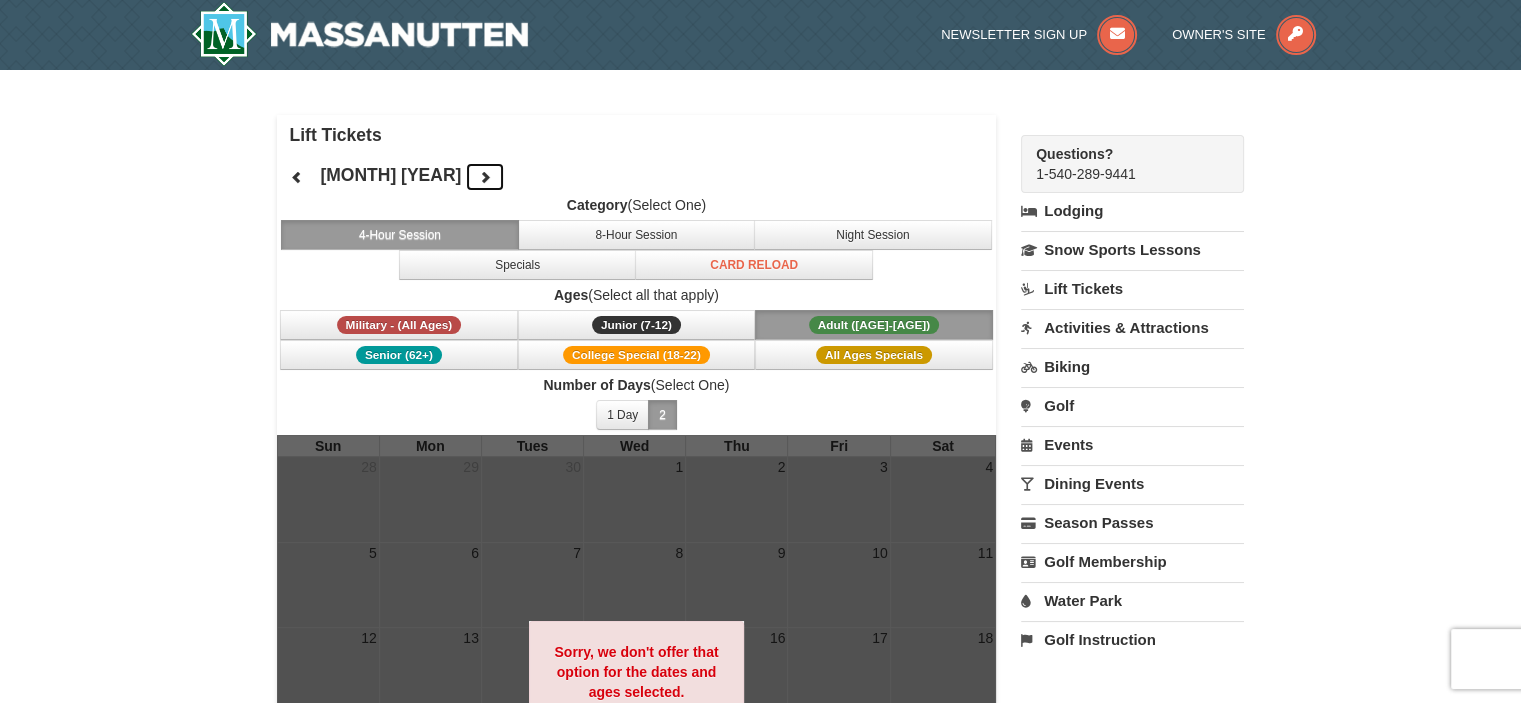 click at bounding box center [485, 177] 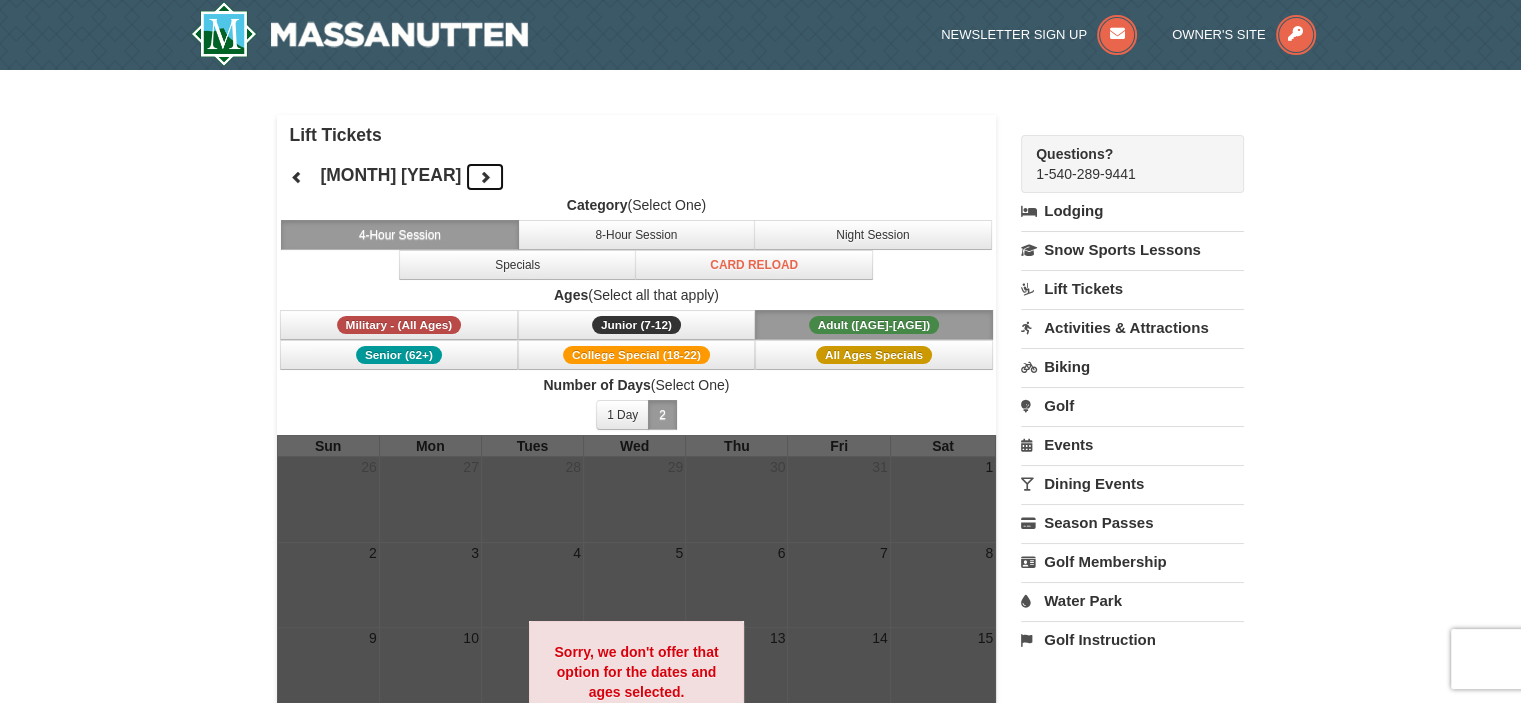 click at bounding box center [485, 177] 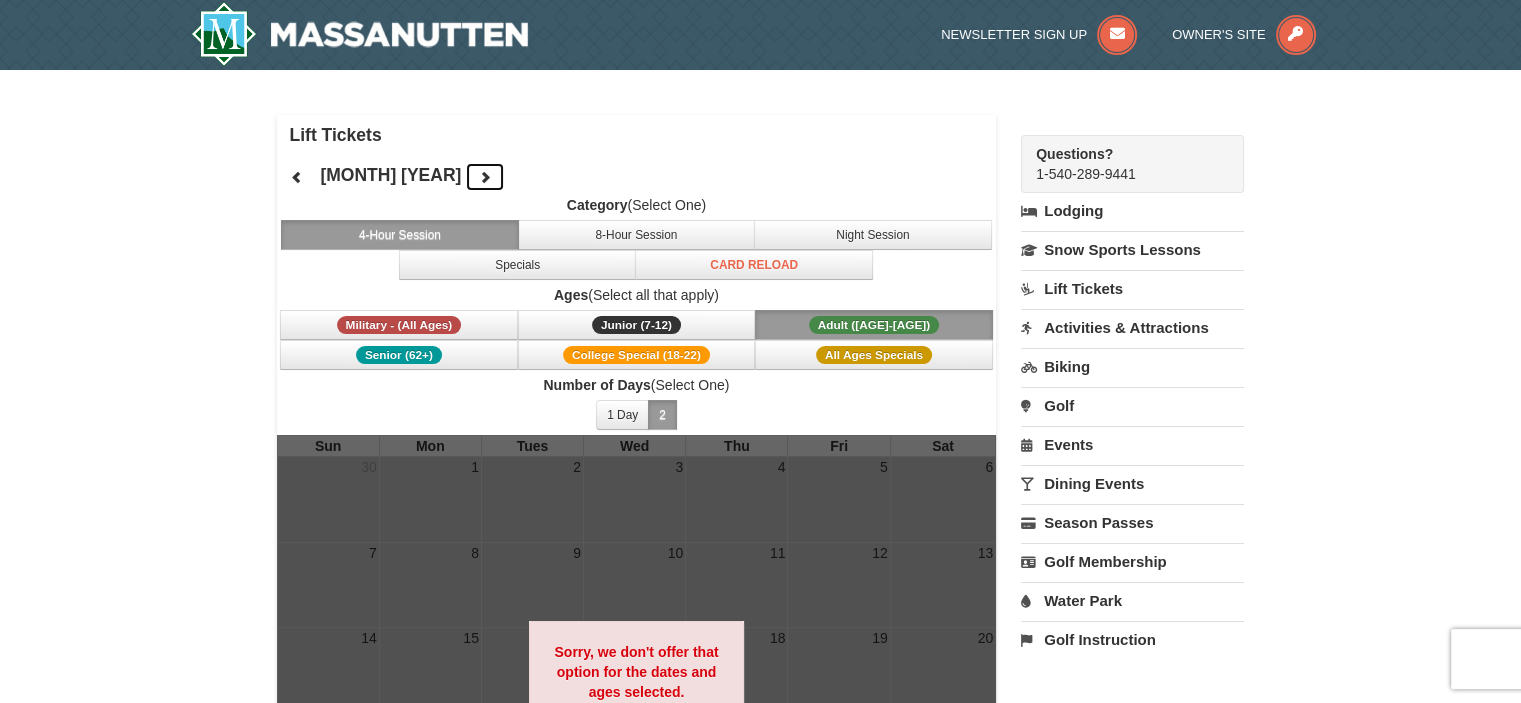 click at bounding box center (485, 177) 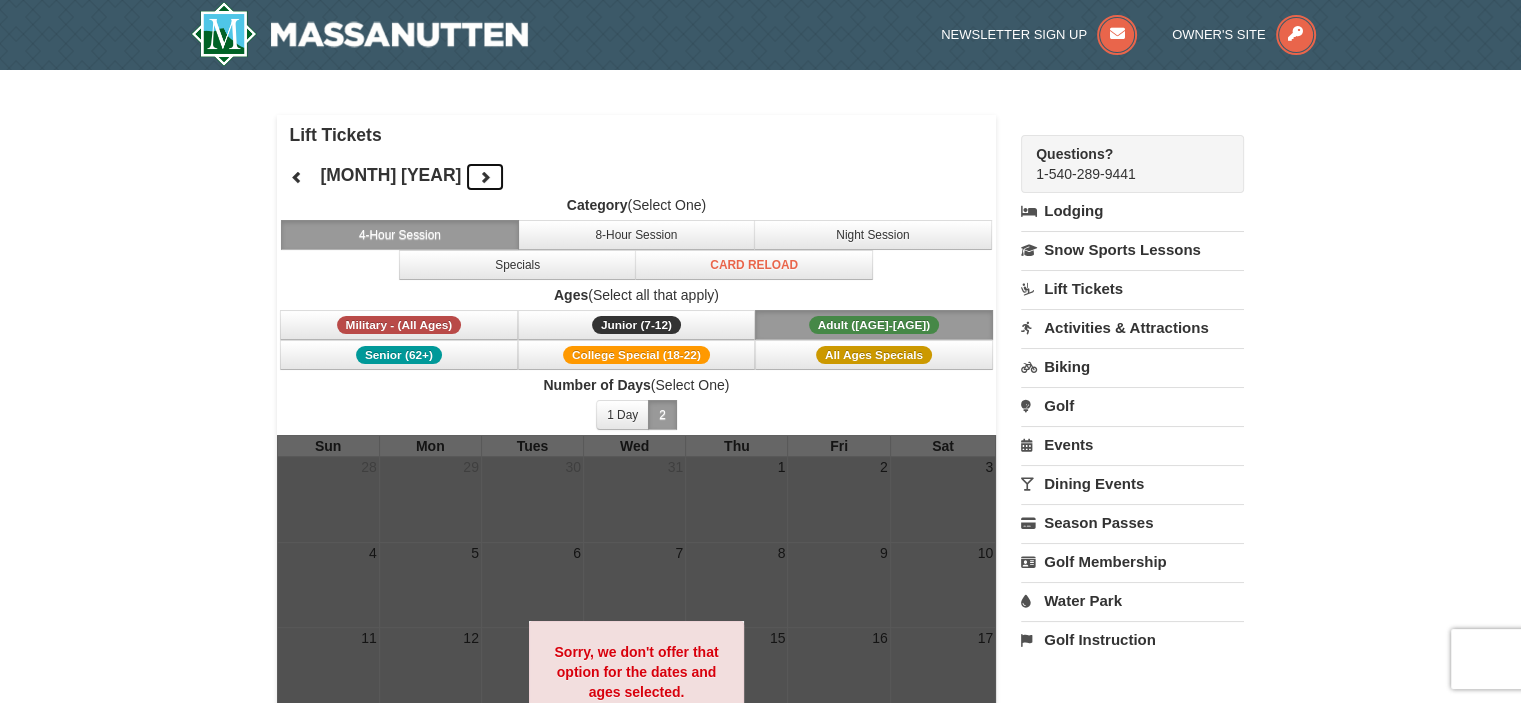 click at bounding box center (485, 177) 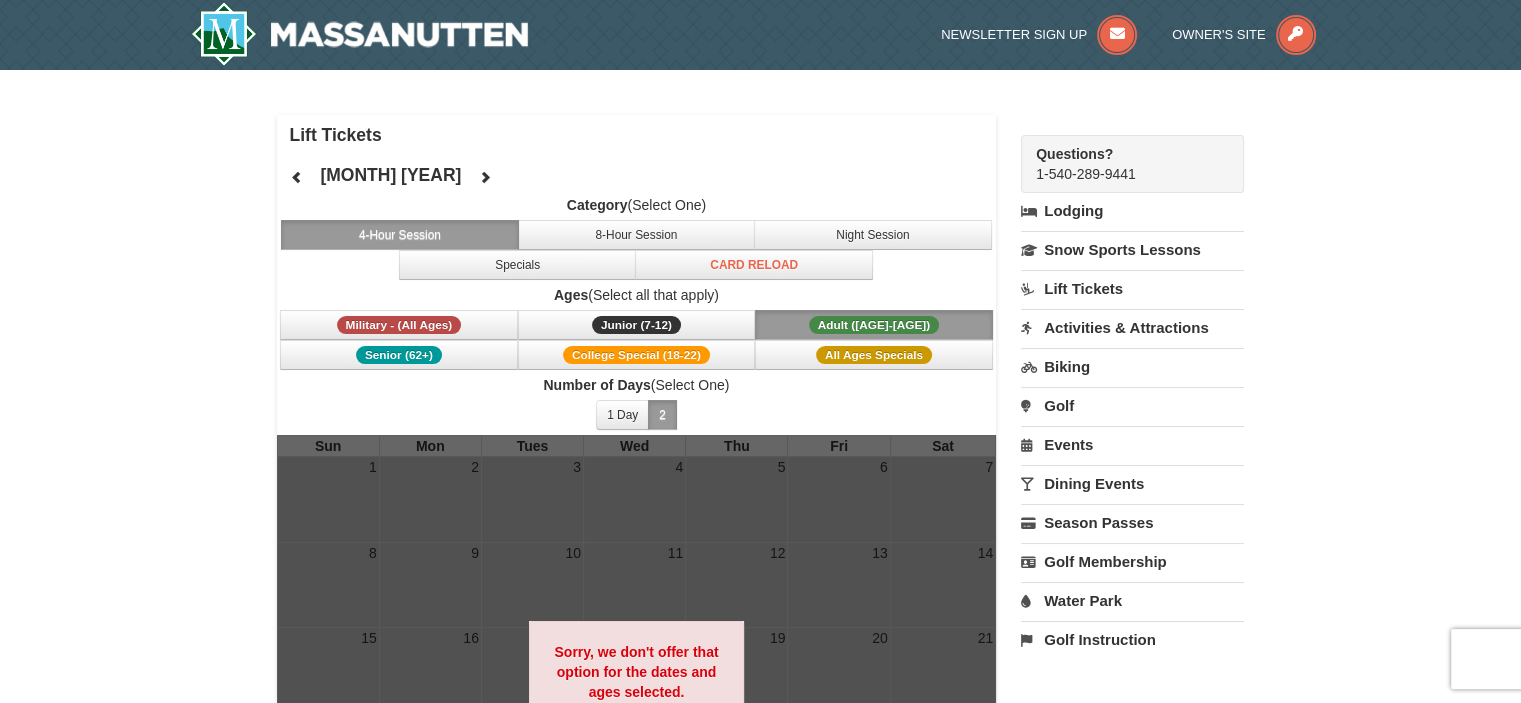 click on "Activities & Attractions" at bounding box center [1132, 327] 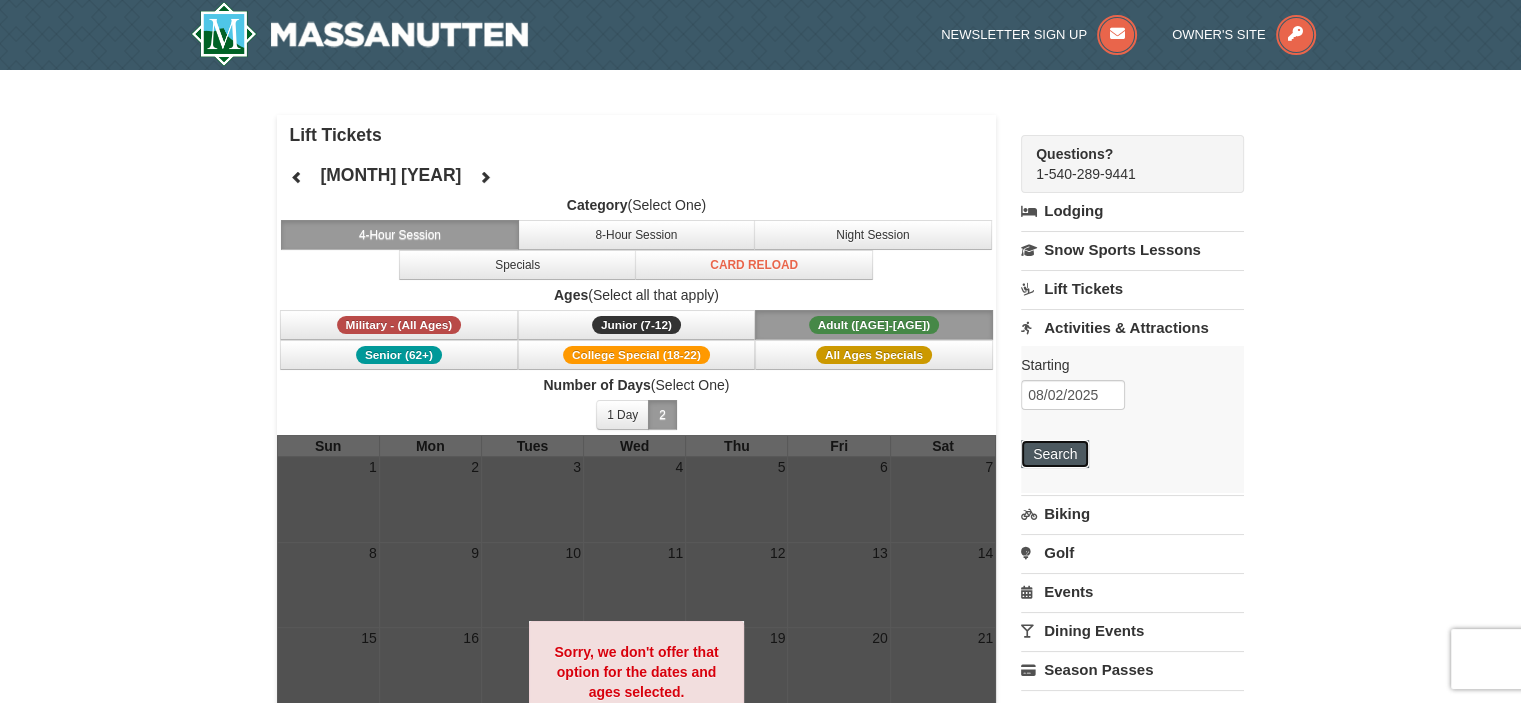 click on "Search" at bounding box center [1055, 454] 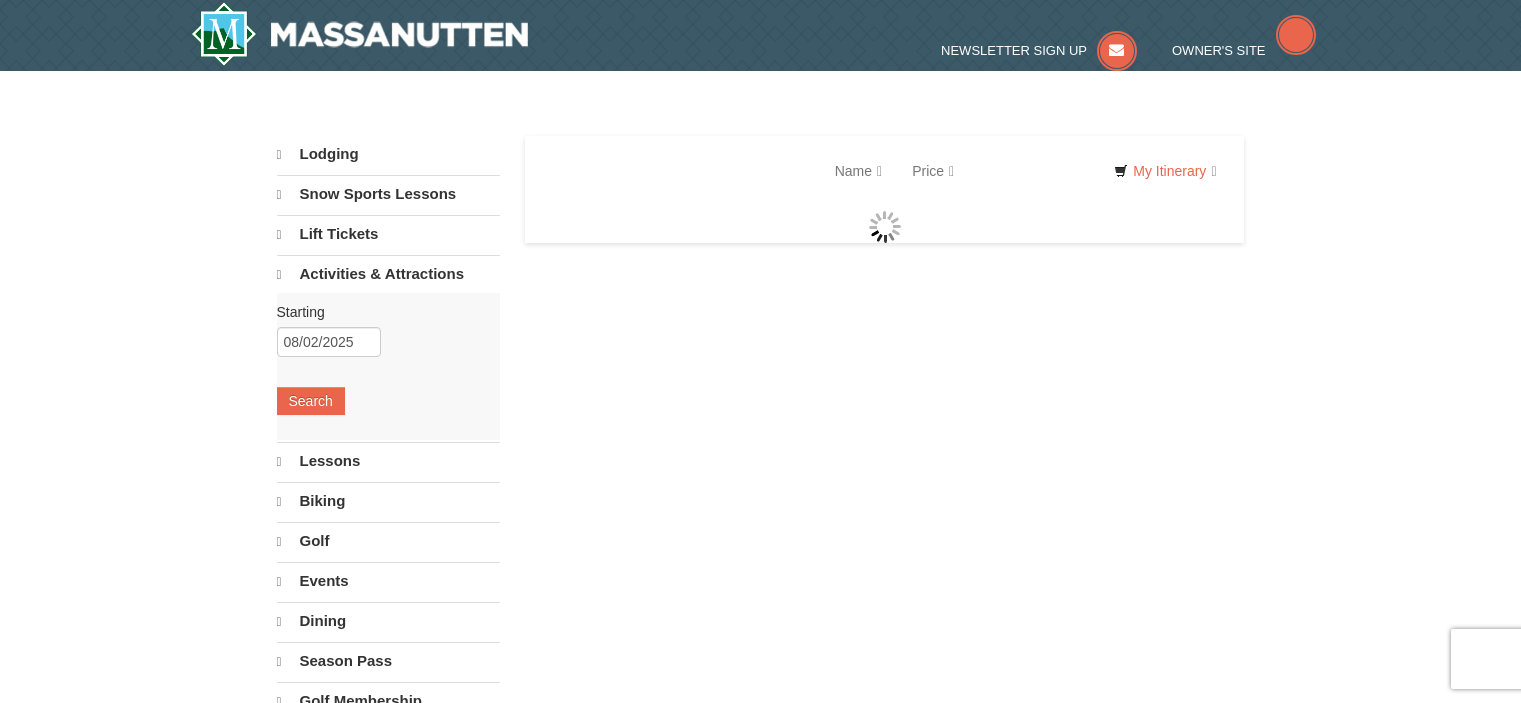 scroll, scrollTop: 0, scrollLeft: 0, axis: both 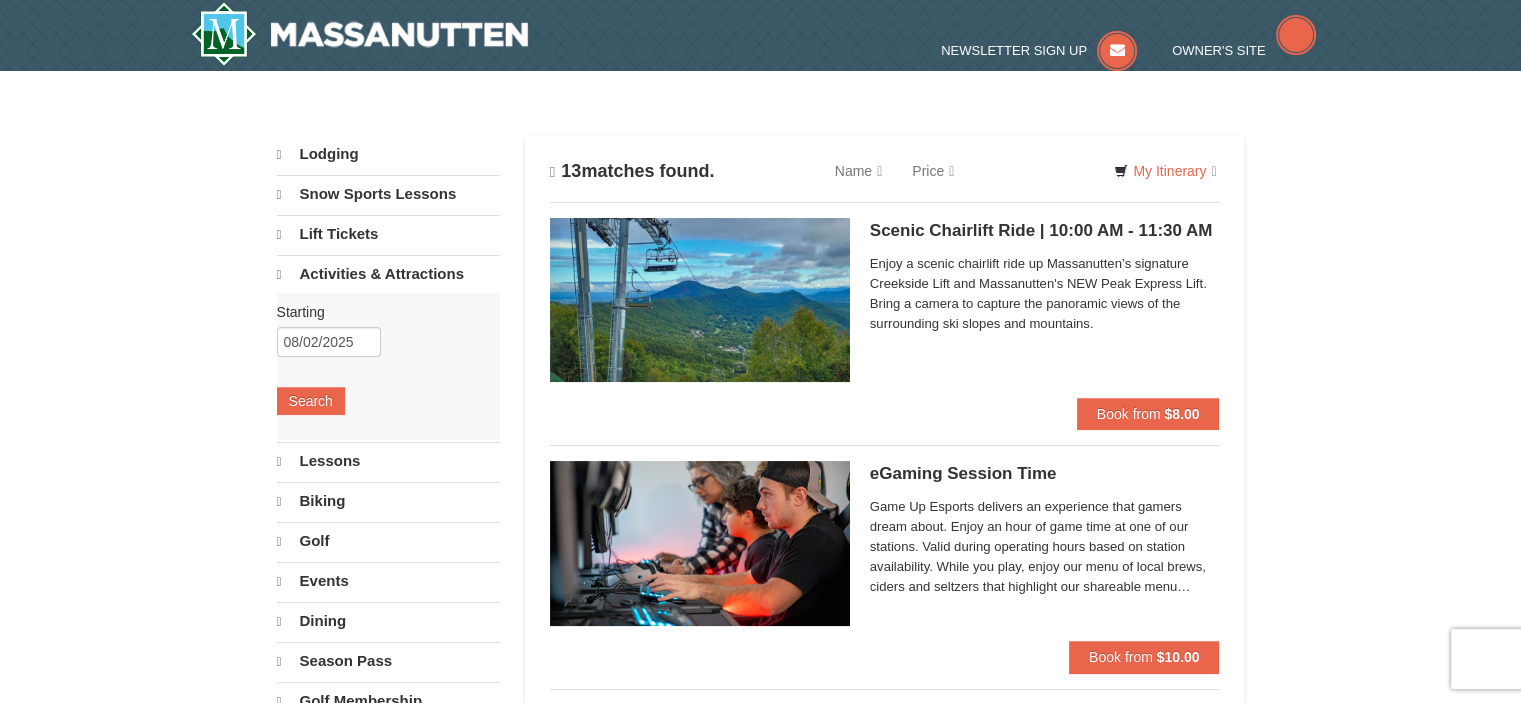 select on "8" 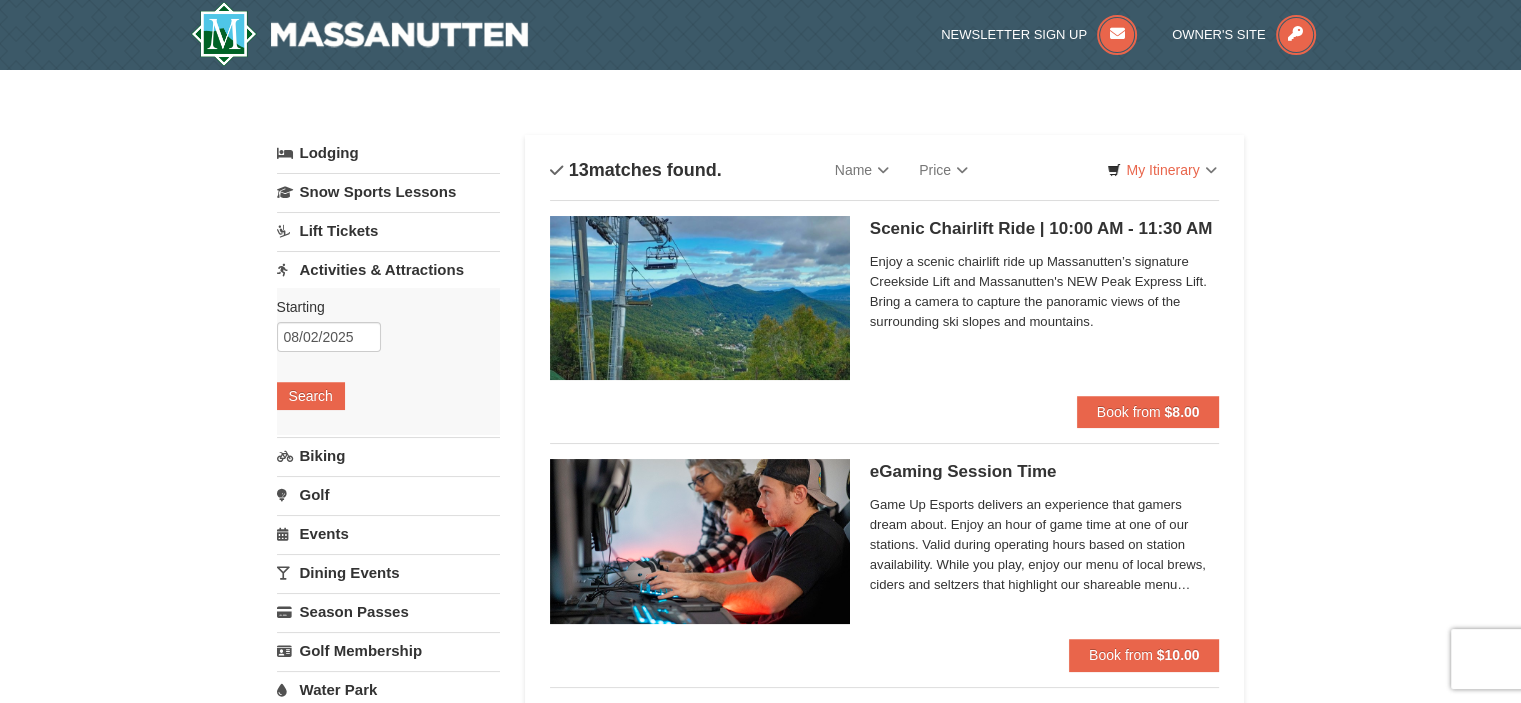scroll, scrollTop: 0, scrollLeft: 0, axis: both 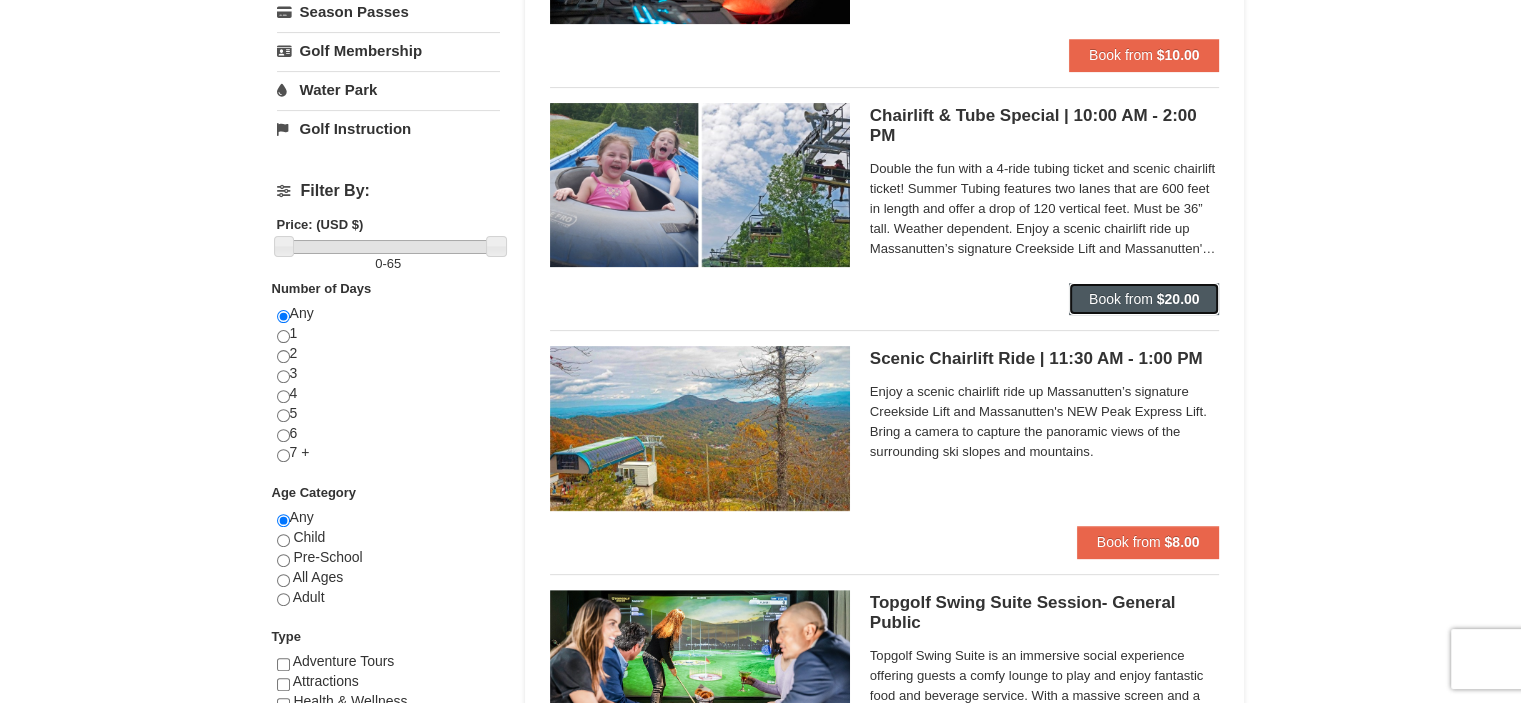 click on "Book from" at bounding box center [1121, 299] 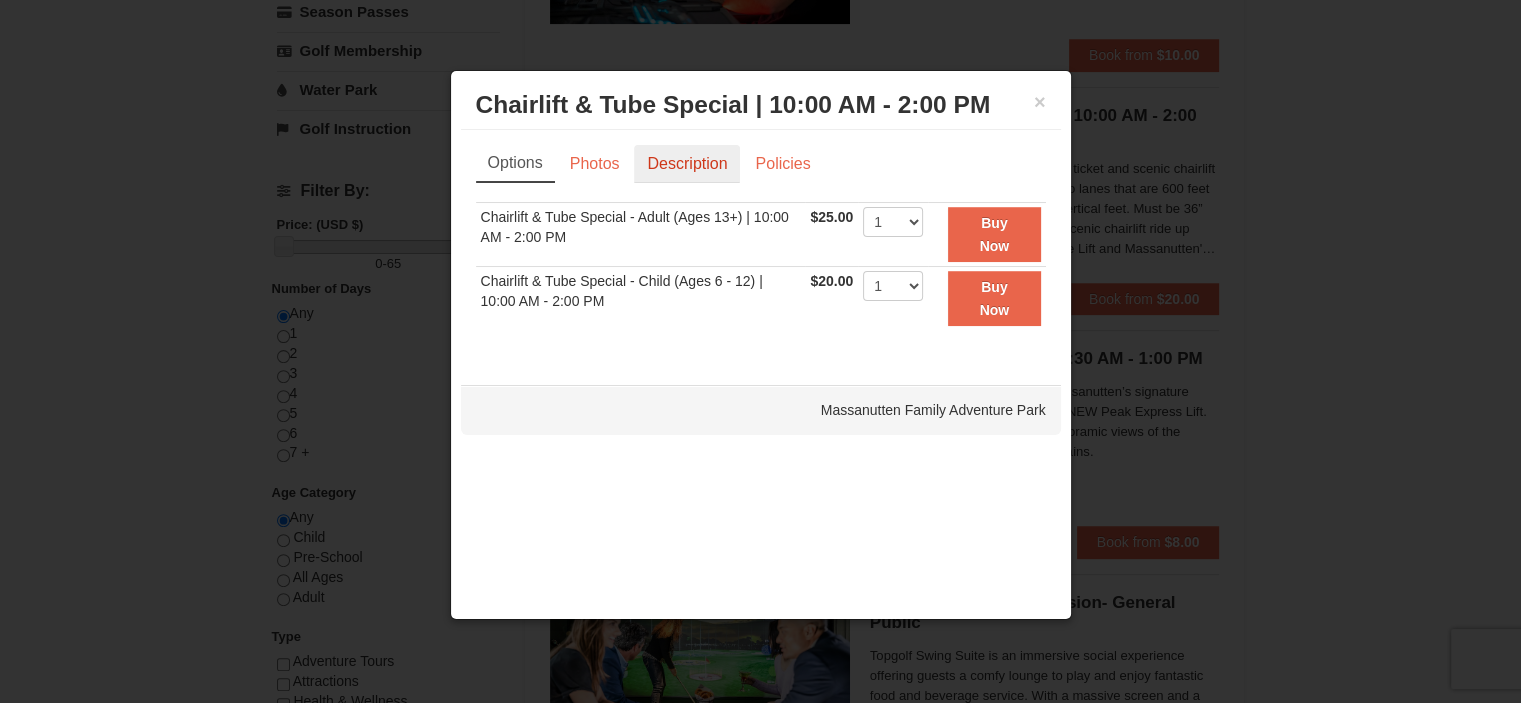 click on "Description" at bounding box center (687, 164) 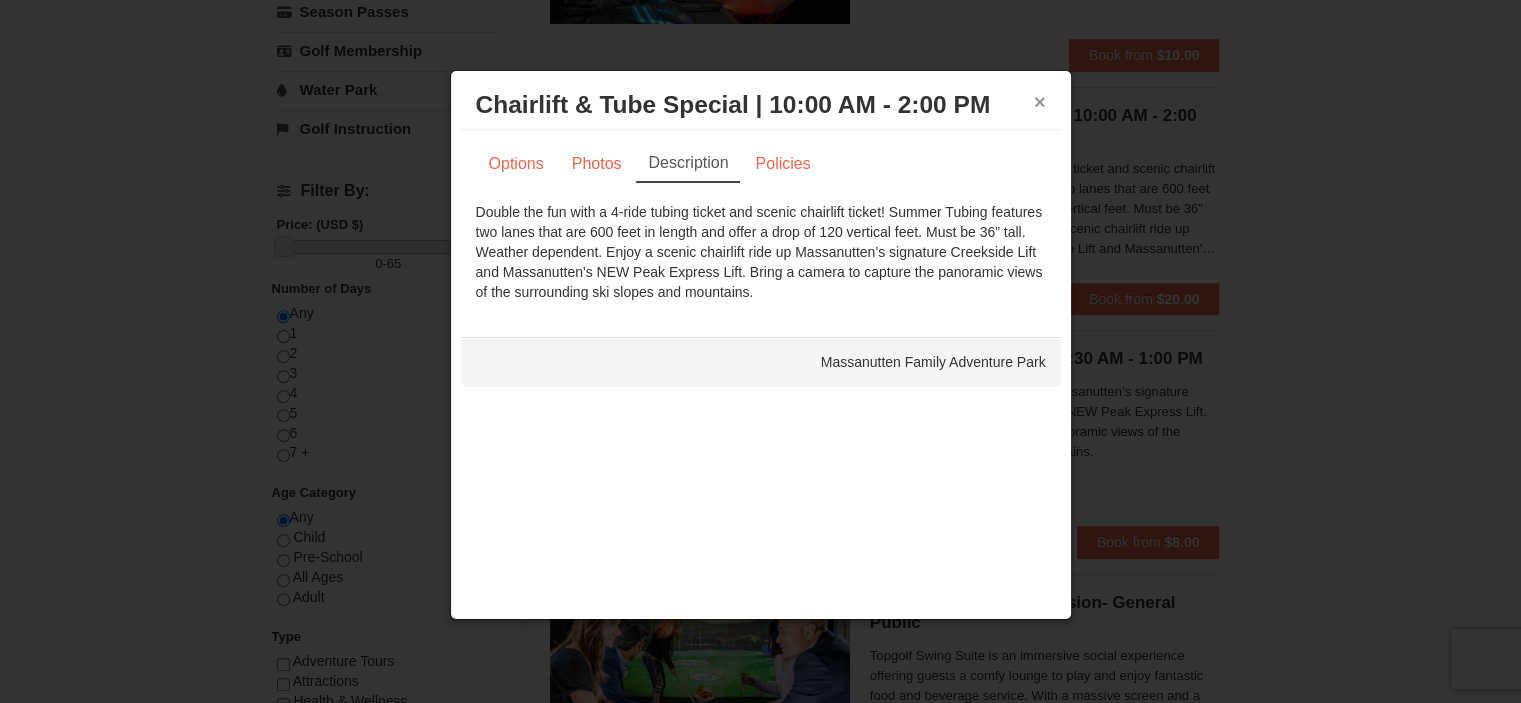 click on "×" at bounding box center [1040, 102] 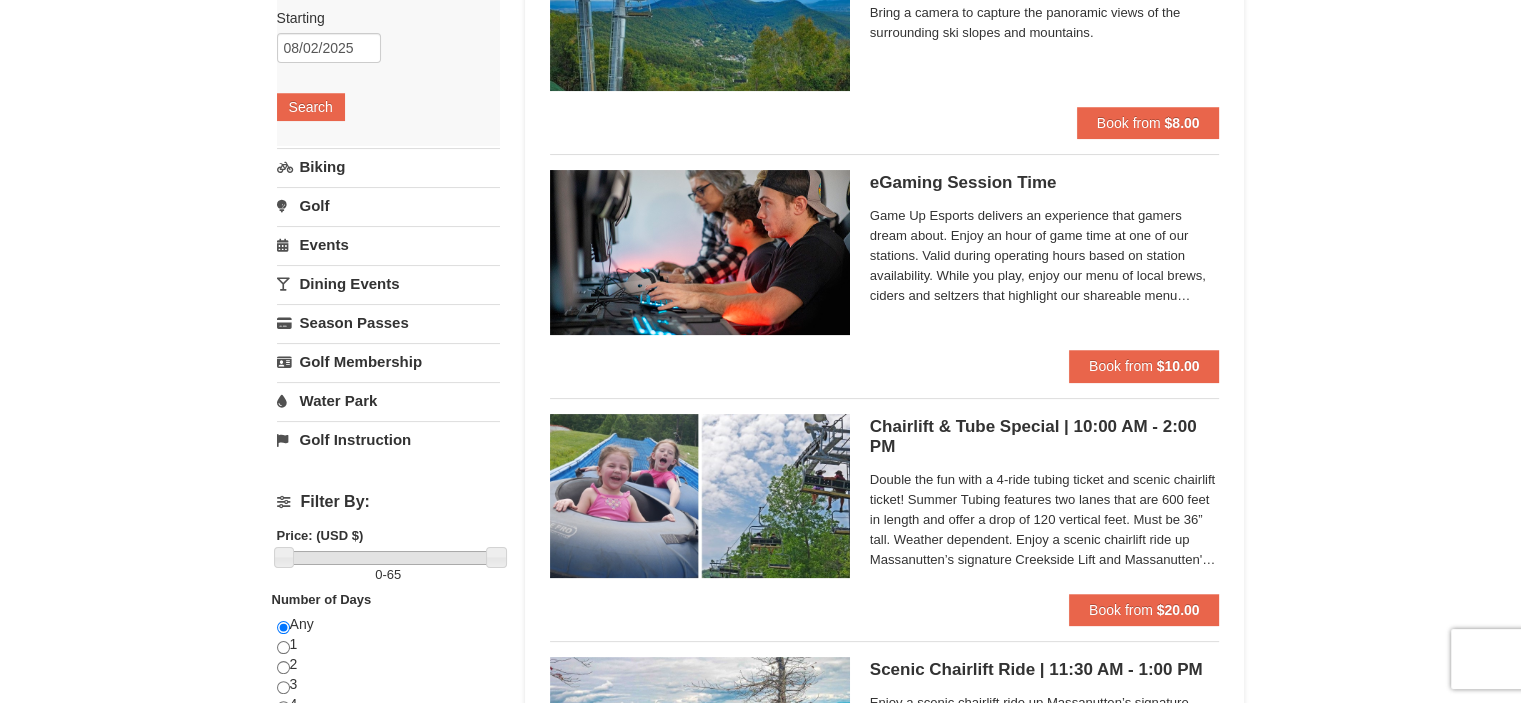 scroll, scrollTop: 0, scrollLeft: 0, axis: both 